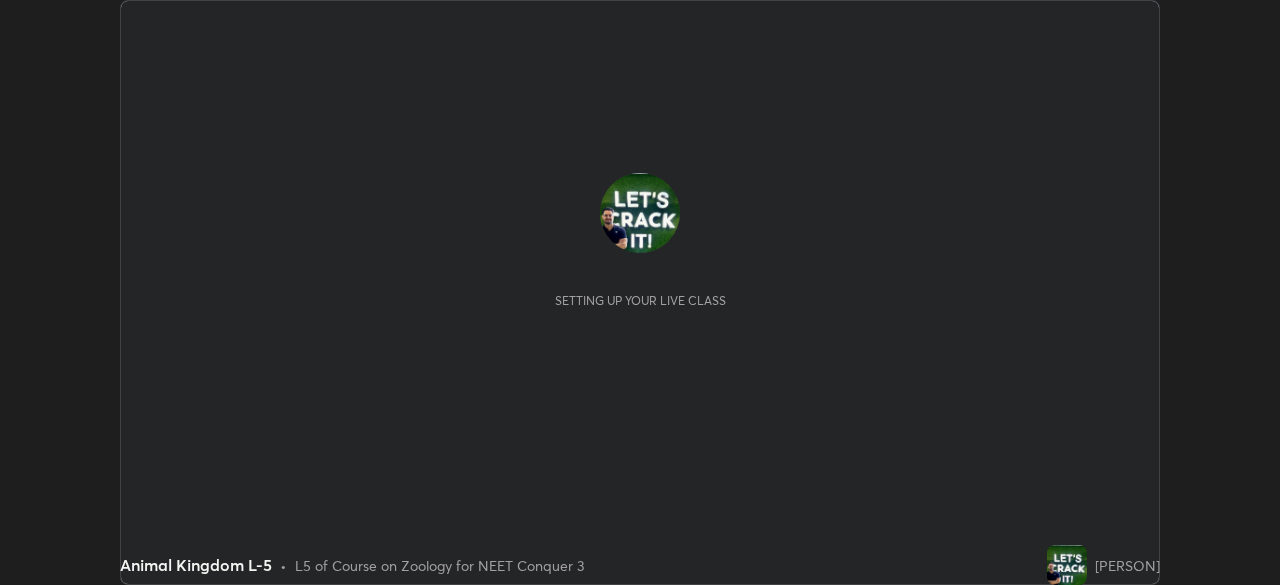 scroll, scrollTop: 0, scrollLeft: 0, axis: both 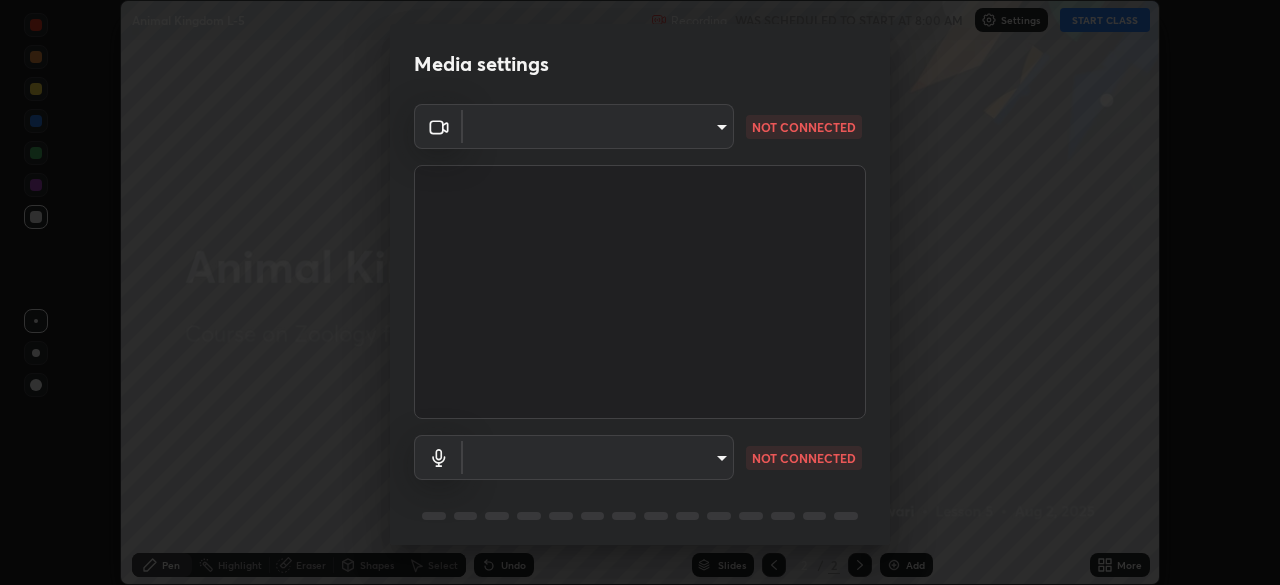 type on "fec30703c8e22cf69a8f77a224c2d994de0da897dc859dbf546555d8622b01d3" 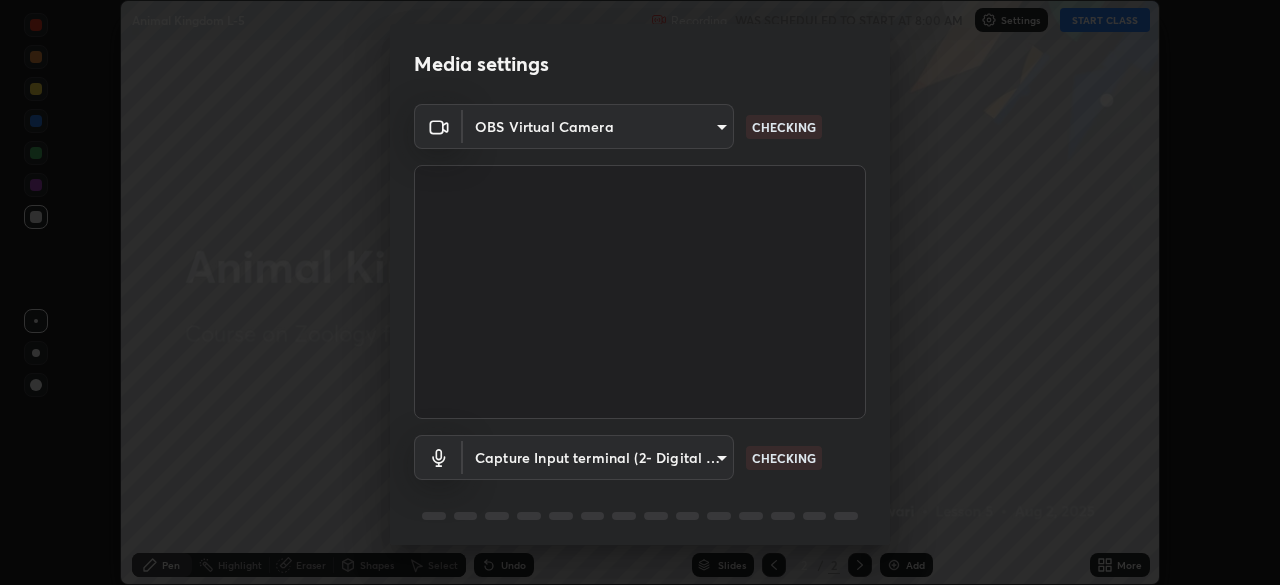 scroll, scrollTop: 71, scrollLeft: 0, axis: vertical 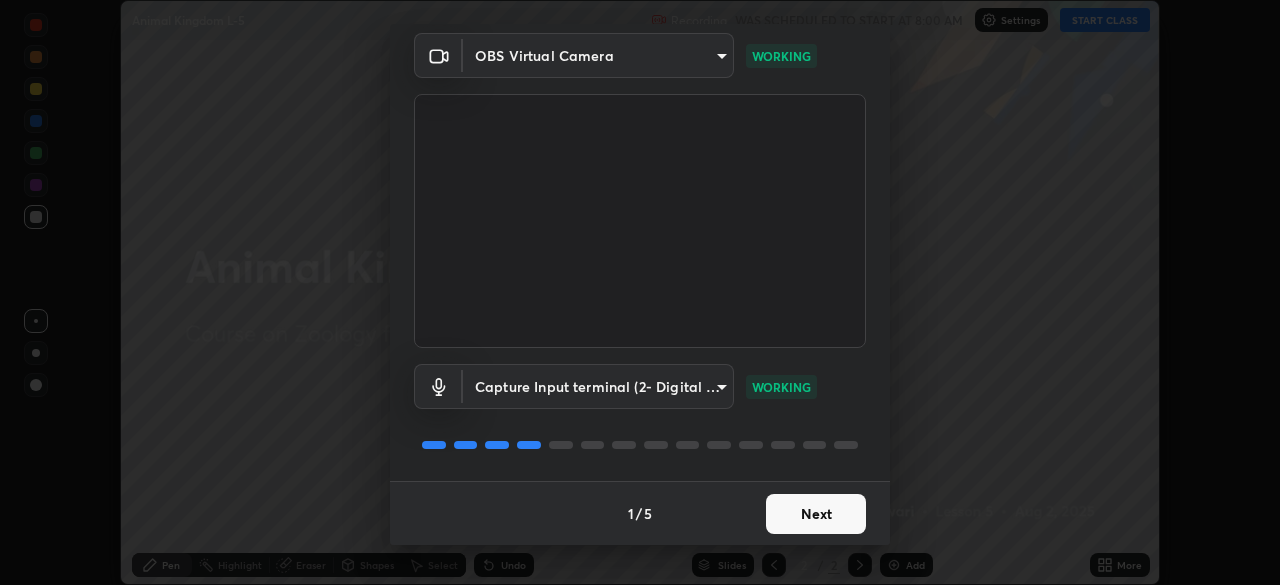 click on "Capture Input terminal (2- Digital Array MIC) [HASH] WORKING" at bounding box center [640, 386] 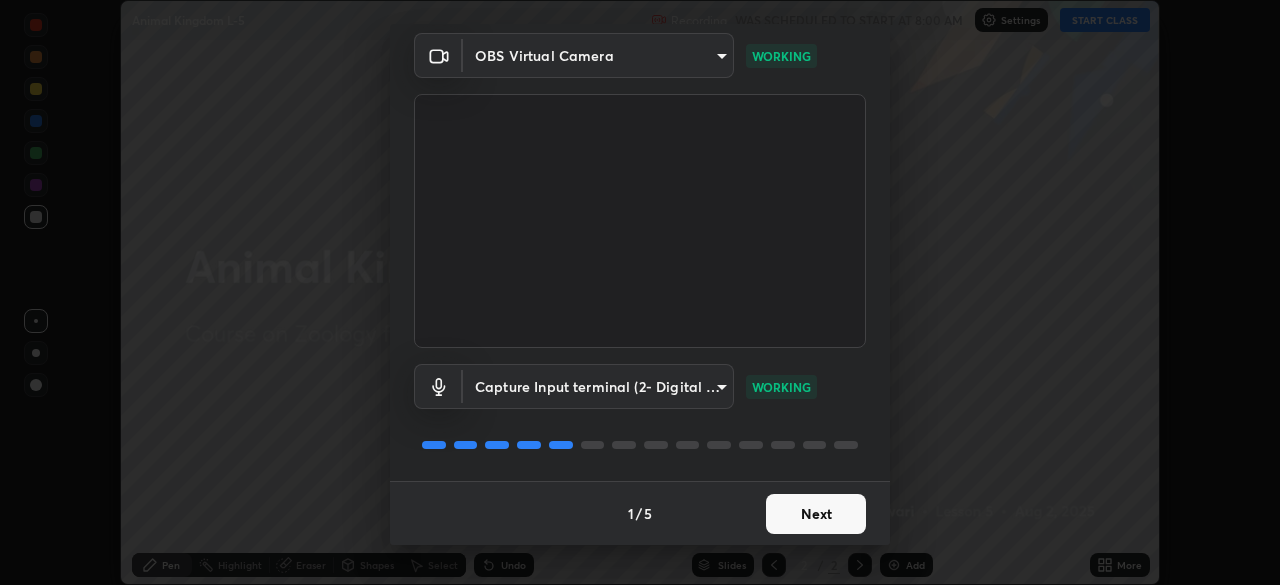 click on "Next" at bounding box center (816, 514) 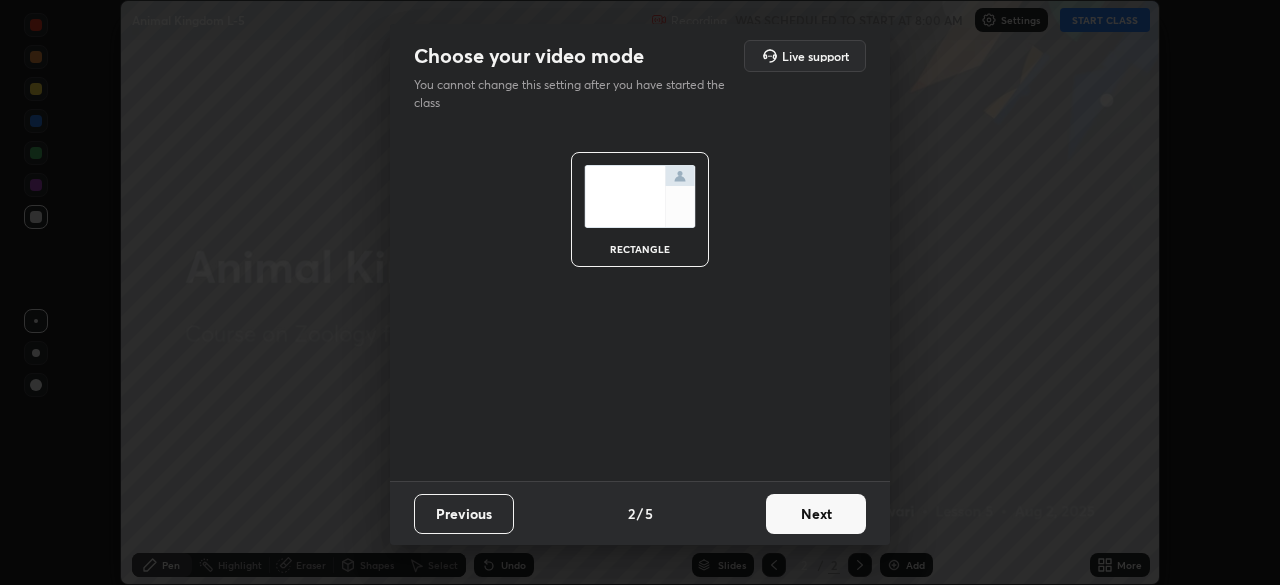scroll, scrollTop: 0, scrollLeft: 0, axis: both 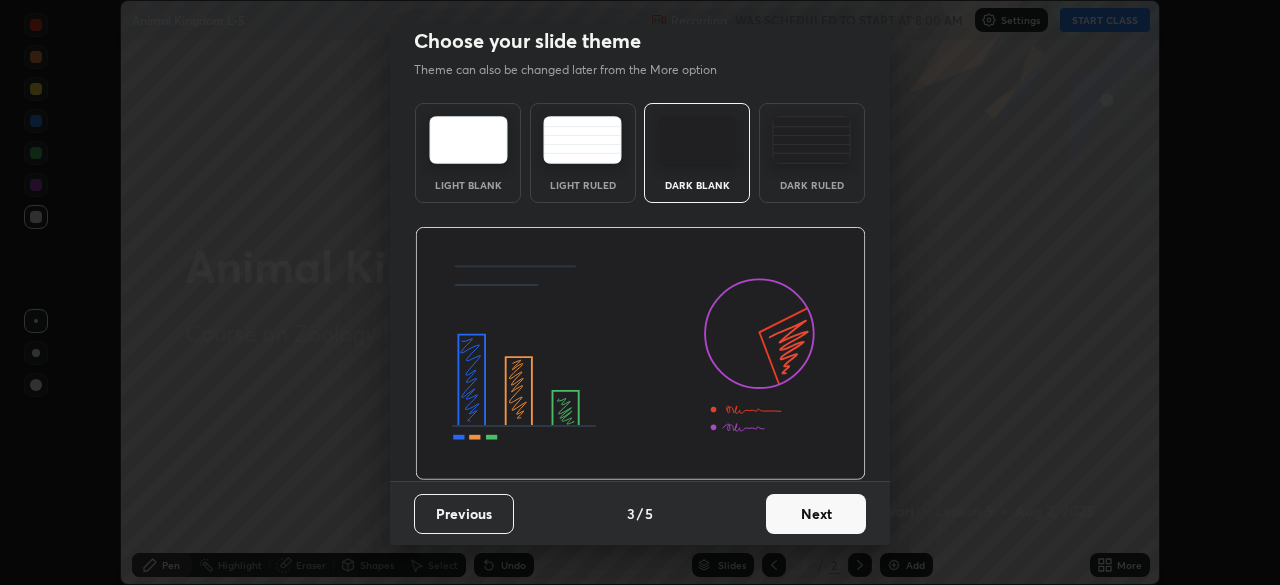 click on "Next" at bounding box center [816, 514] 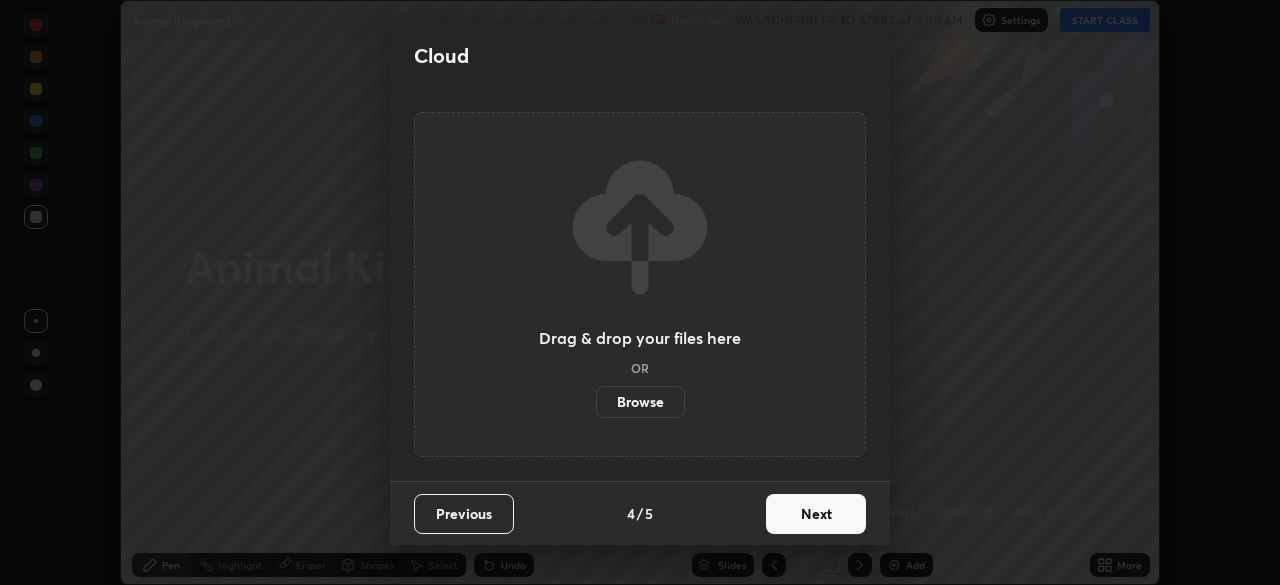 scroll, scrollTop: 0, scrollLeft: 0, axis: both 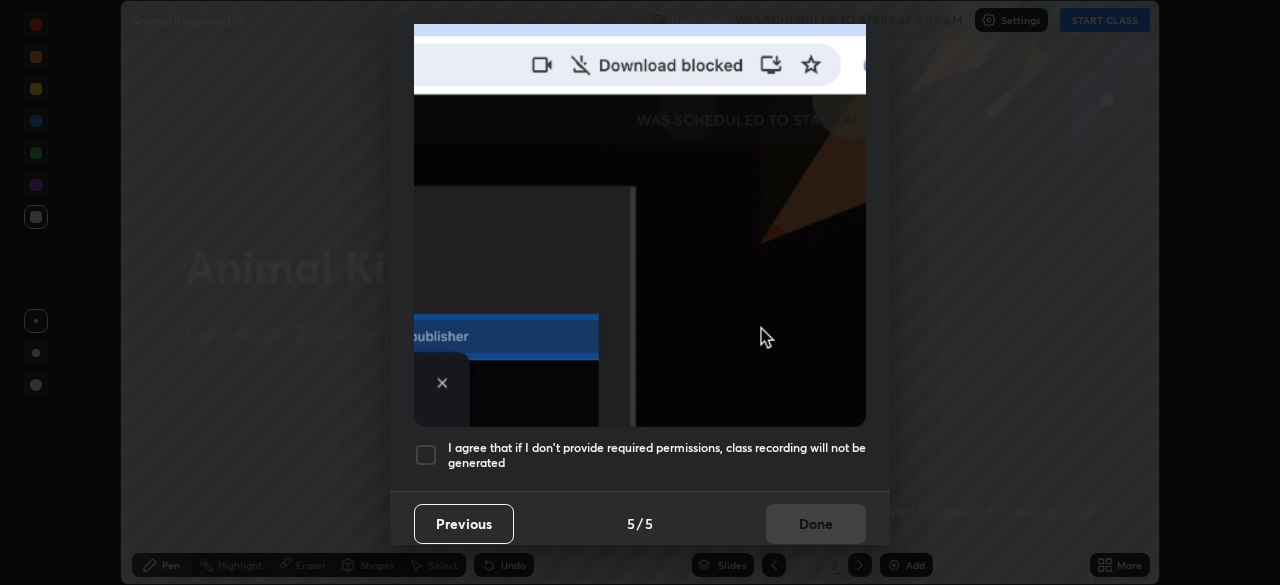 click on "Previous 5 / 5 Done" at bounding box center (640, 523) 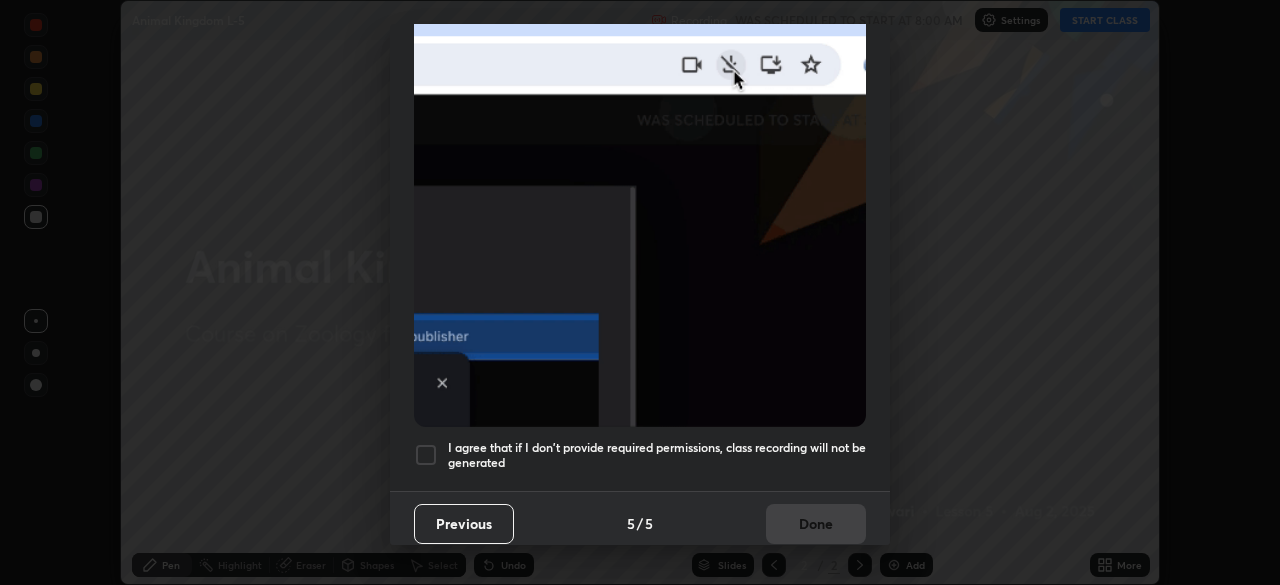 click at bounding box center (426, 455) 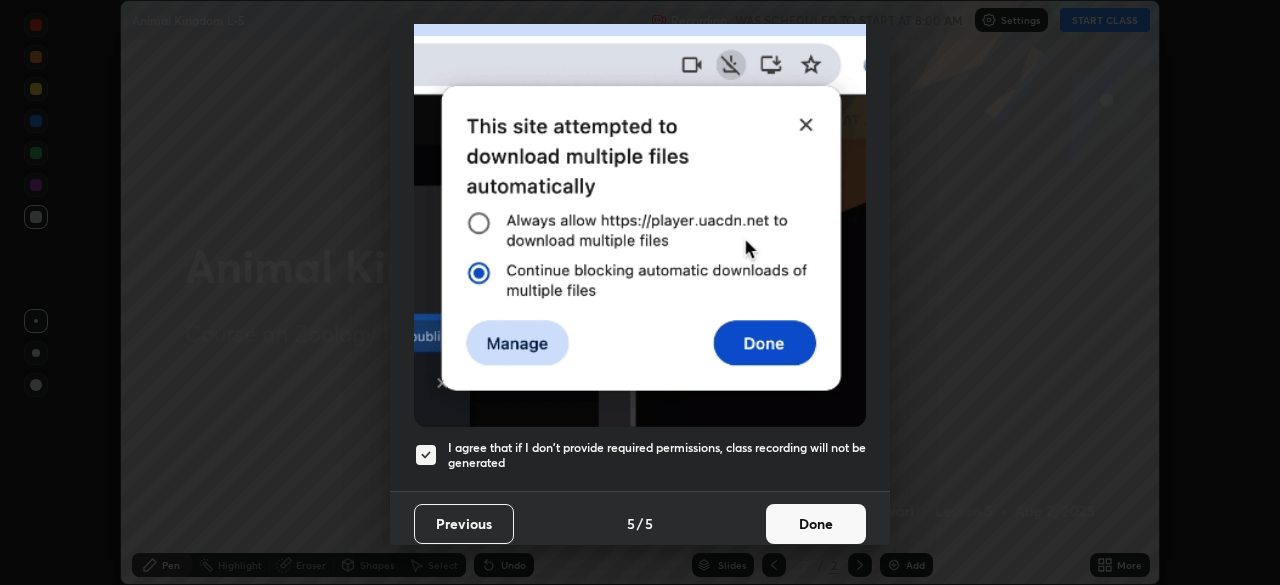 click on "Done" at bounding box center [816, 524] 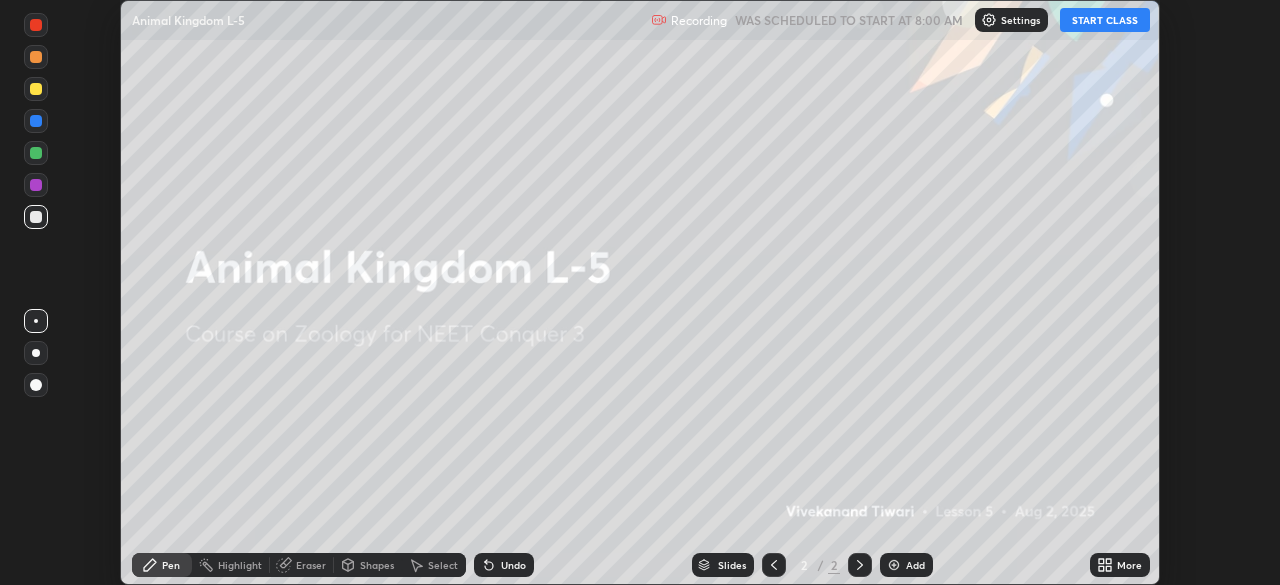 click on "More" at bounding box center (1129, 565) 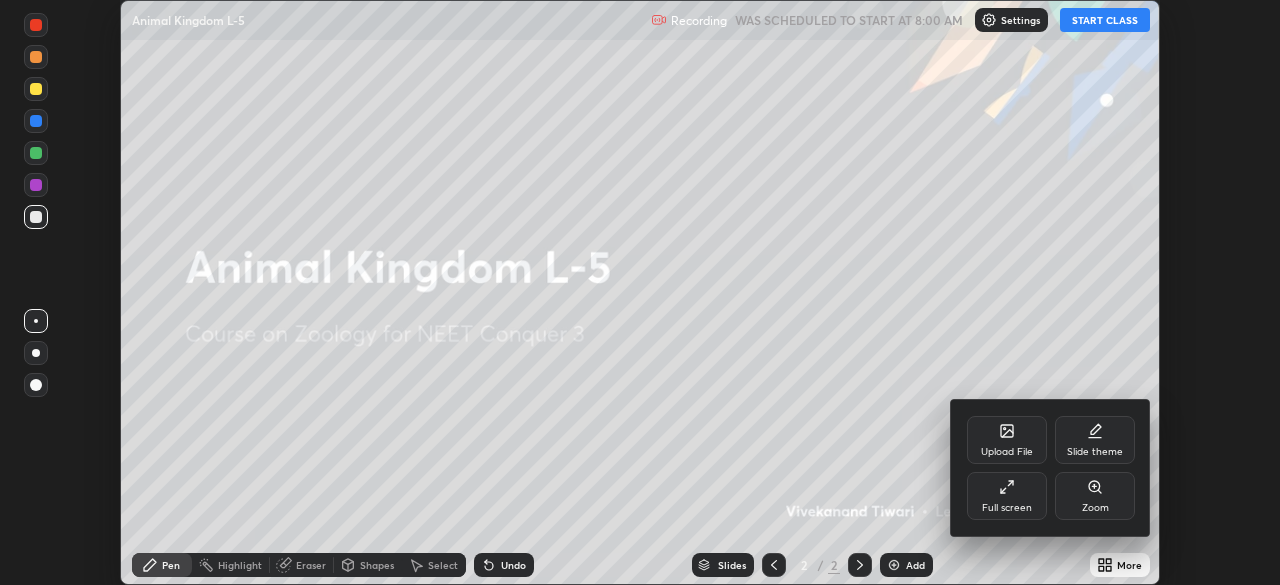 click on "Full screen" at bounding box center (1007, 496) 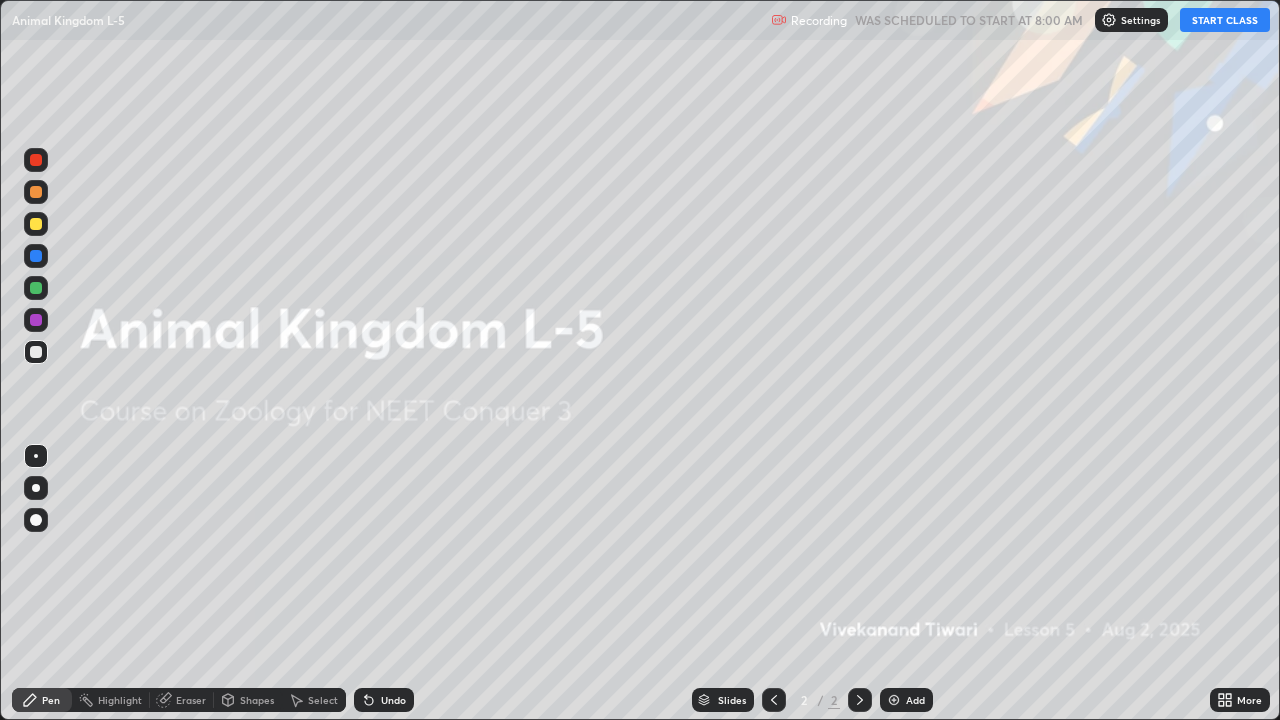 scroll, scrollTop: 99280, scrollLeft: 98720, axis: both 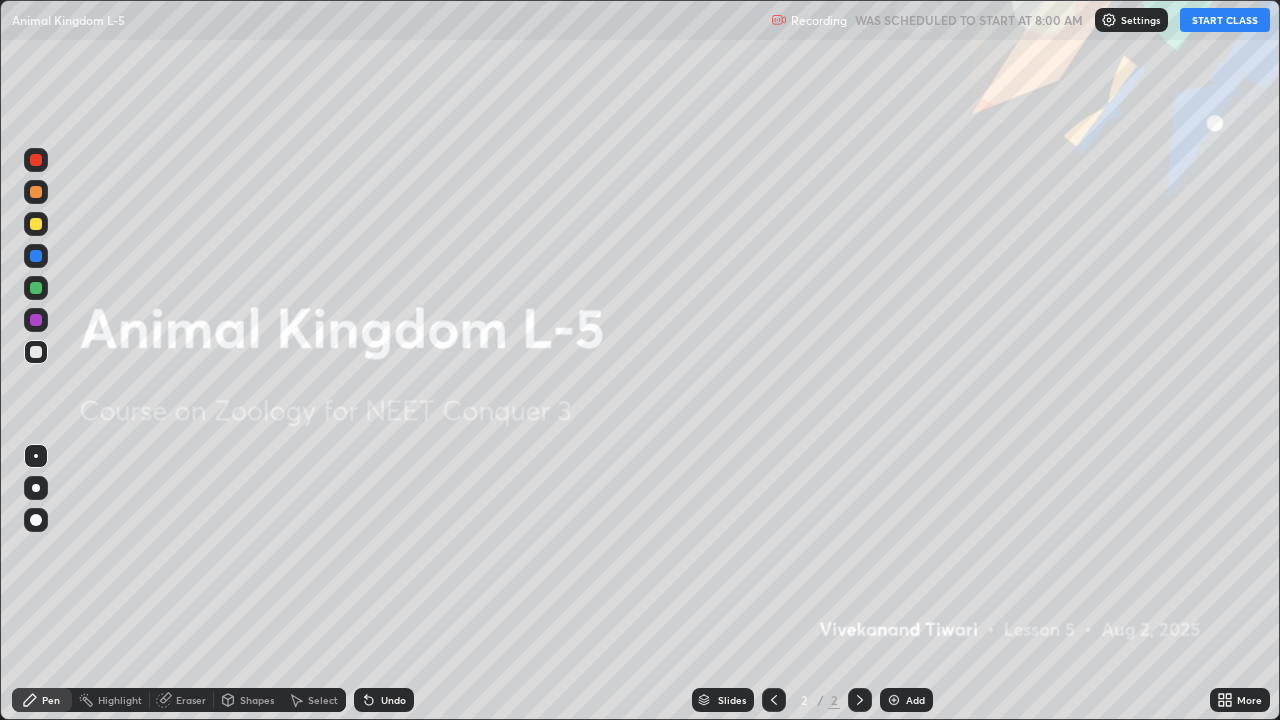 click on "START CLASS" at bounding box center (1225, 20) 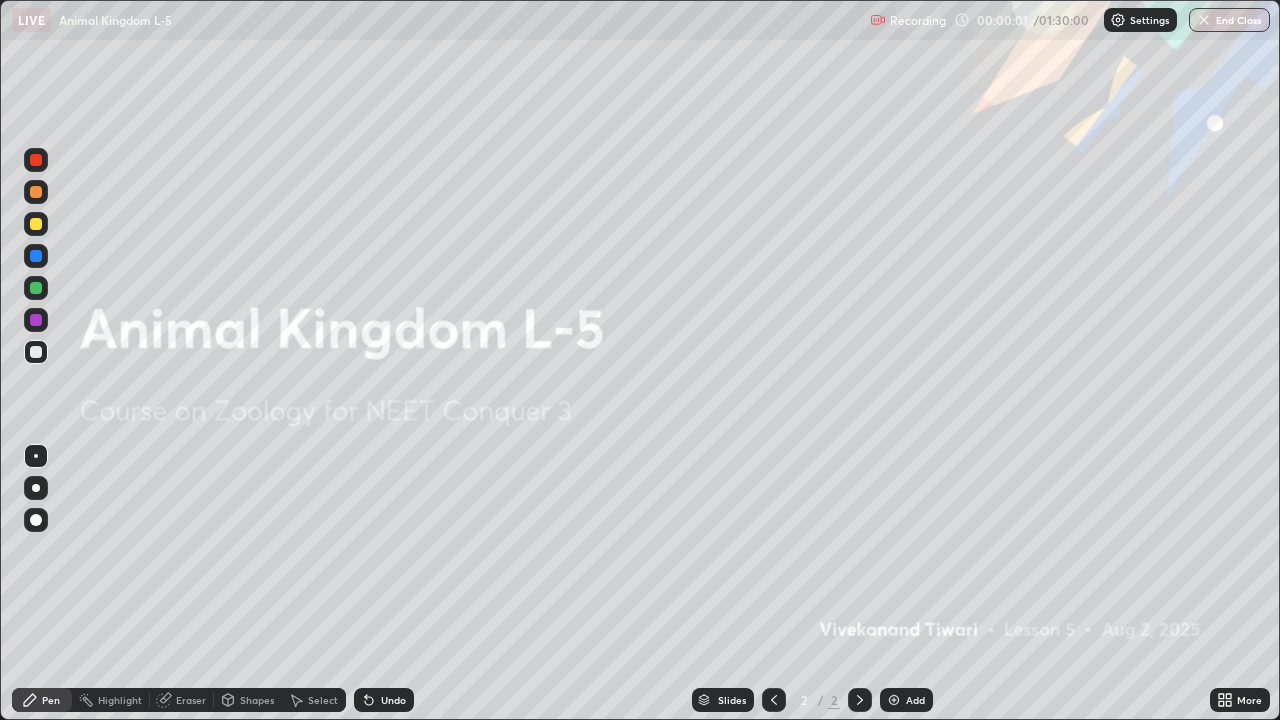 click on "Add" at bounding box center [915, 700] 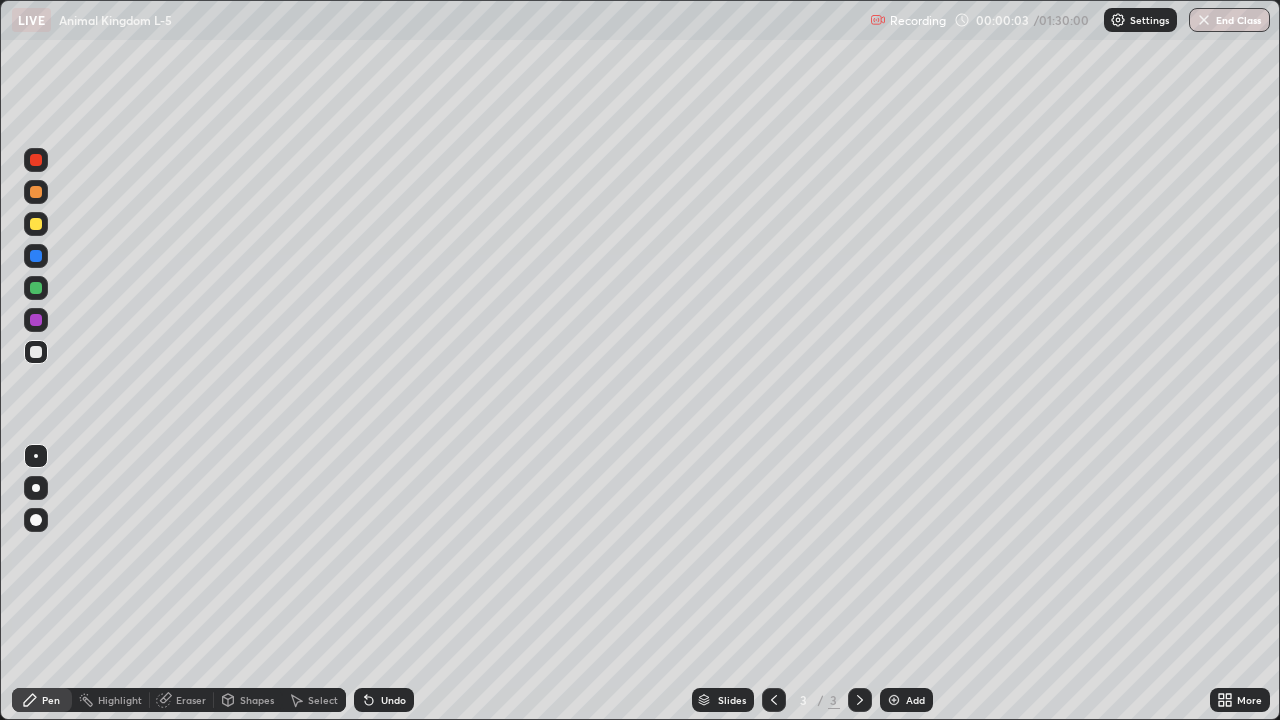 click at bounding box center [36, 224] 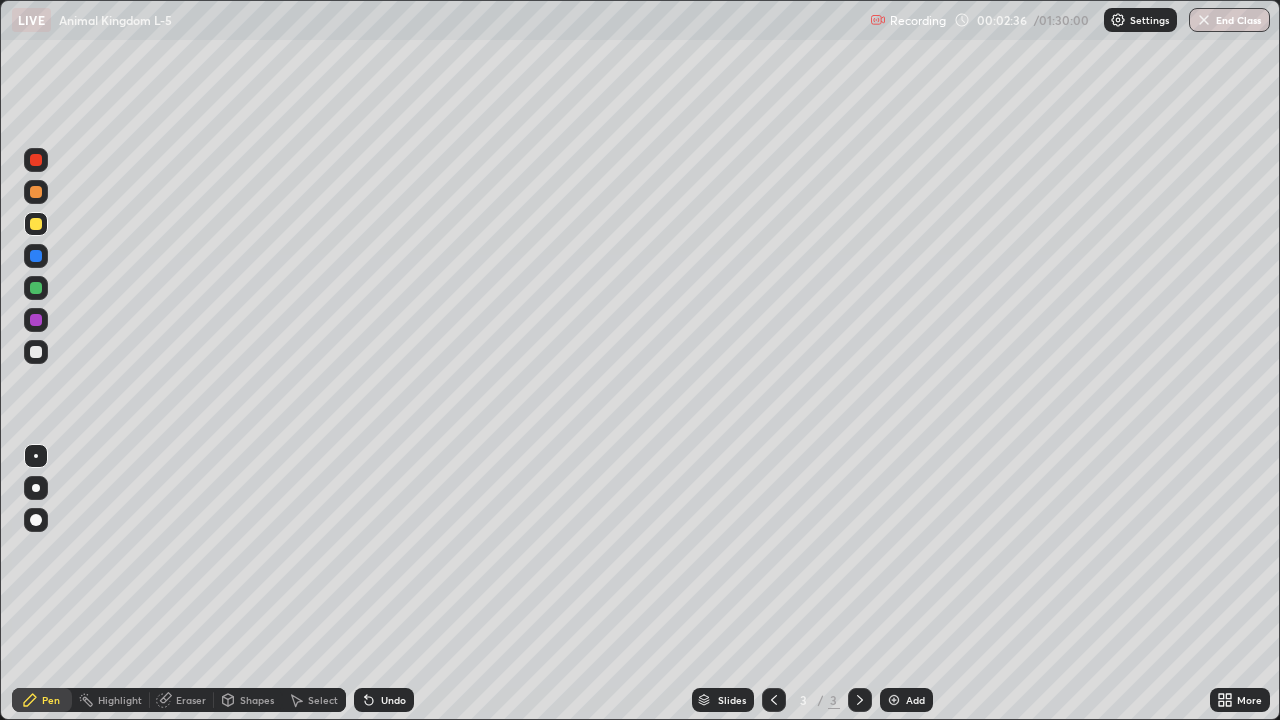 click on "Add" at bounding box center (906, 700) 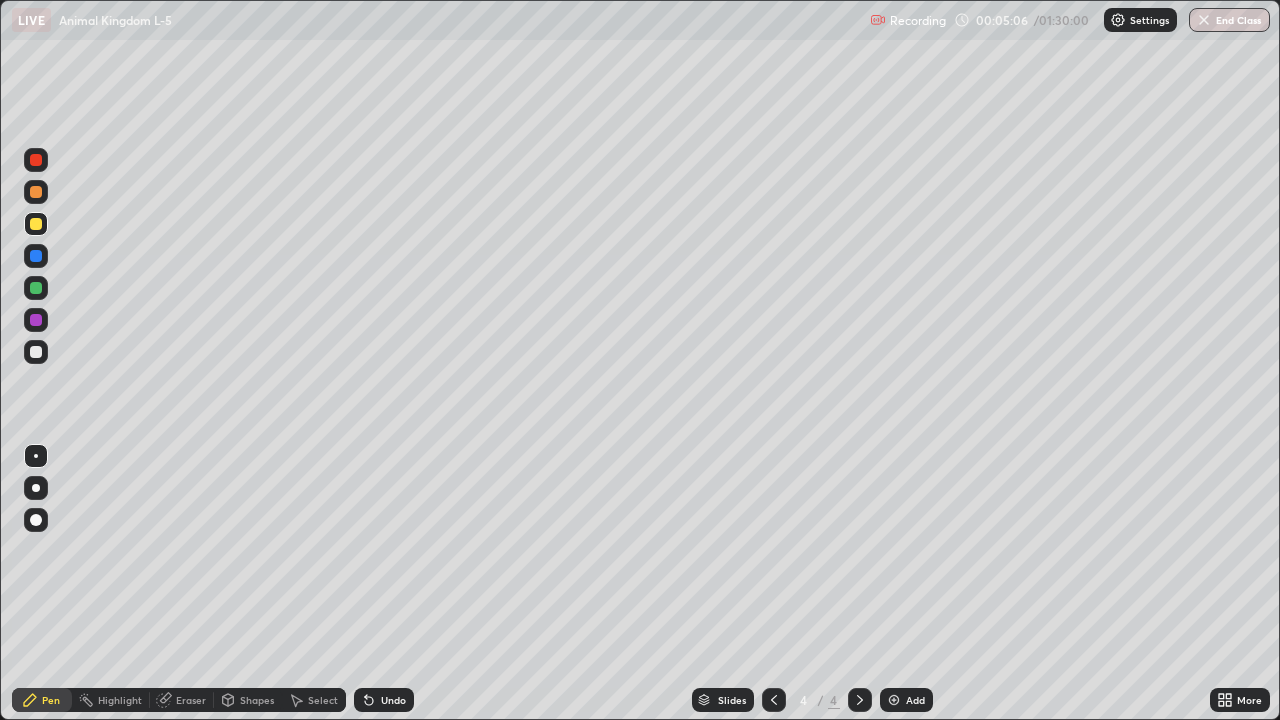 click at bounding box center [36, 192] 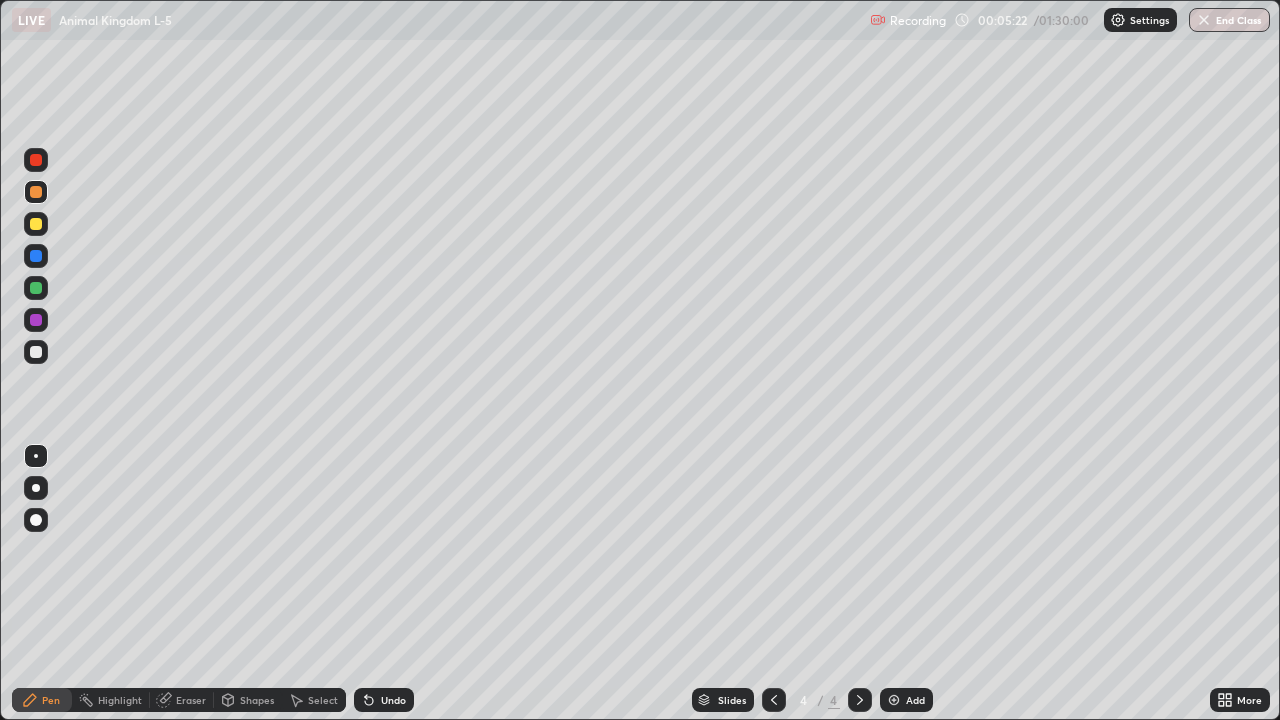 click on "Eraser" at bounding box center [182, 700] 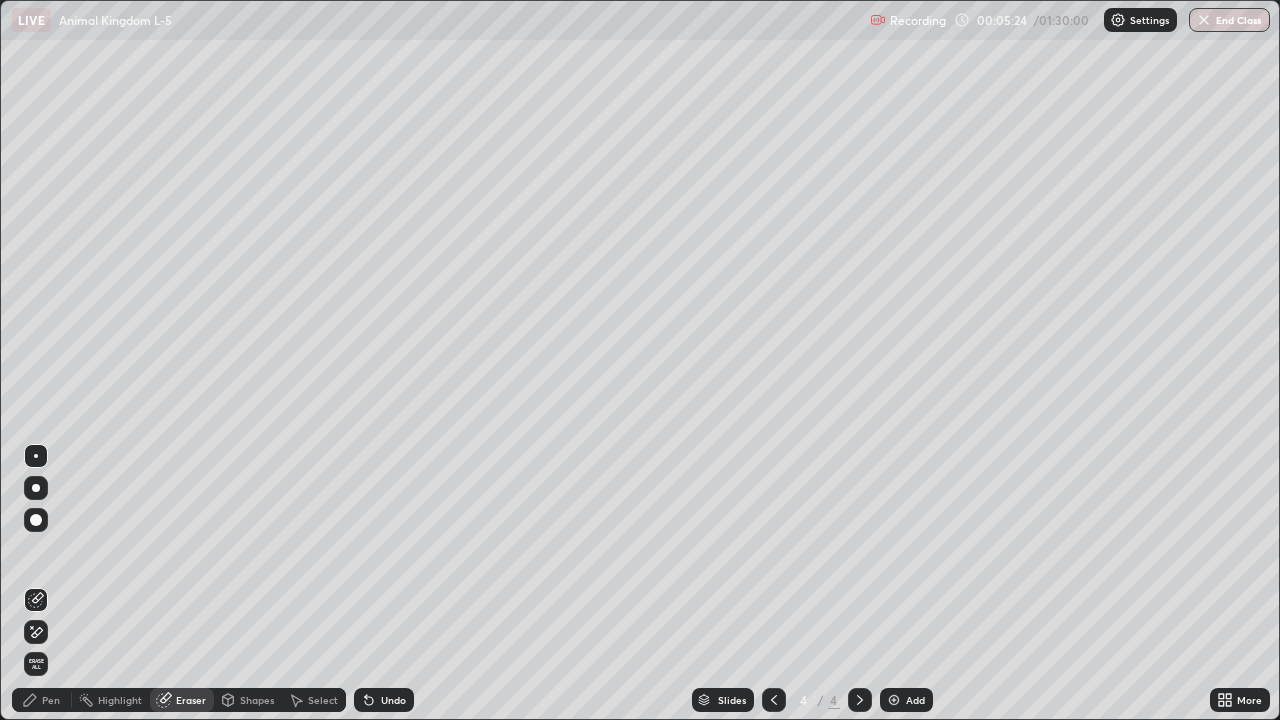 click on "Pen" at bounding box center (51, 700) 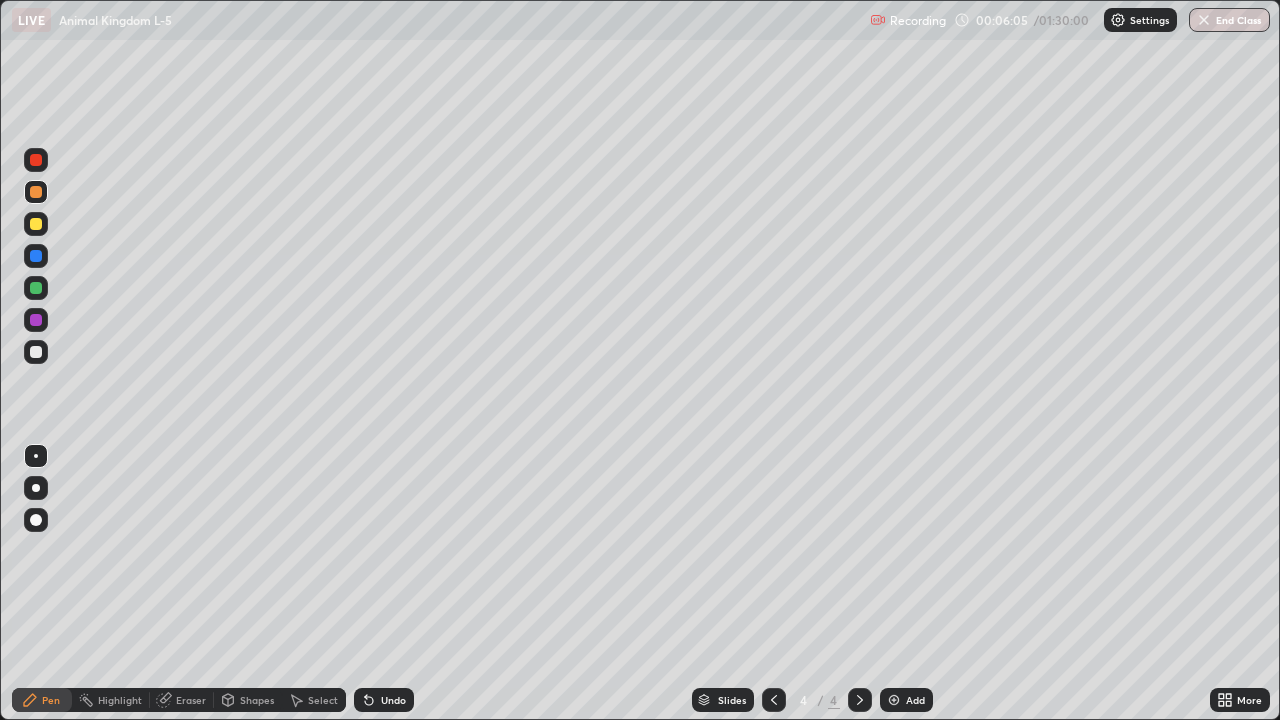 click at bounding box center (36, 224) 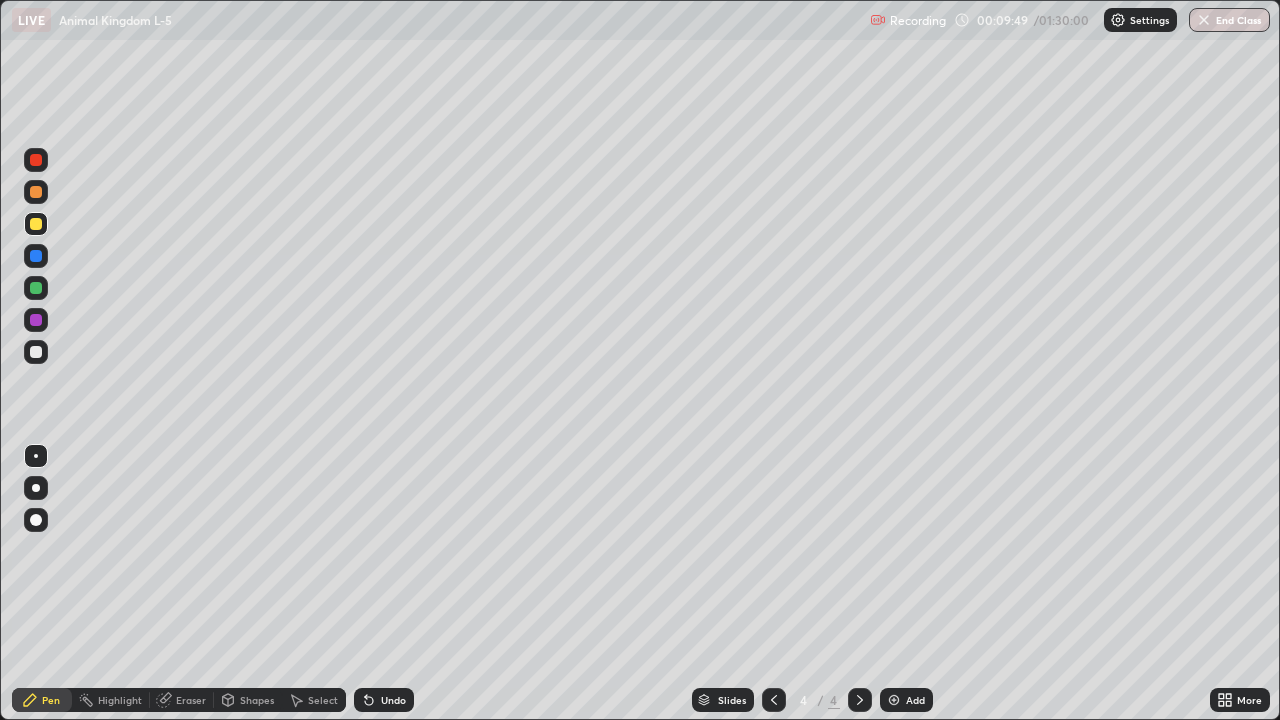click on "Eraser" at bounding box center [191, 700] 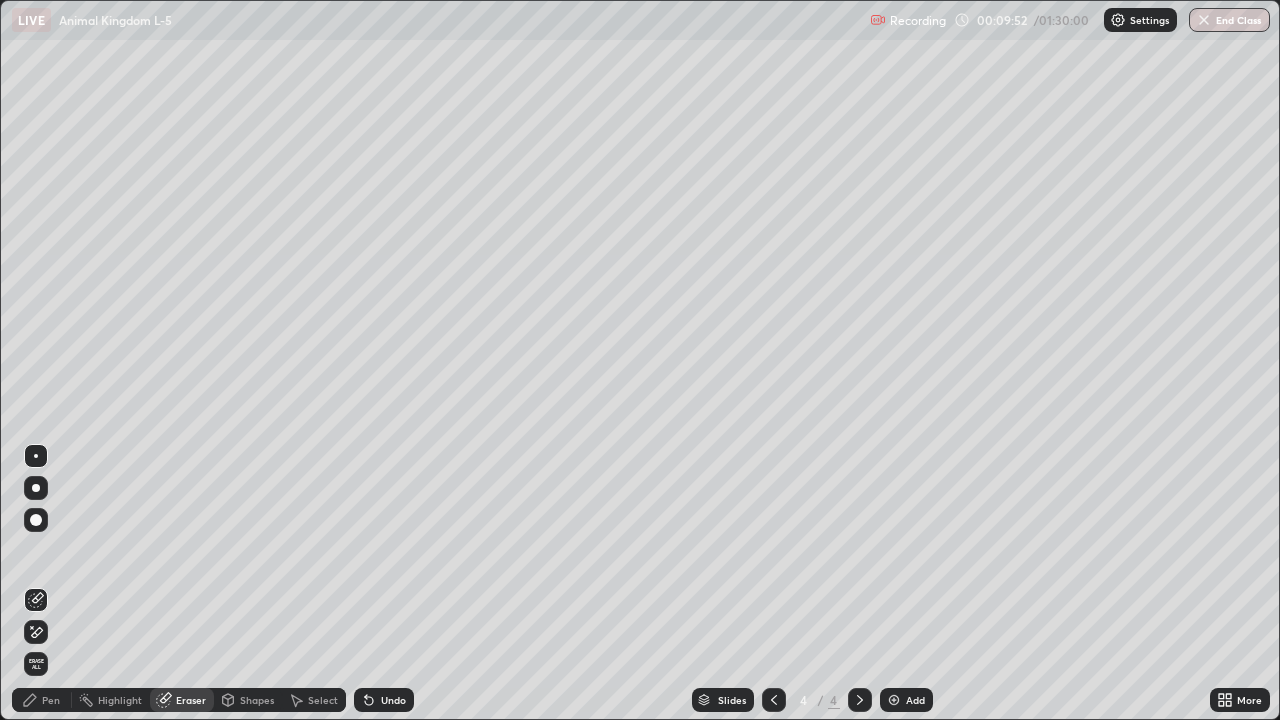 click on "Pen" at bounding box center (51, 700) 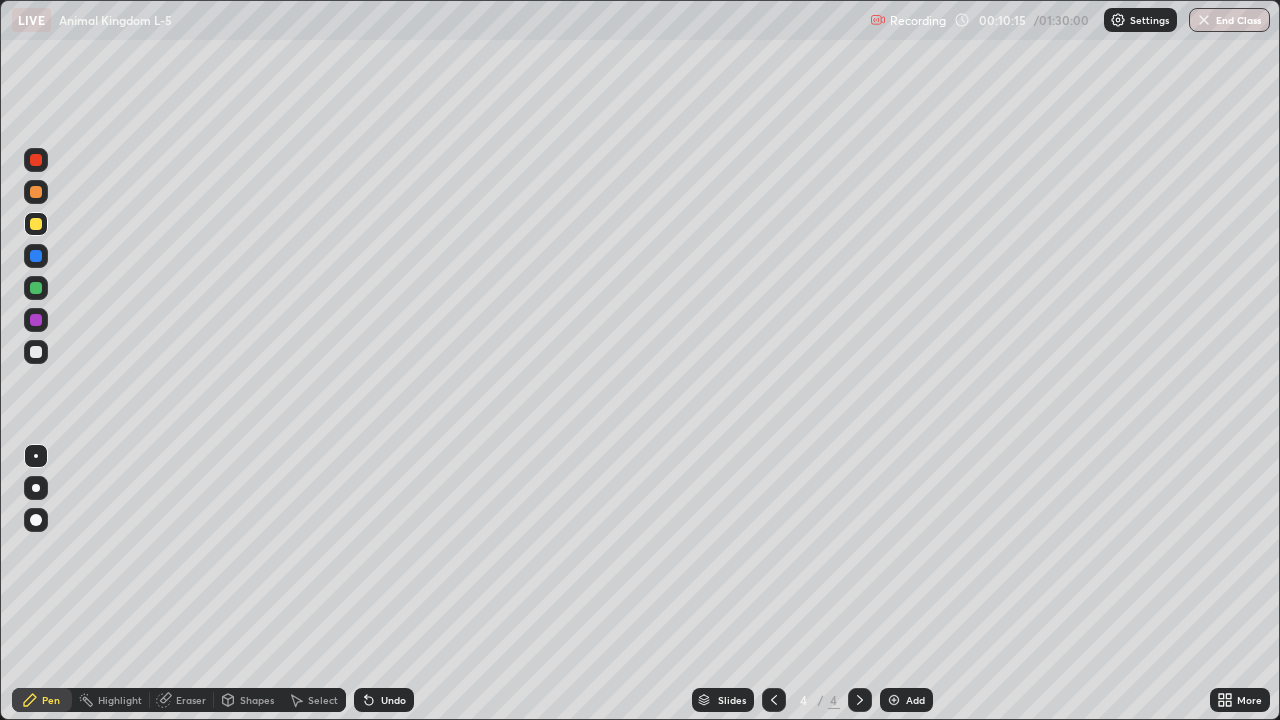 click on "Add" at bounding box center (906, 700) 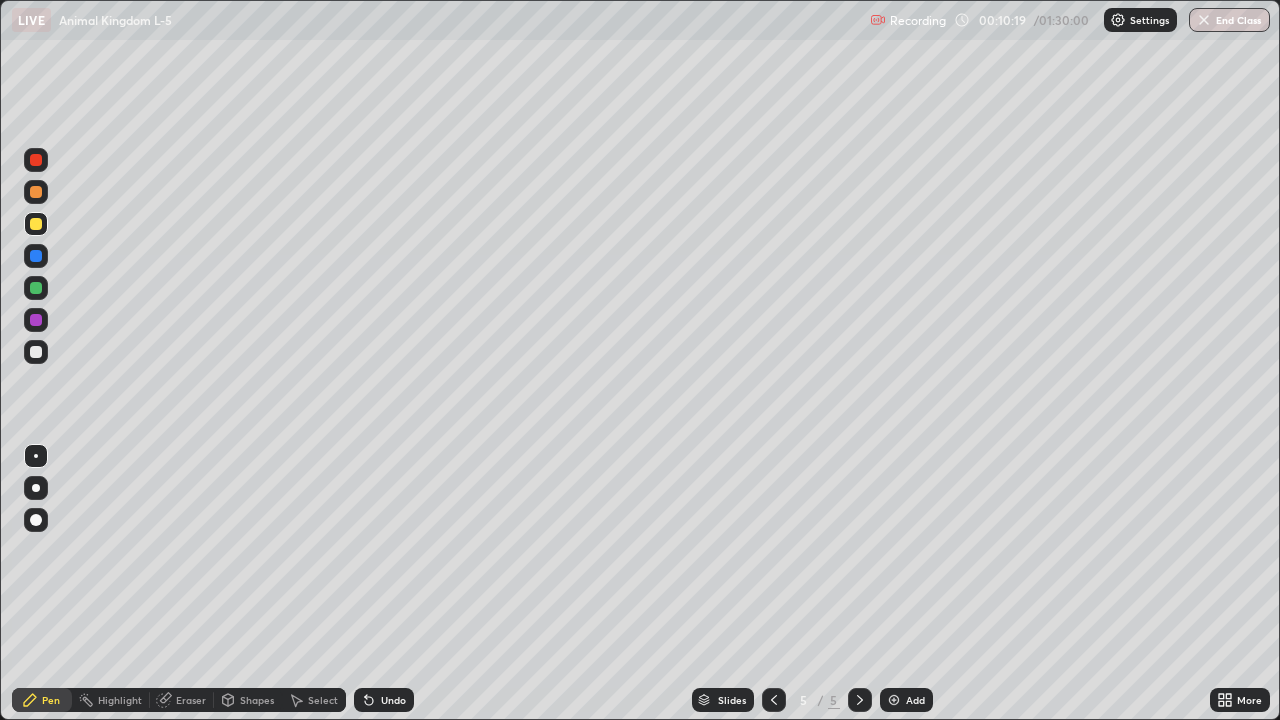 click at bounding box center (36, 288) 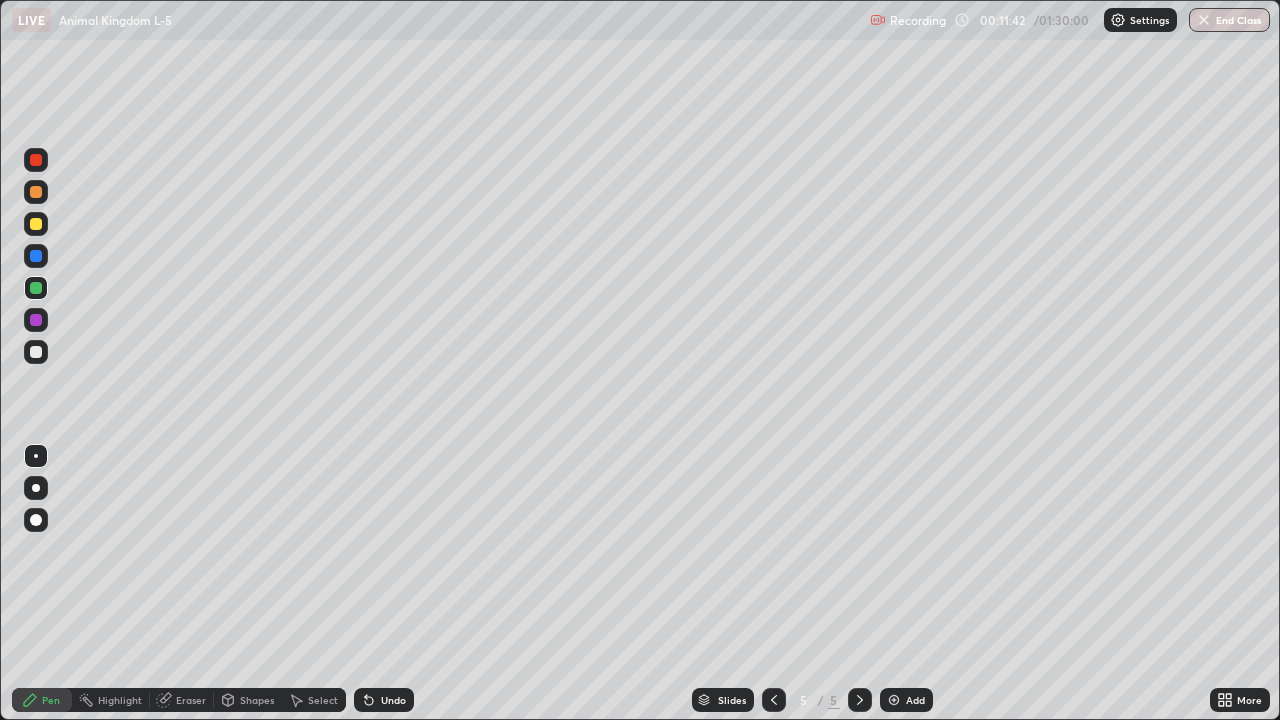click on "Eraser" at bounding box center (182, 700) 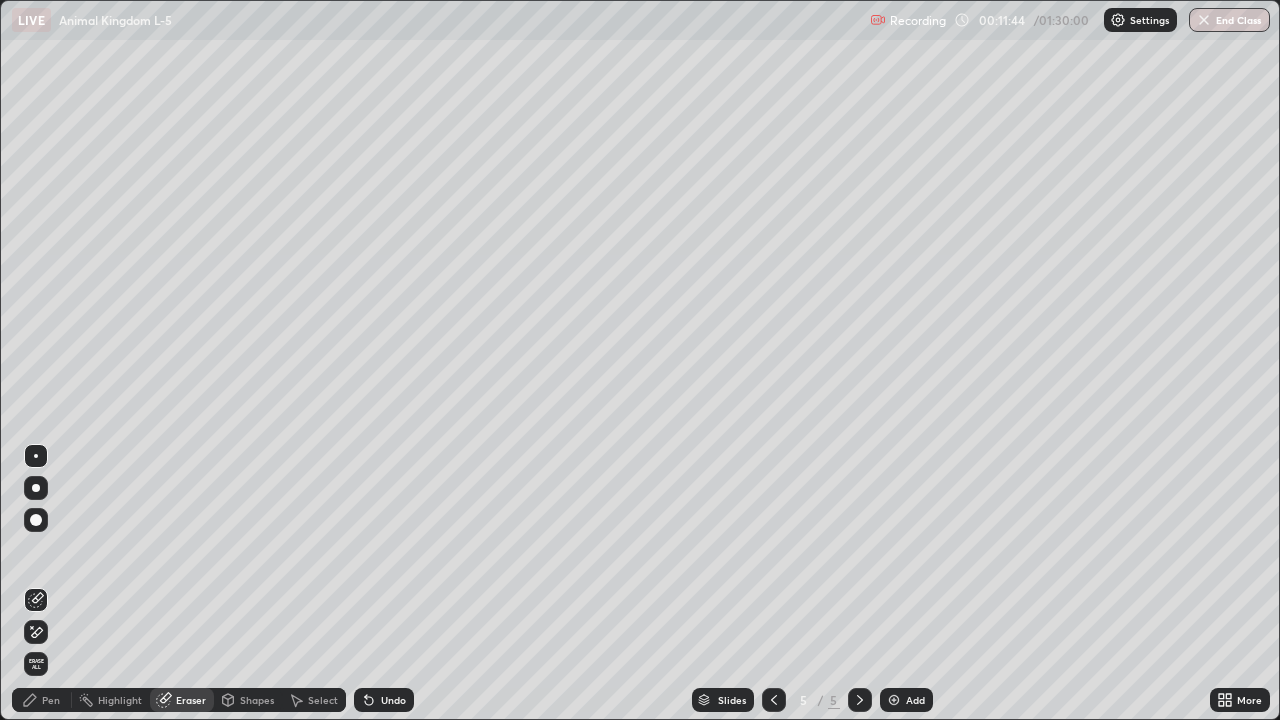 click on "Pen" at bounding box center (42, 700) 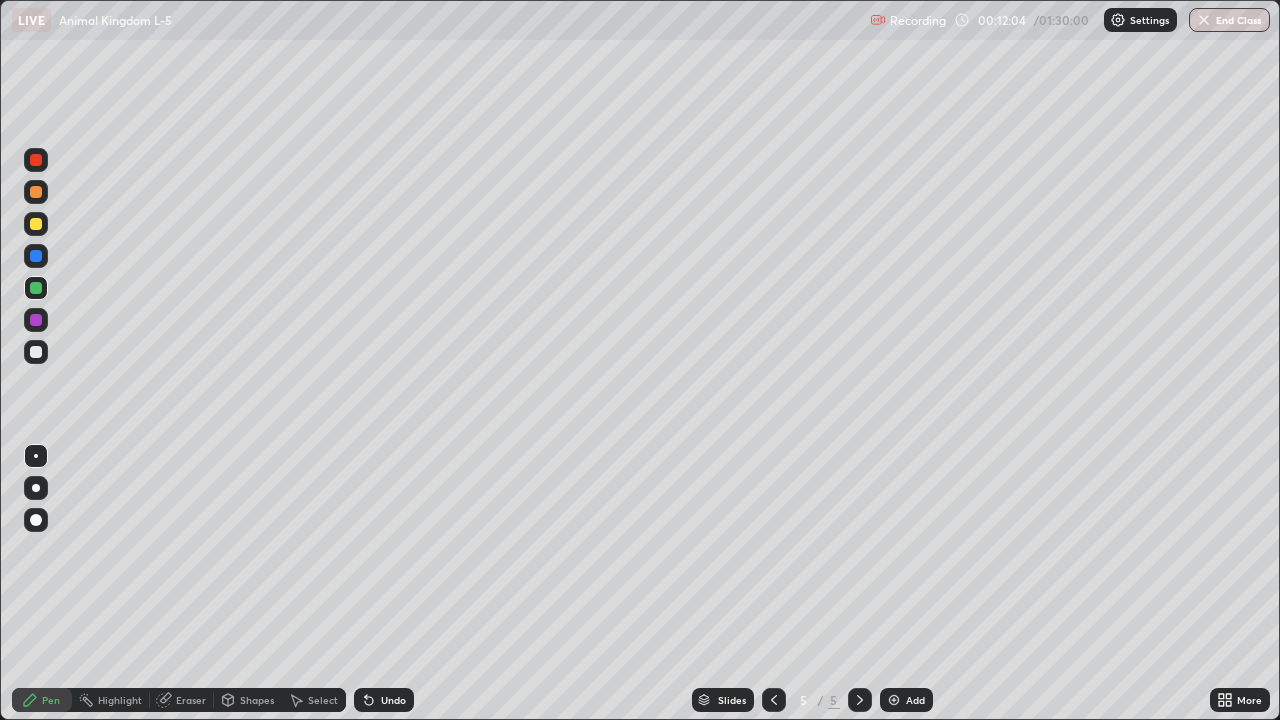 click on "Eraser" at bounding box center (182, 700) 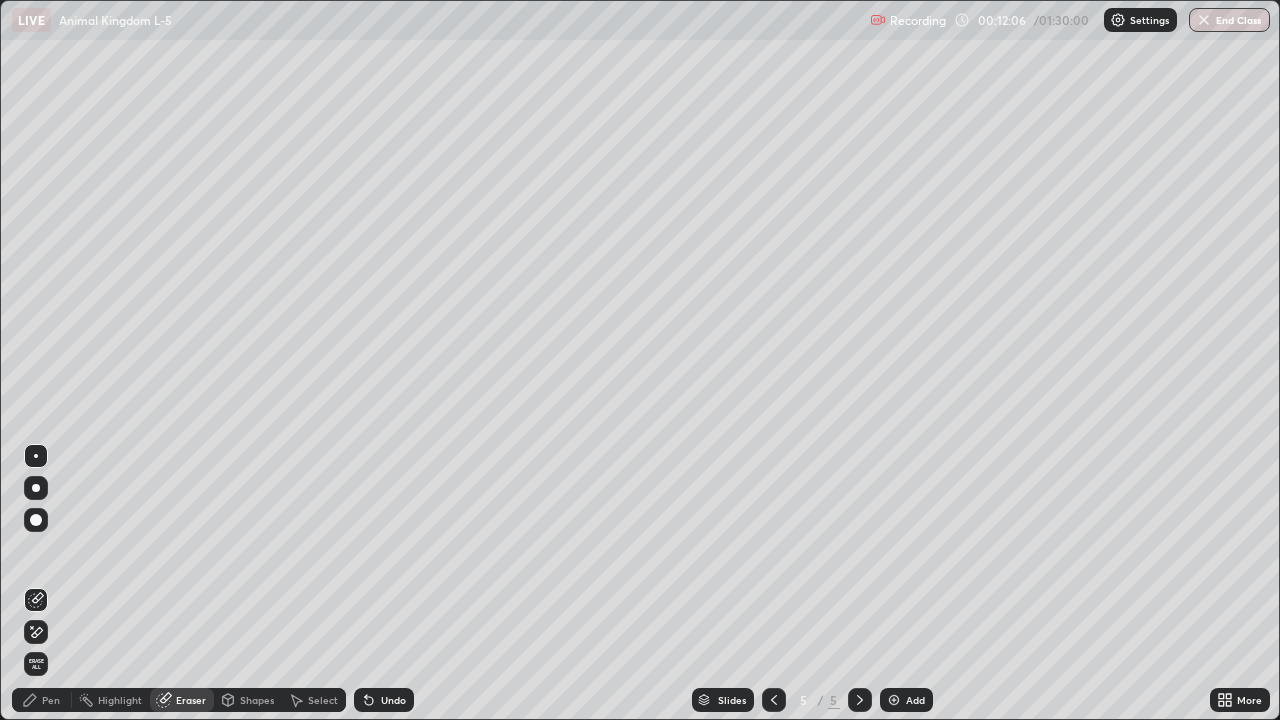 click on "Pen" at bounding box center [51, 700] 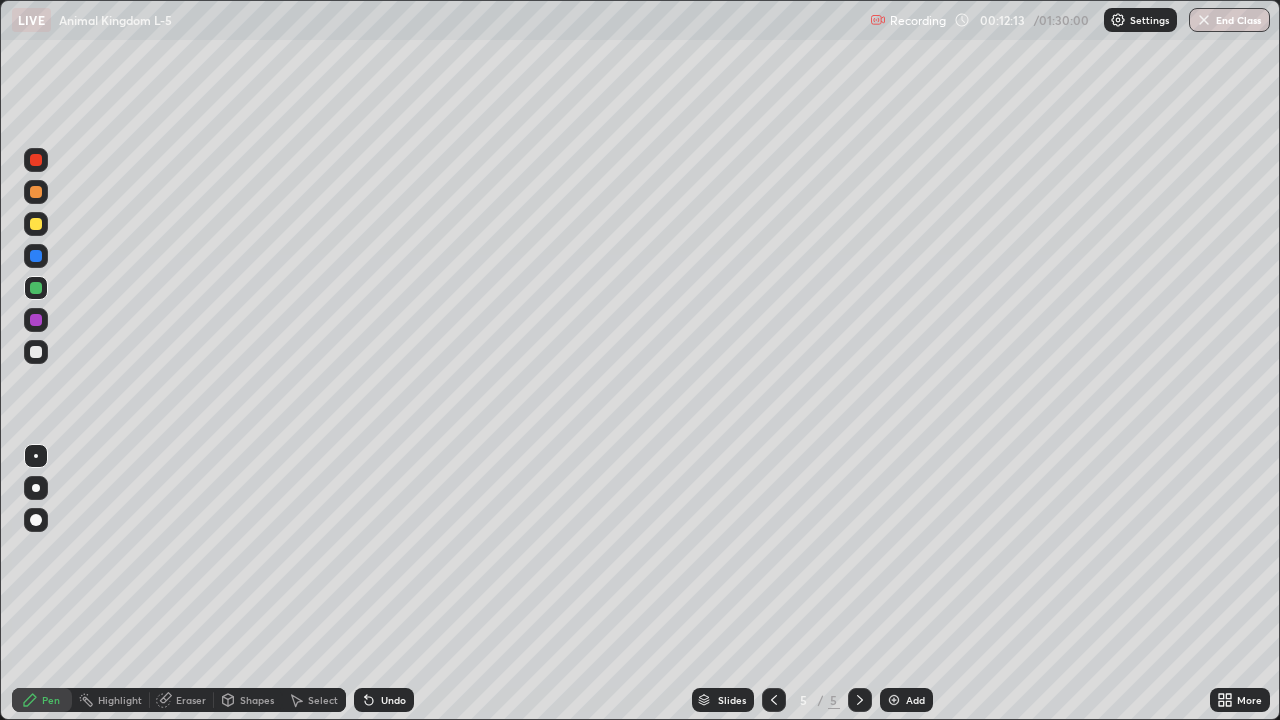 click on "Eraser" at bounding box center (191, 700) 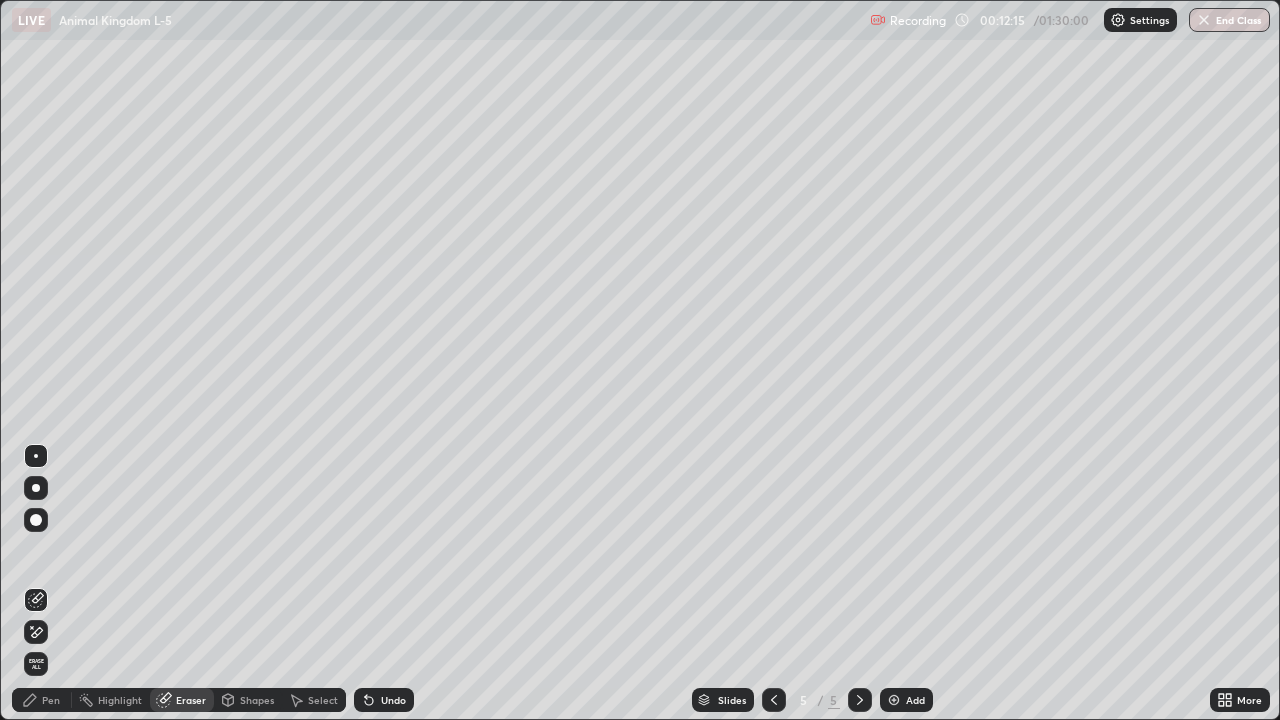 click on "Pen" at bounding box center (42, 700) 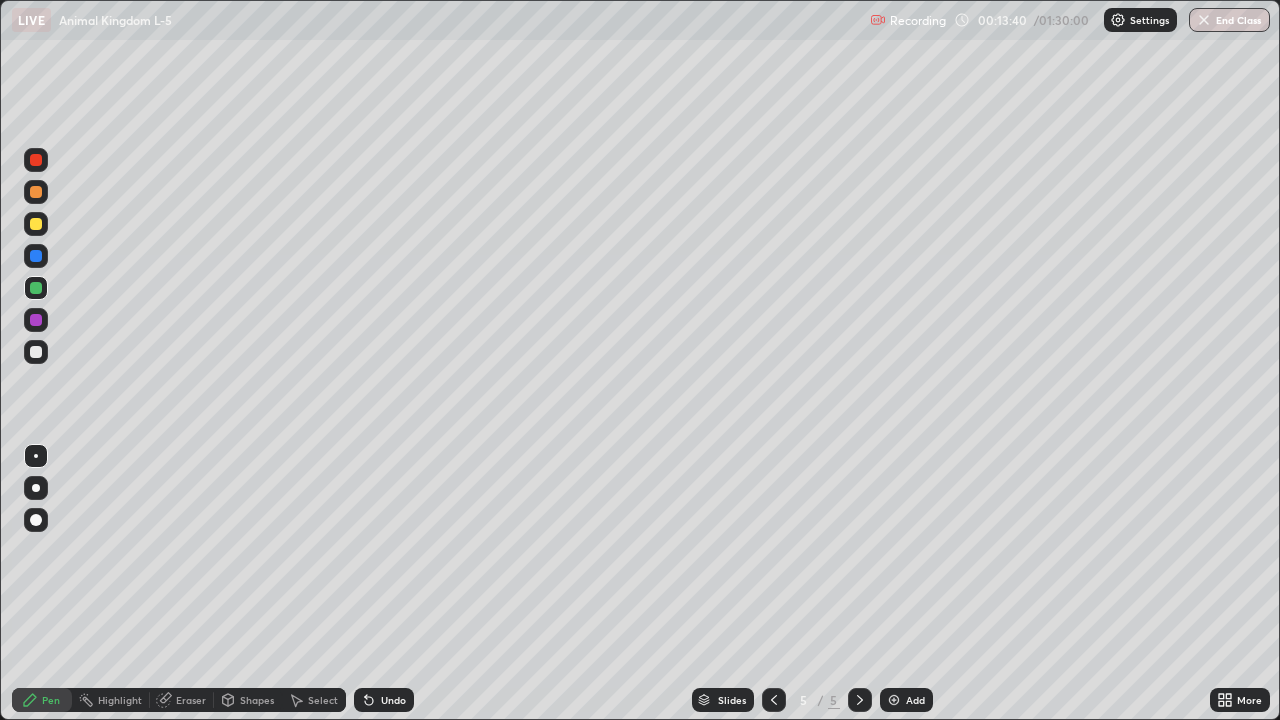 click on "Eraser" at bounding box center (191, 700) 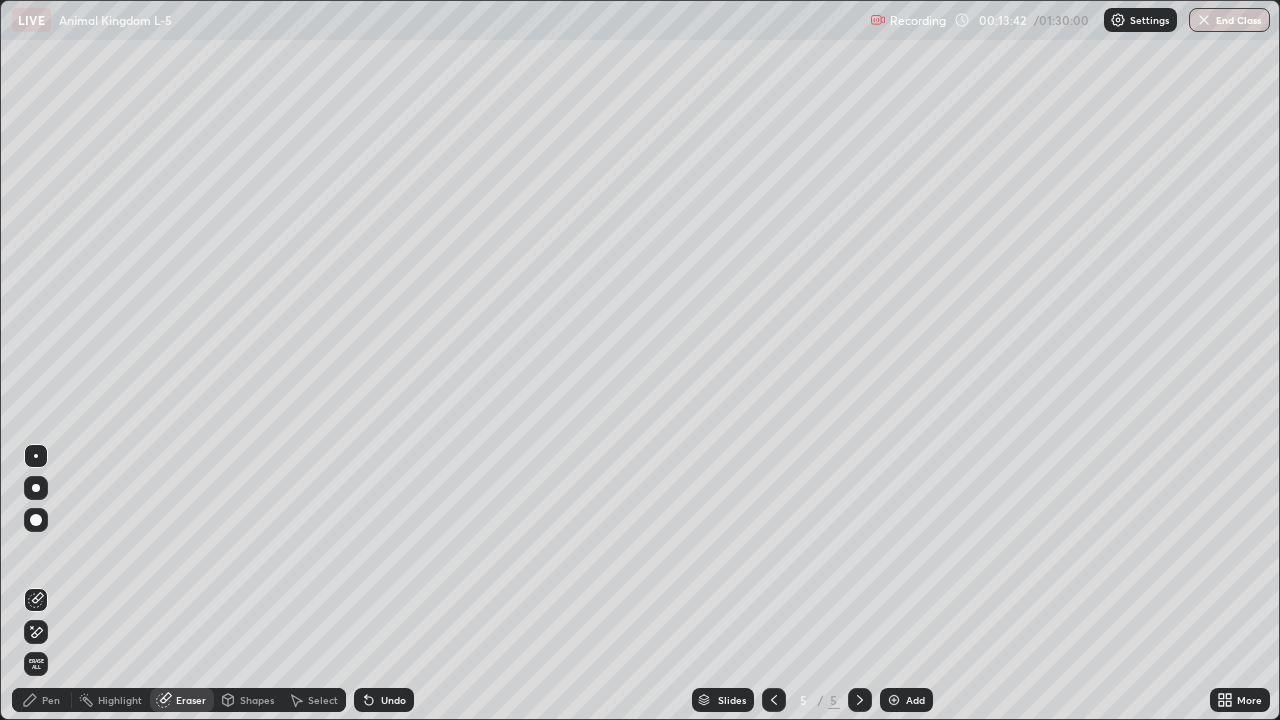 click on "Pen" at bounding box center (42, 700) 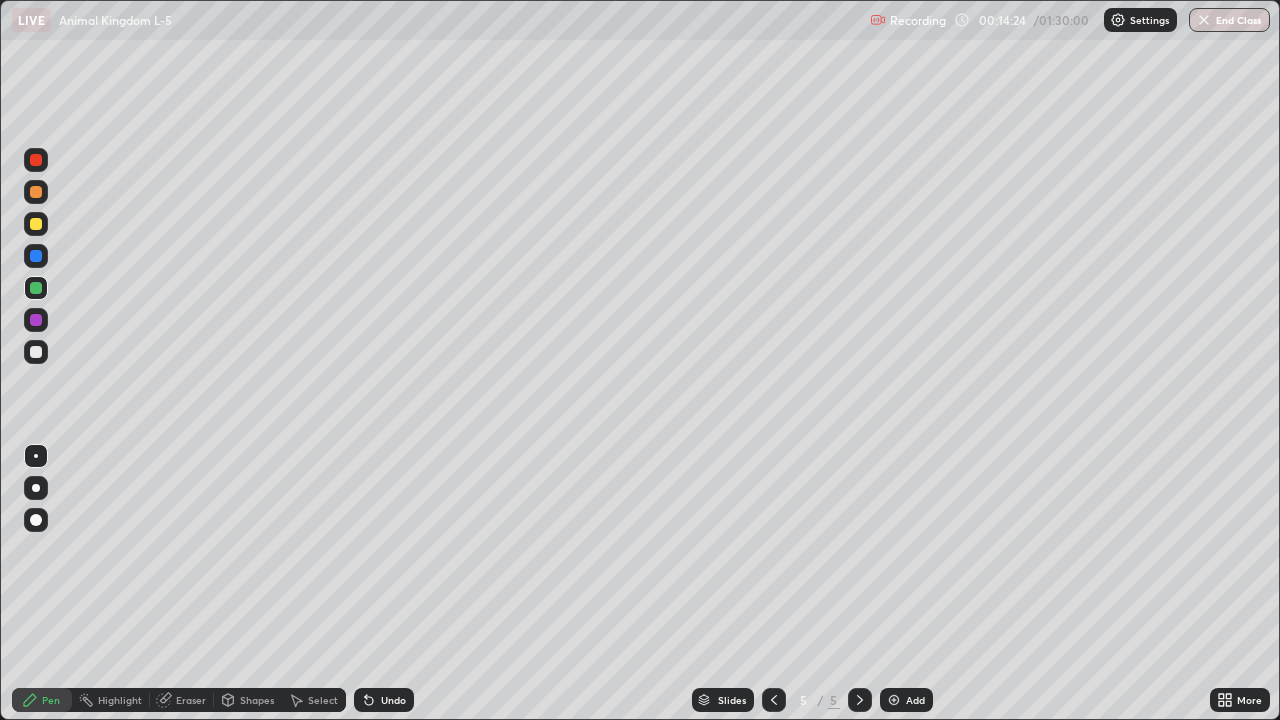 click on "Eraser" at bounding box center (191, 700) 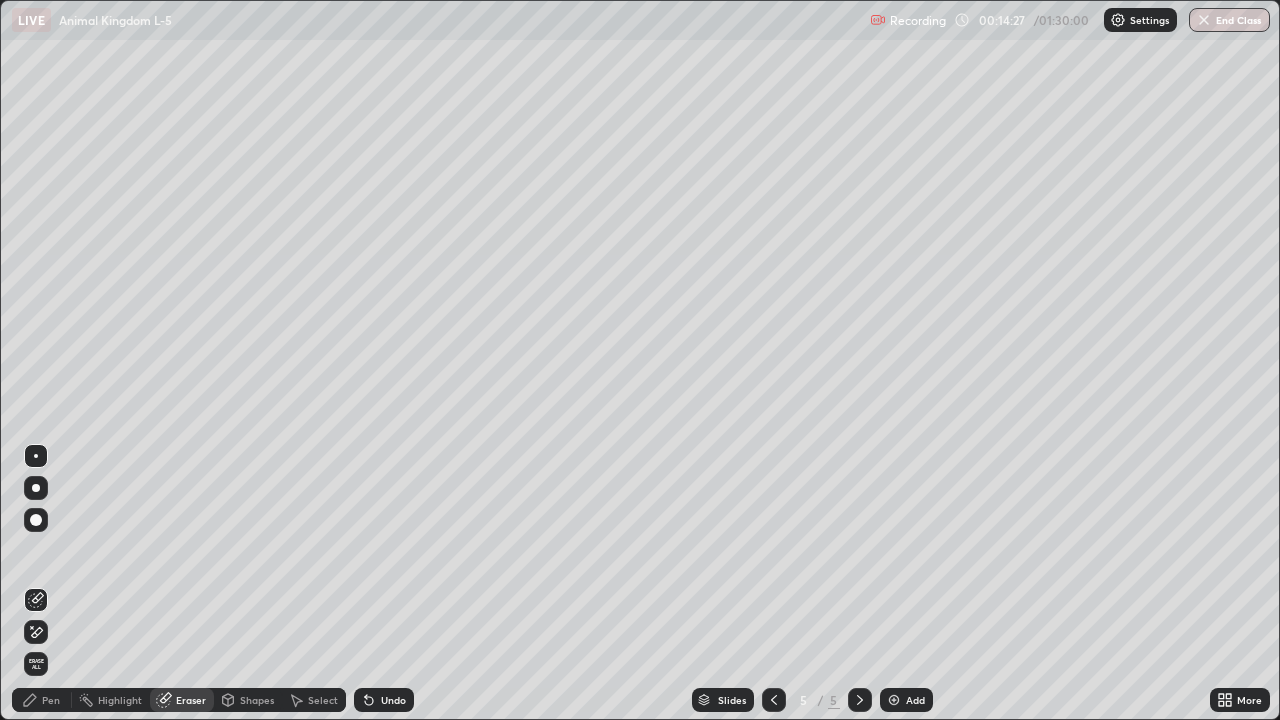 click on "Pen" at bounding box center (51, 700) 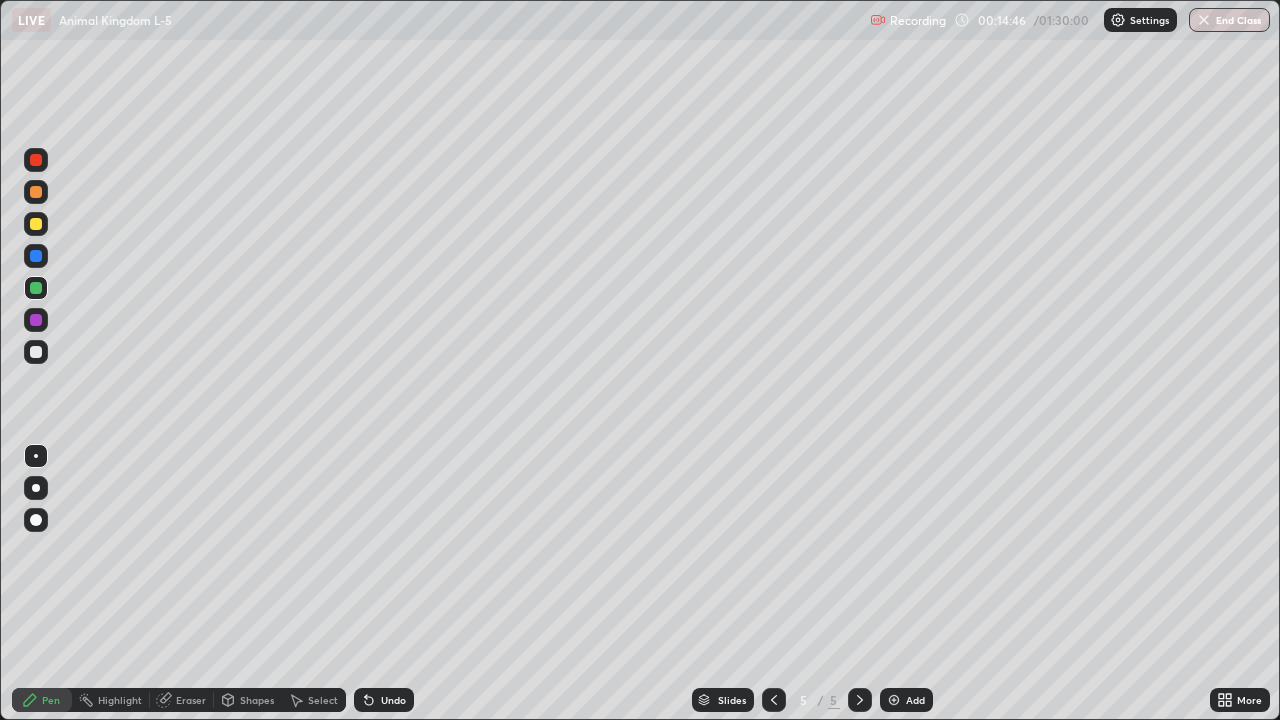click 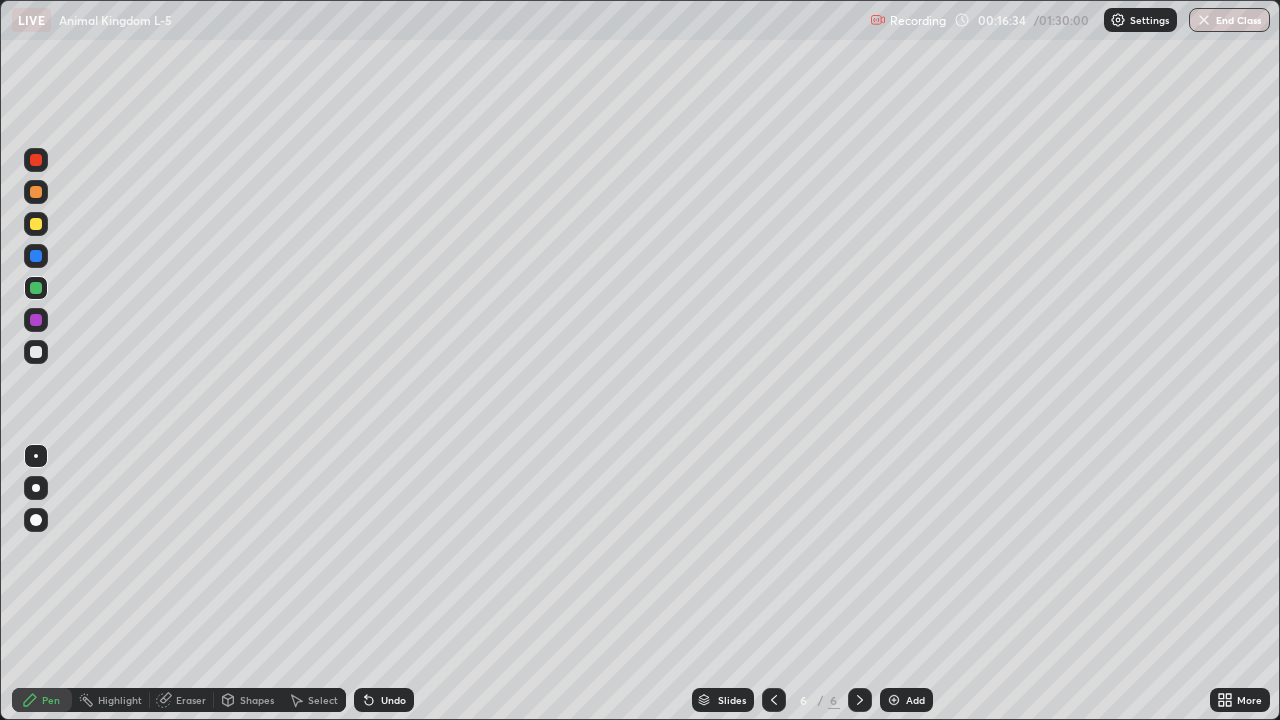click at bounding box center (36, 224) 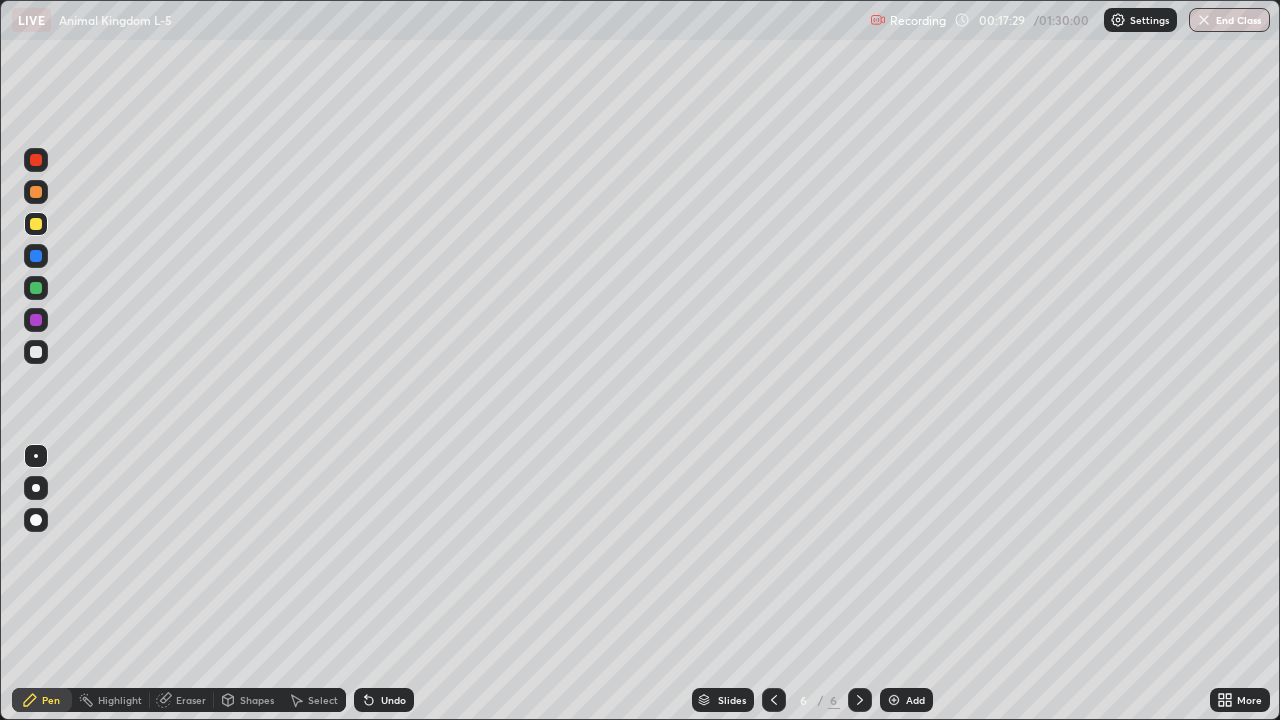 click on "Setting up your live class" at bounding box center [640, 360] 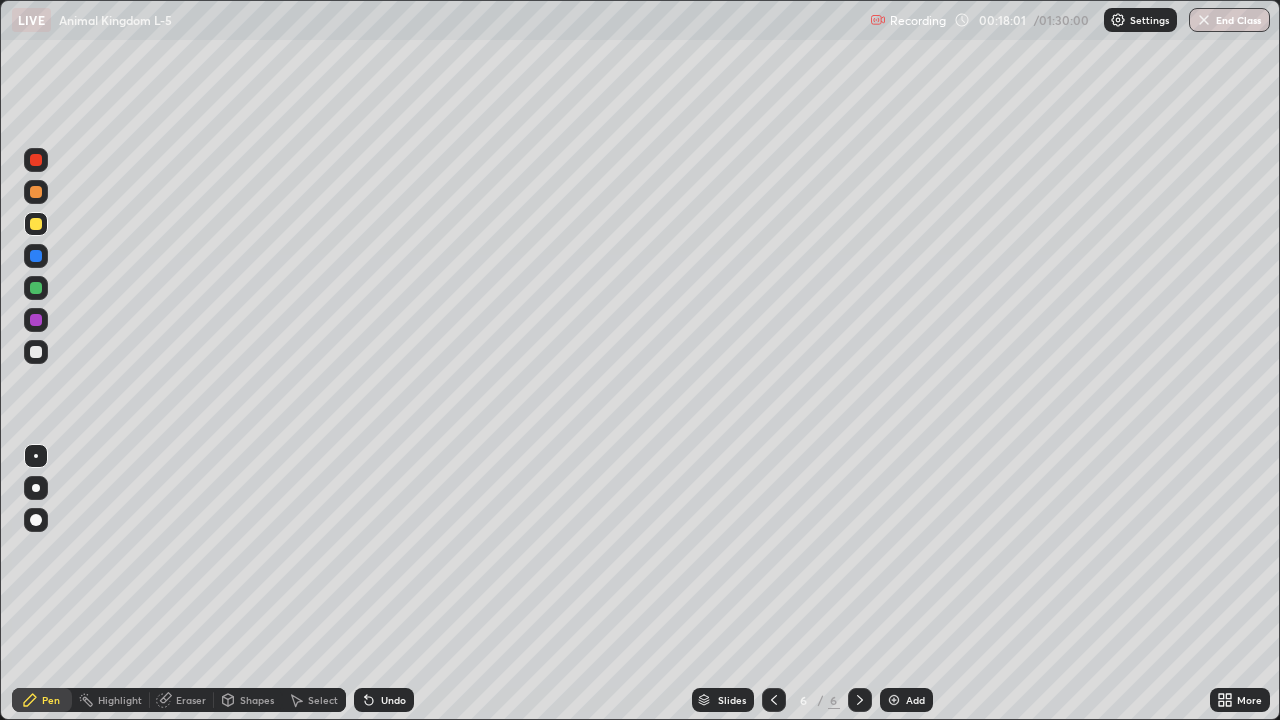click at bounding box center [894, 700] 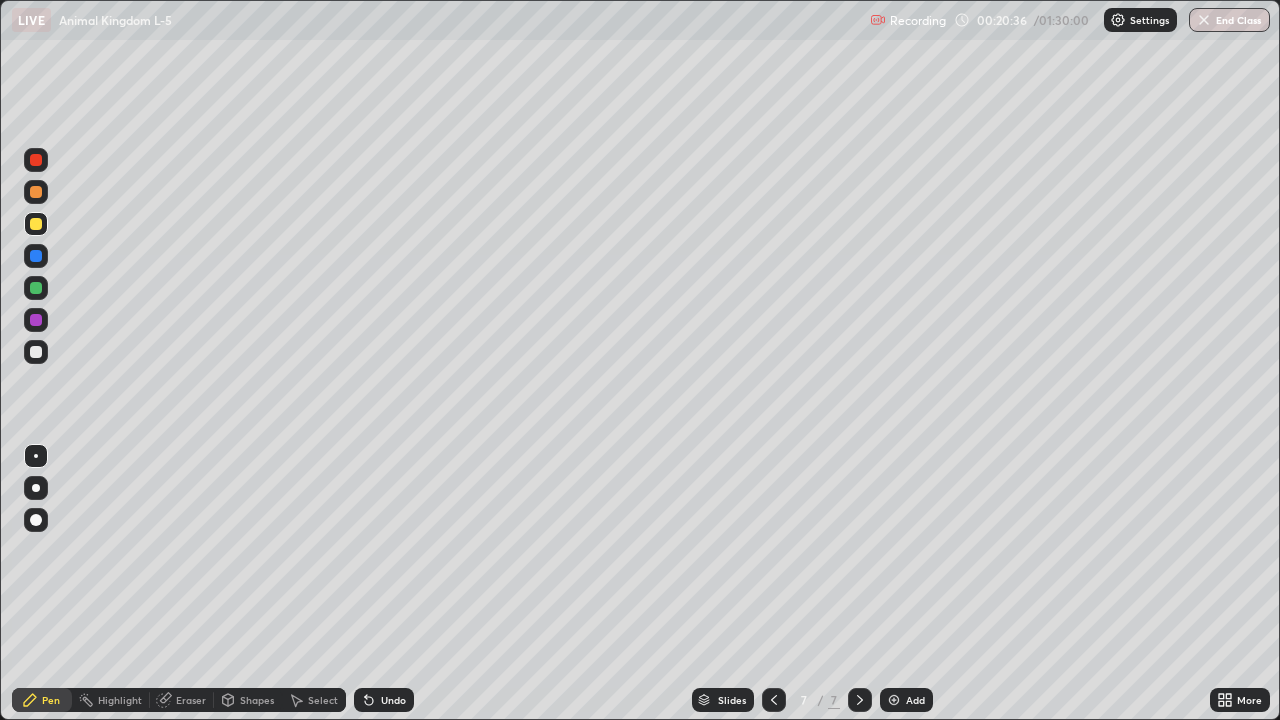 click on "Eraser" at bounding box center (191, 700) 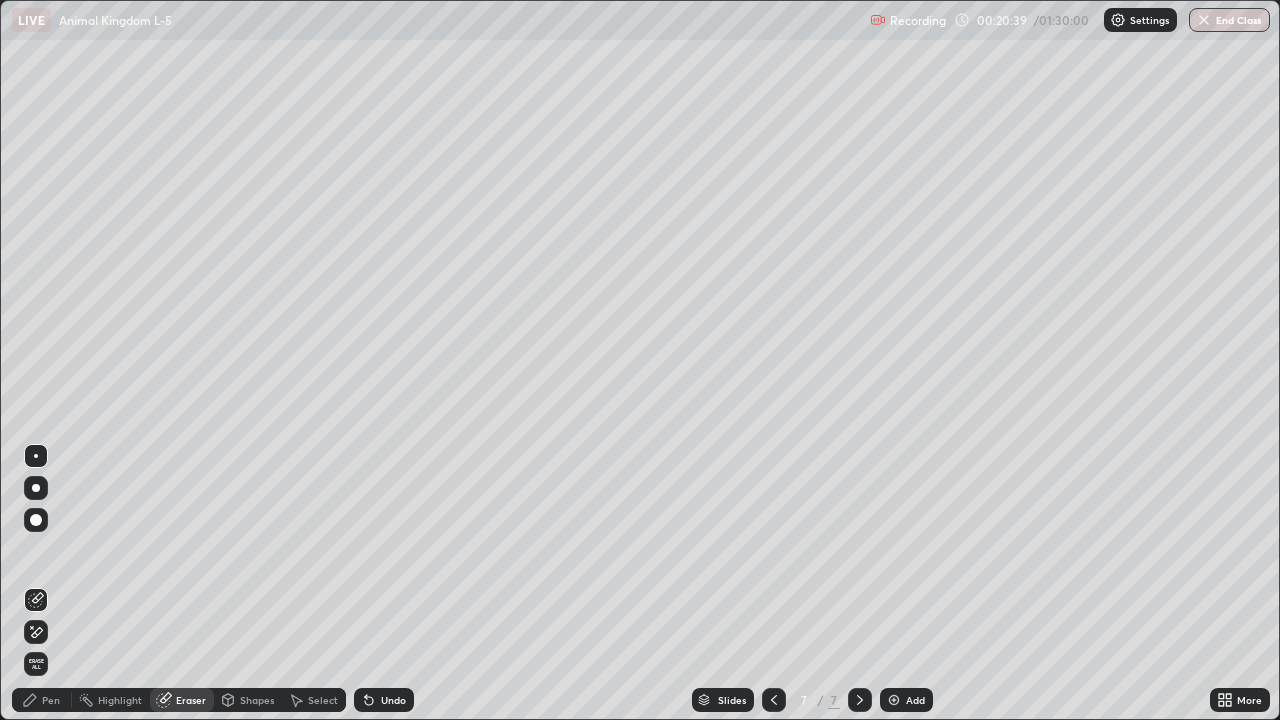 click on "Pen" at bounding box center [51, 700] 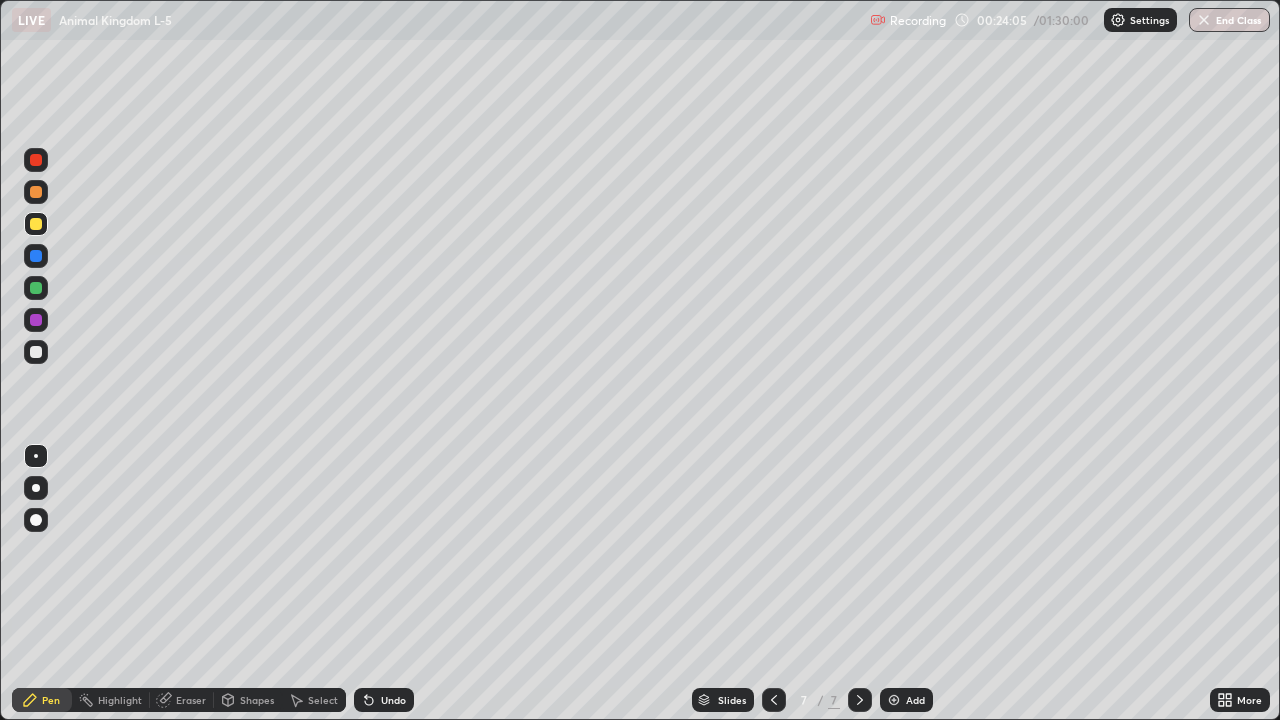 click on "More" at bounding box center (1240, 700) 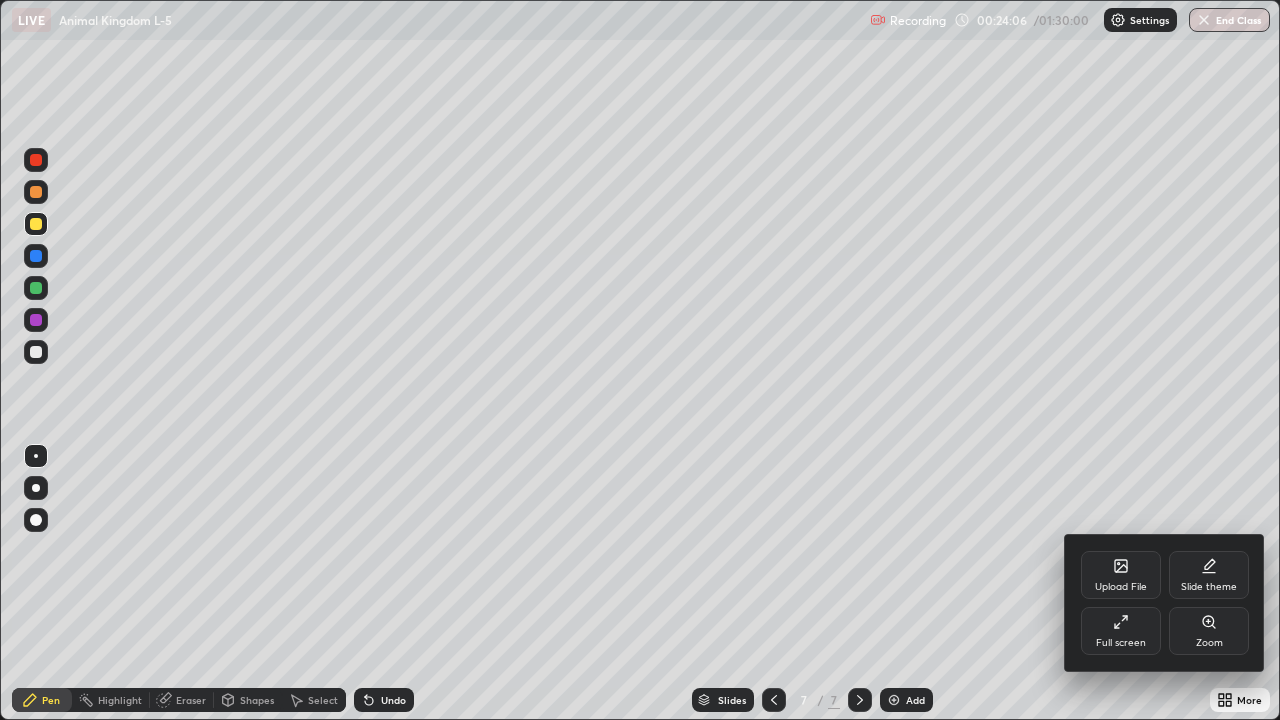 click on "Full screen" at bounding box center [1121, 643] 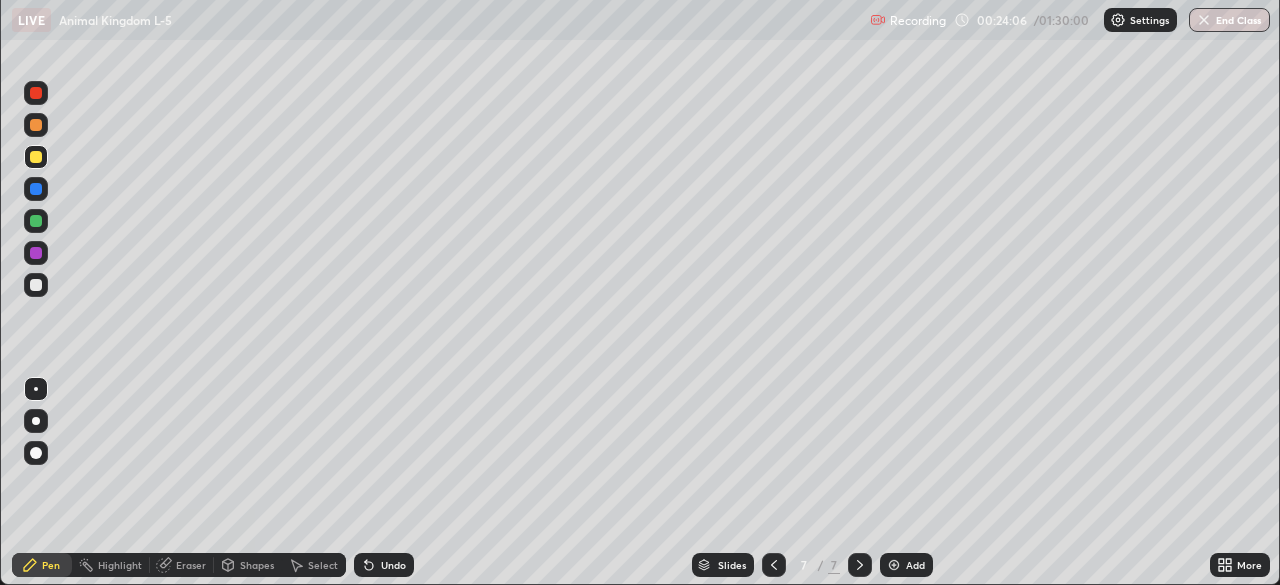 scroll, scrollTop: 585, scrollLeft: 1280, axis: both 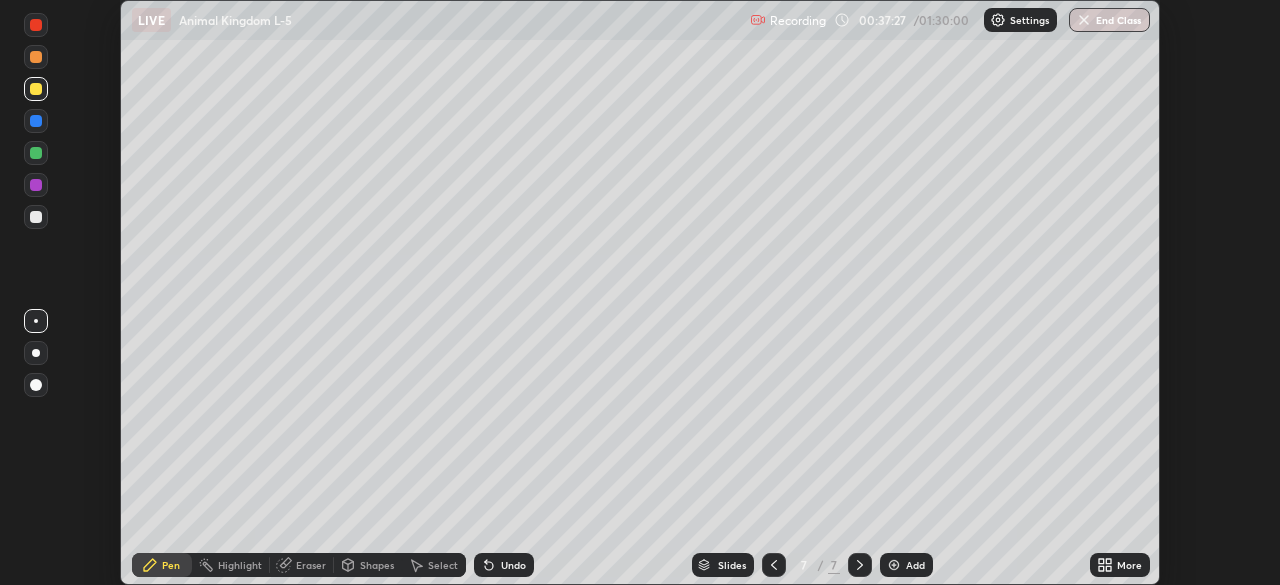 click 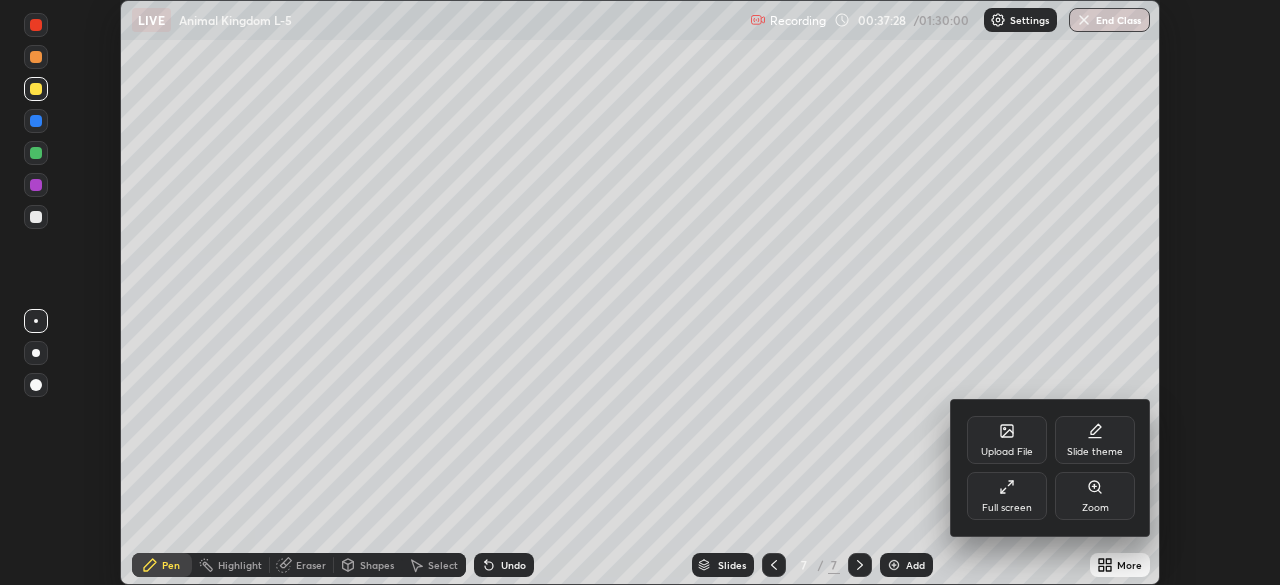 click on "Full screen" at bounding box center (1007, 496) 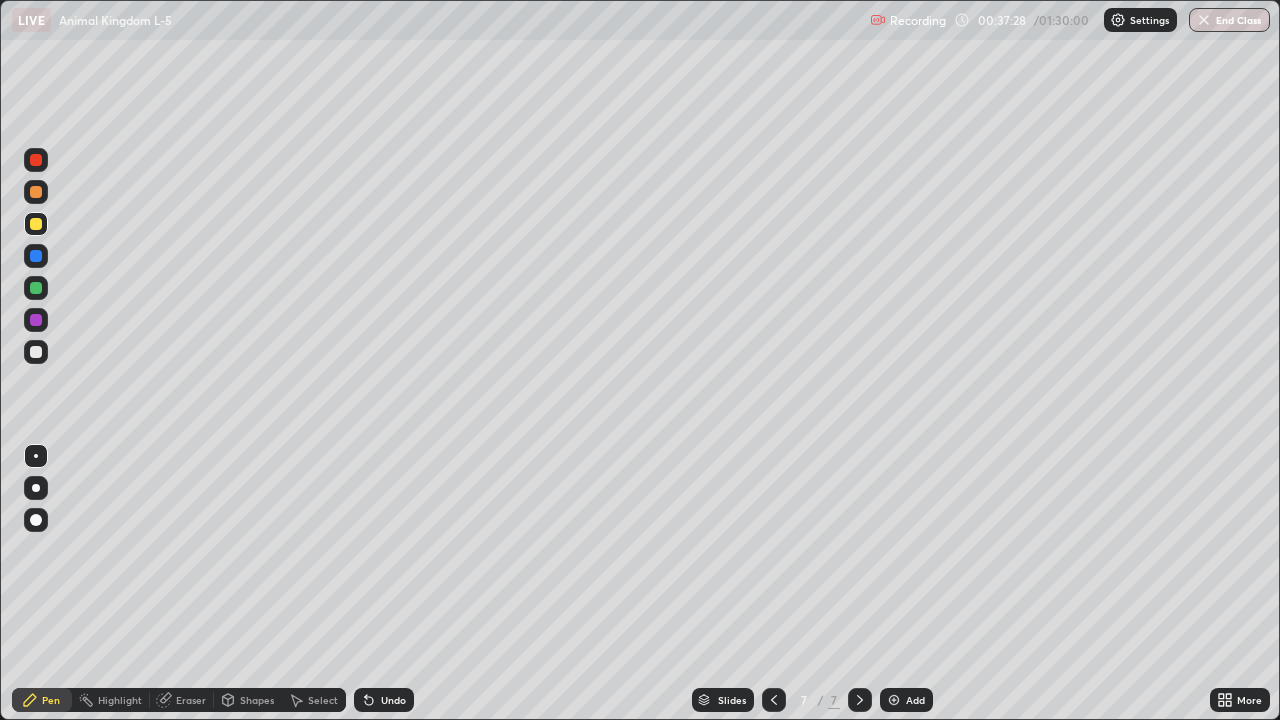 scroll, scrollTop: 99280, scrollLeft: 98720, axis: both 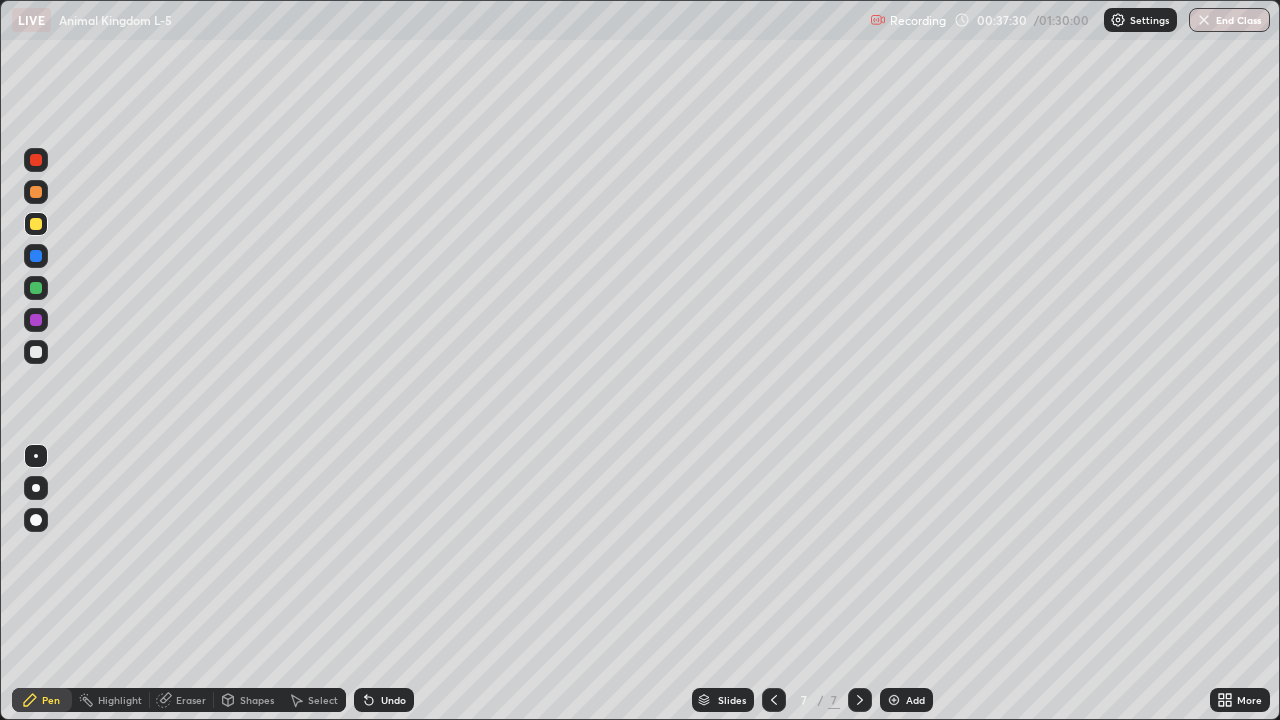 click 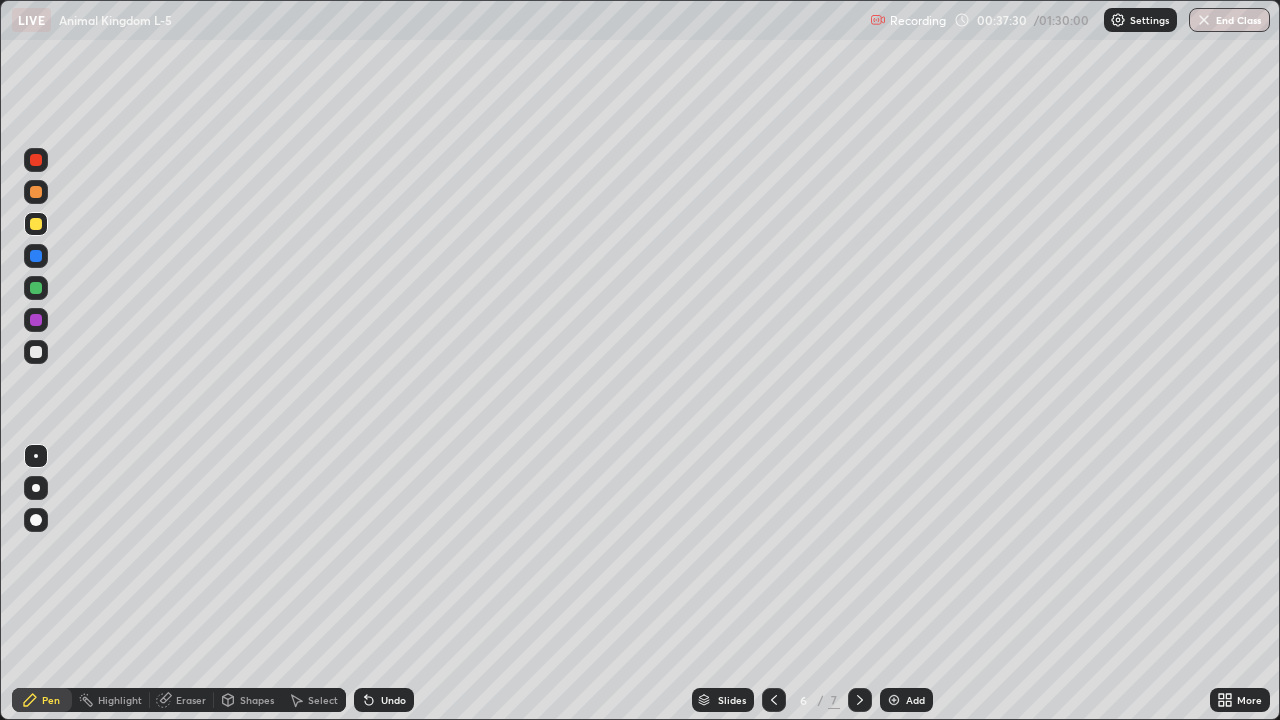 click 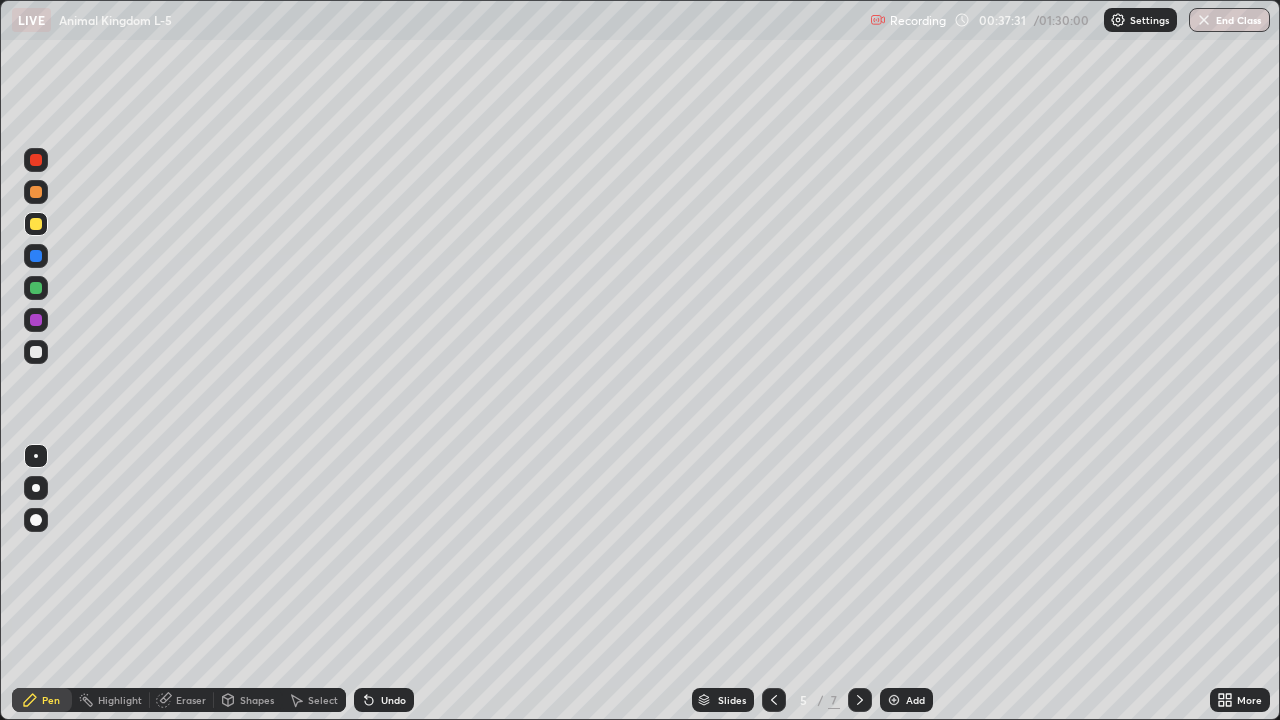 click at bounding box center (774, 700) 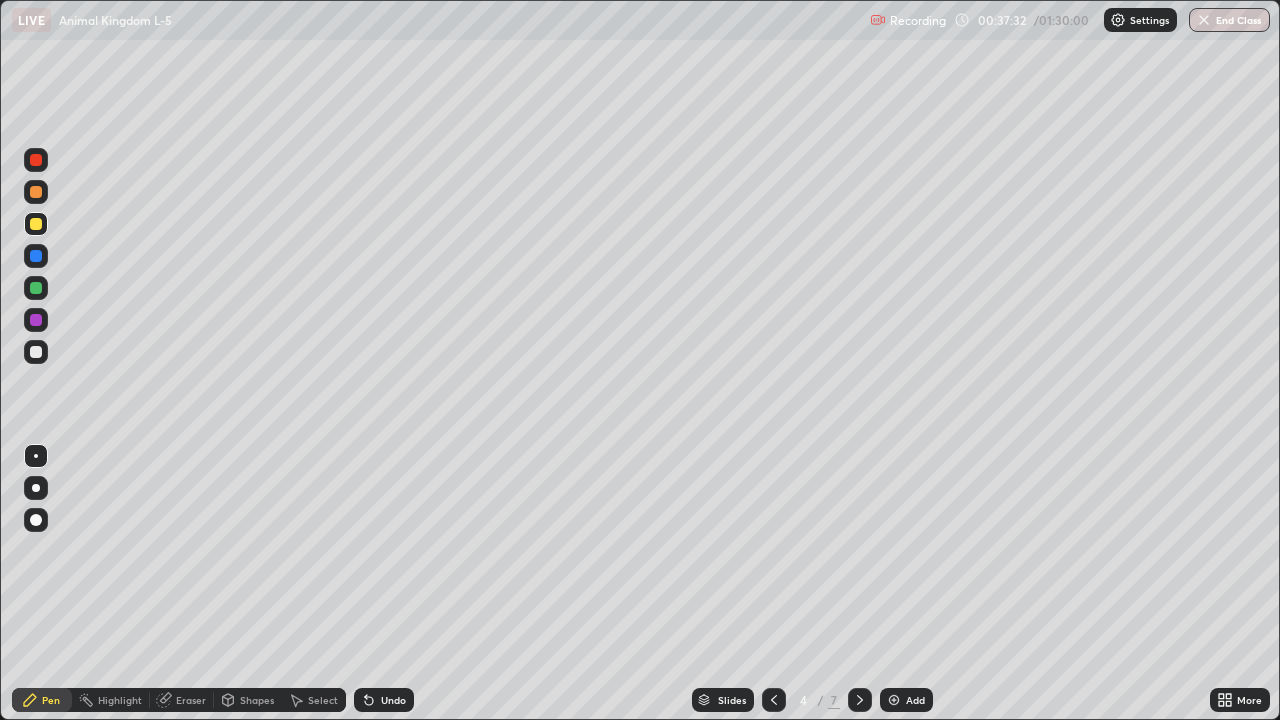 click at bounding box center [774, 700] 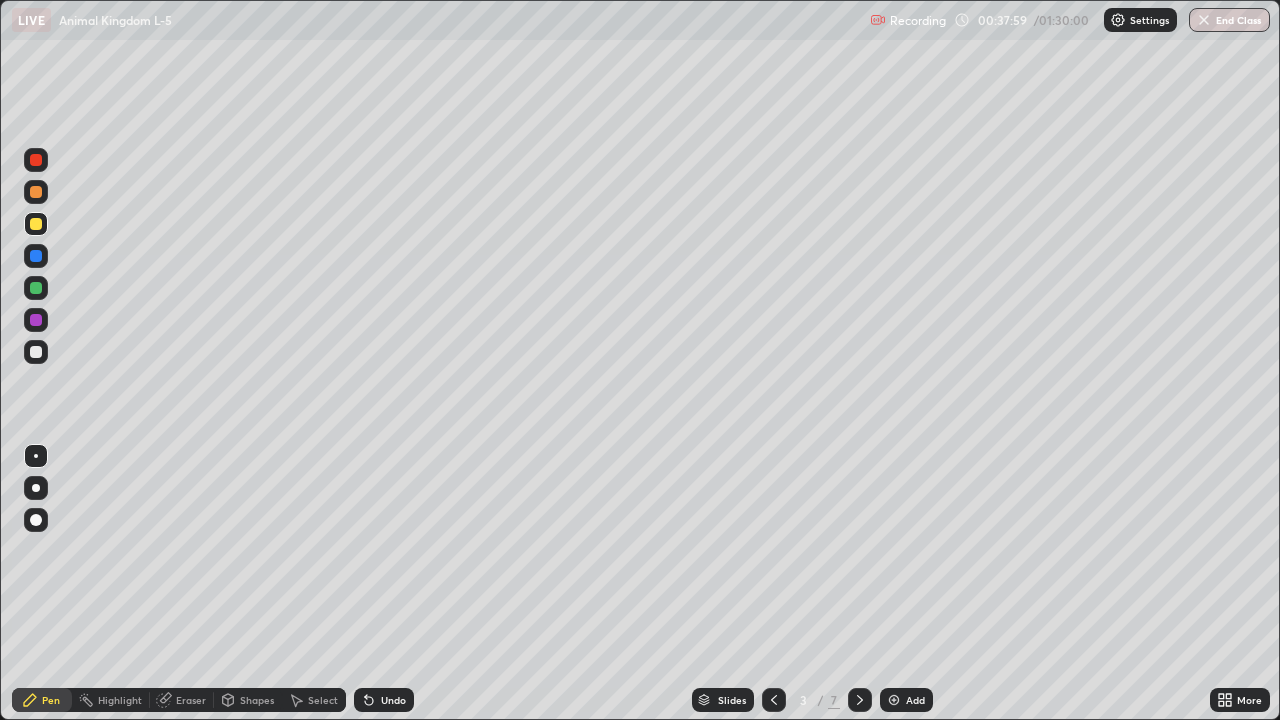 click 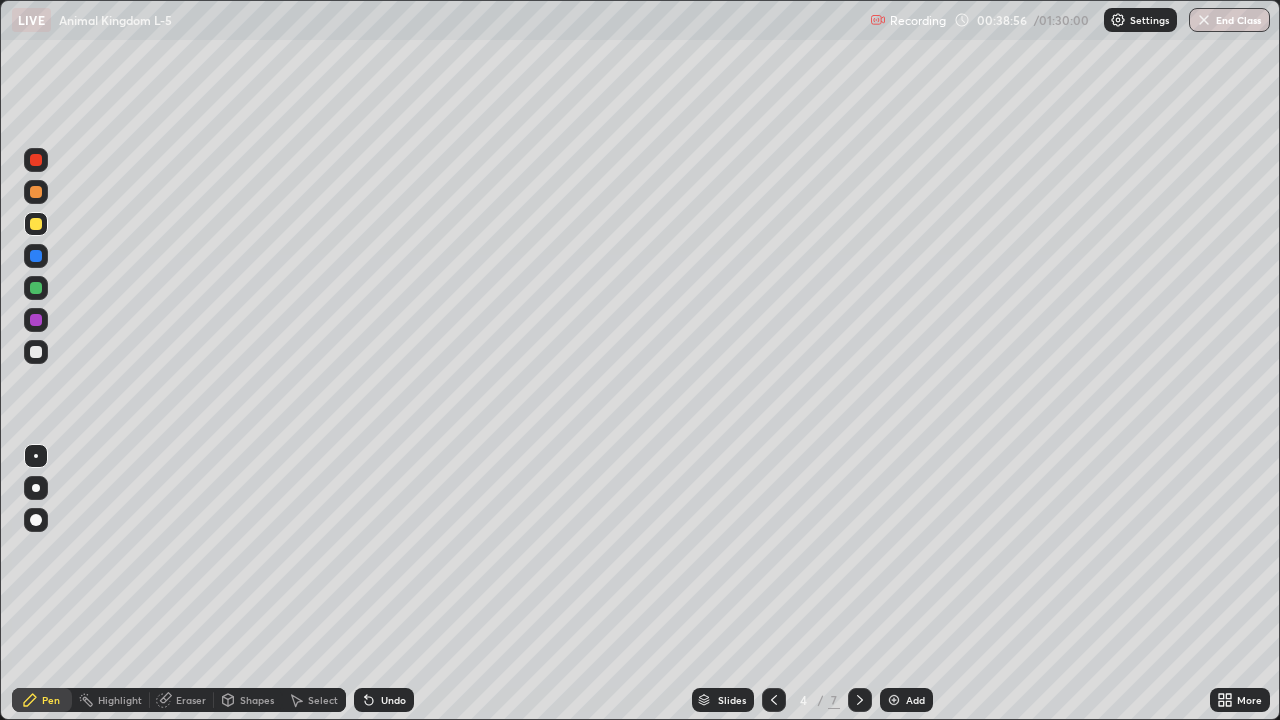 click 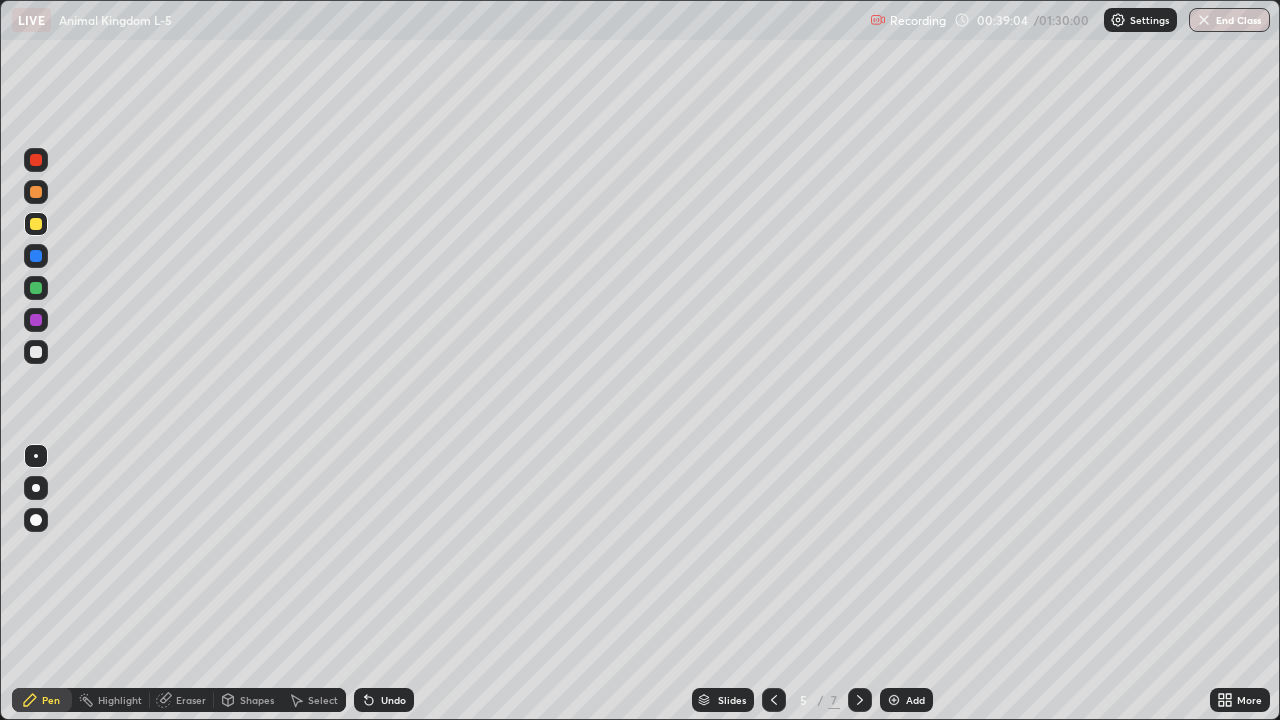 click on "Eraser" at bounding box center [191, 700] 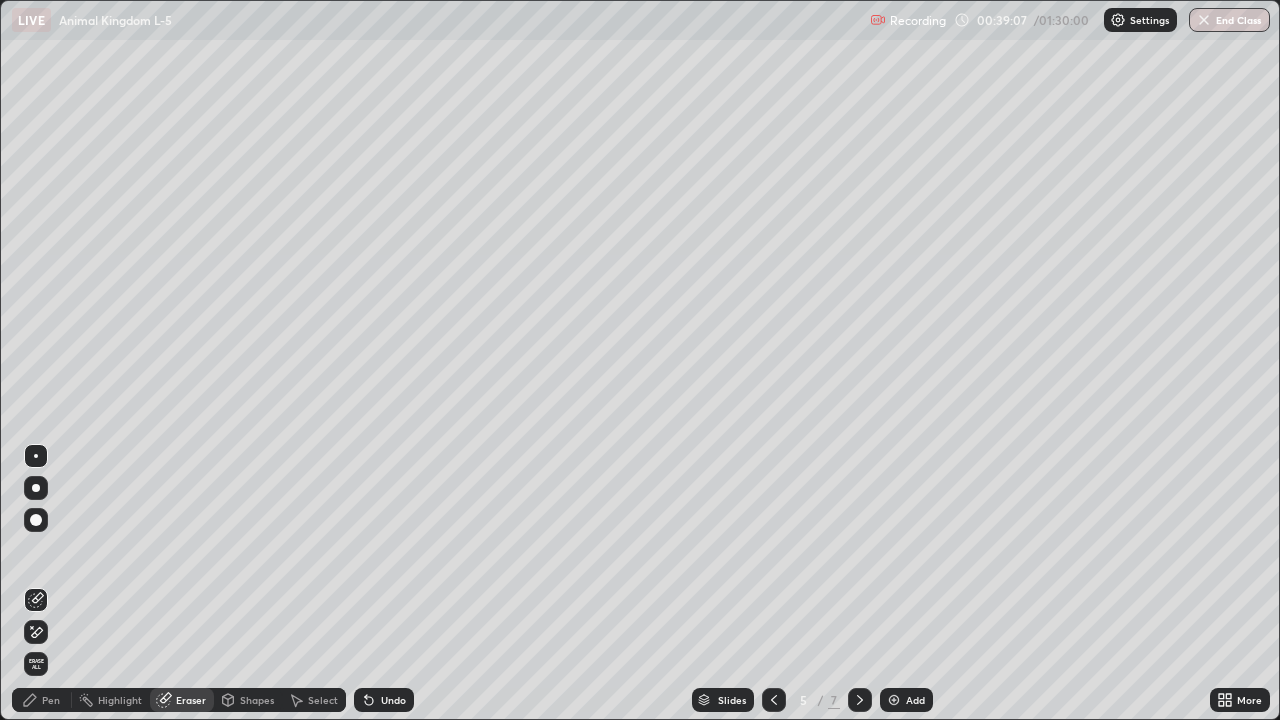 click on "Pen" at bounding box center (42, 700) 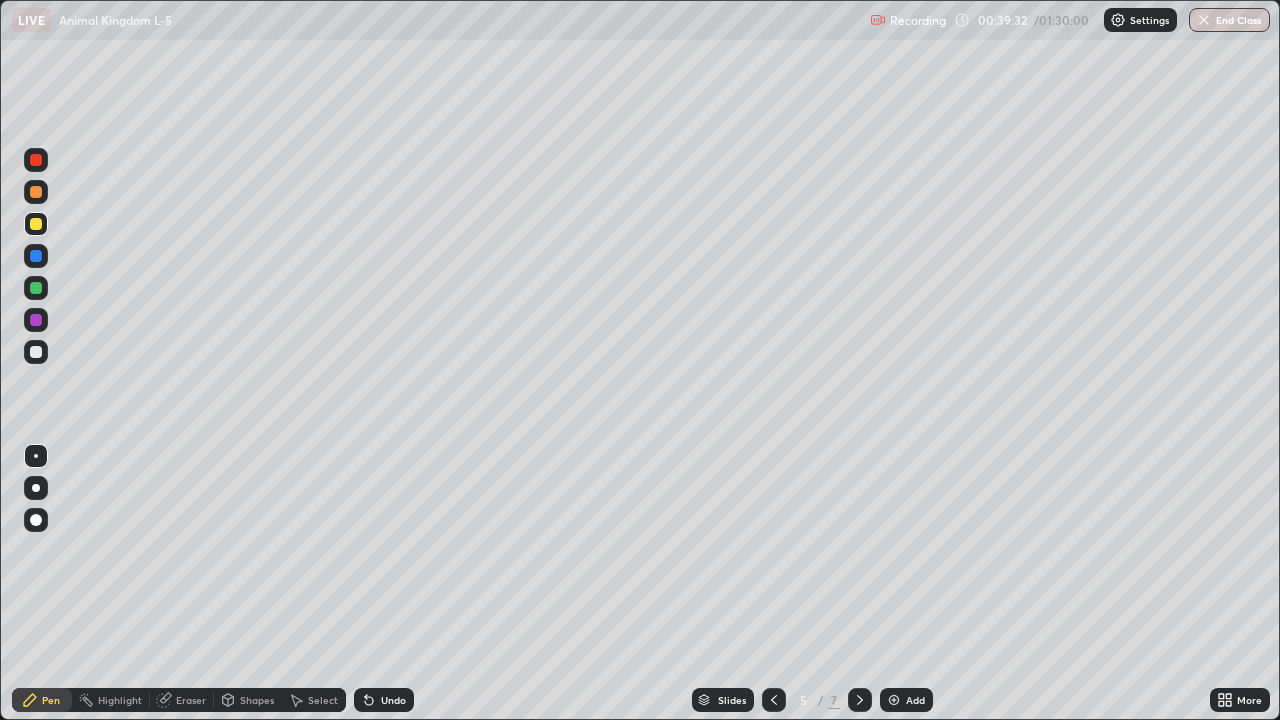 click 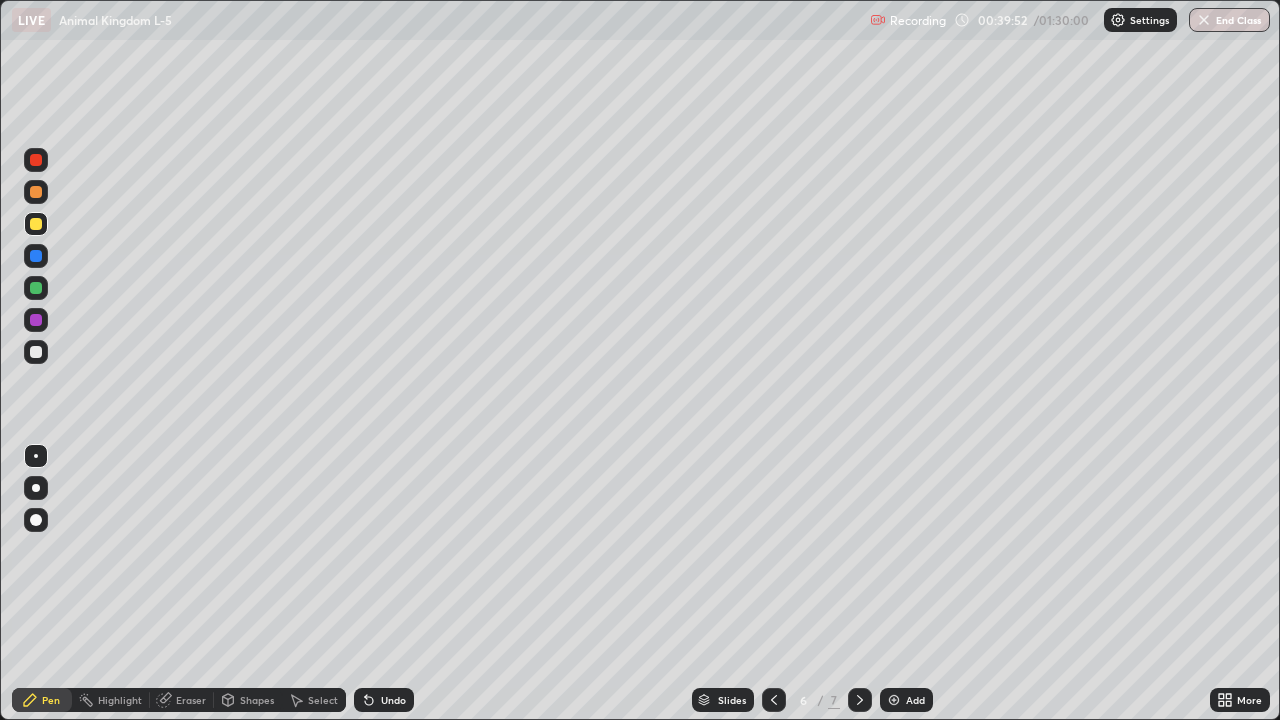 click 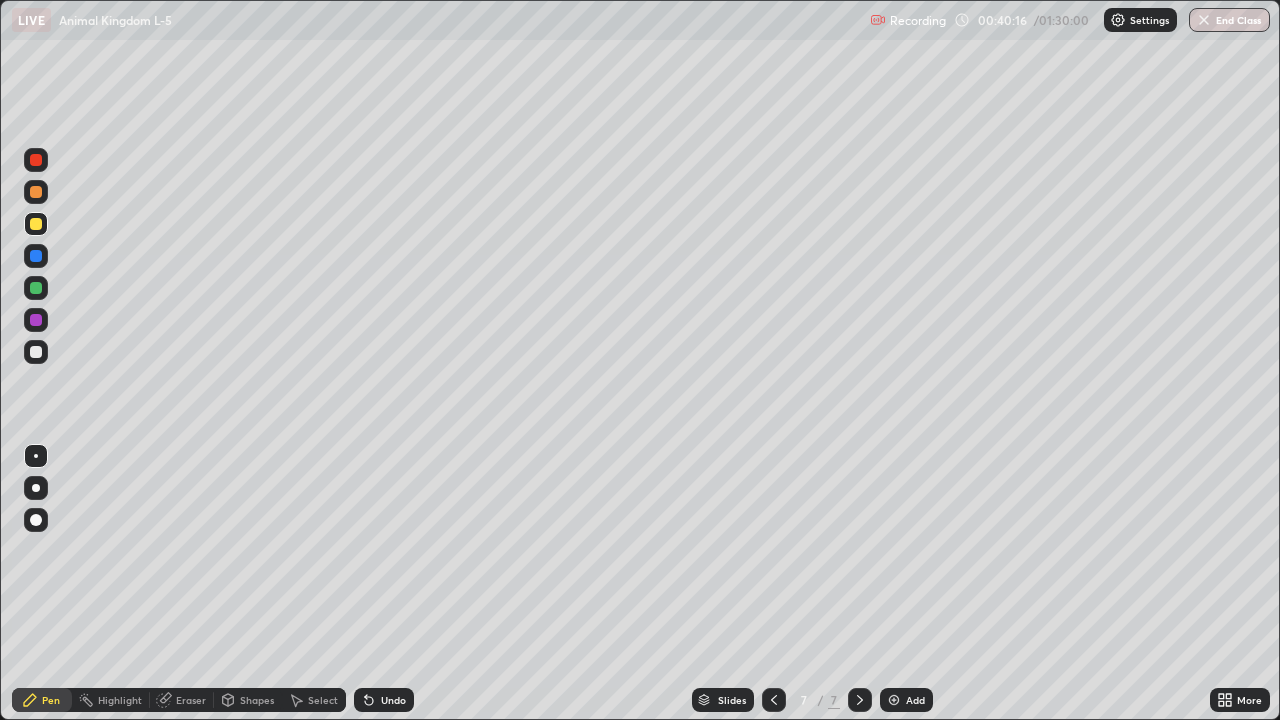click at bounding box center (860, 700) 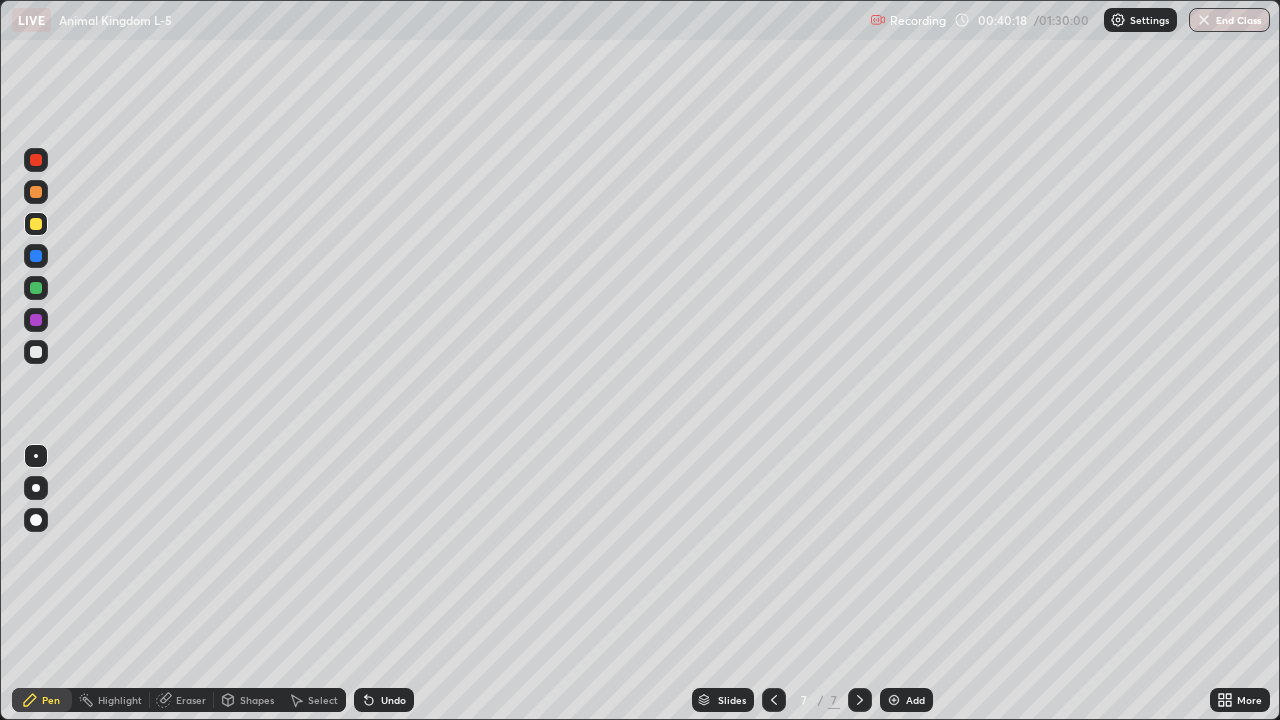 click 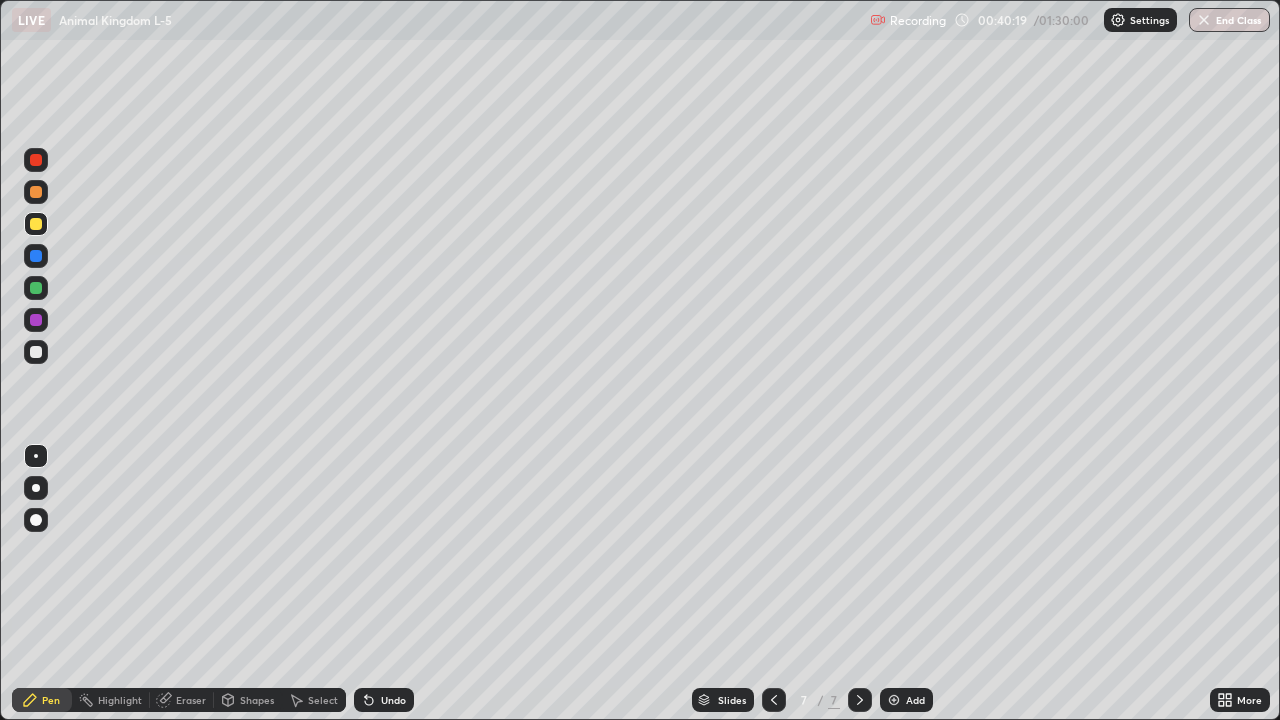 click 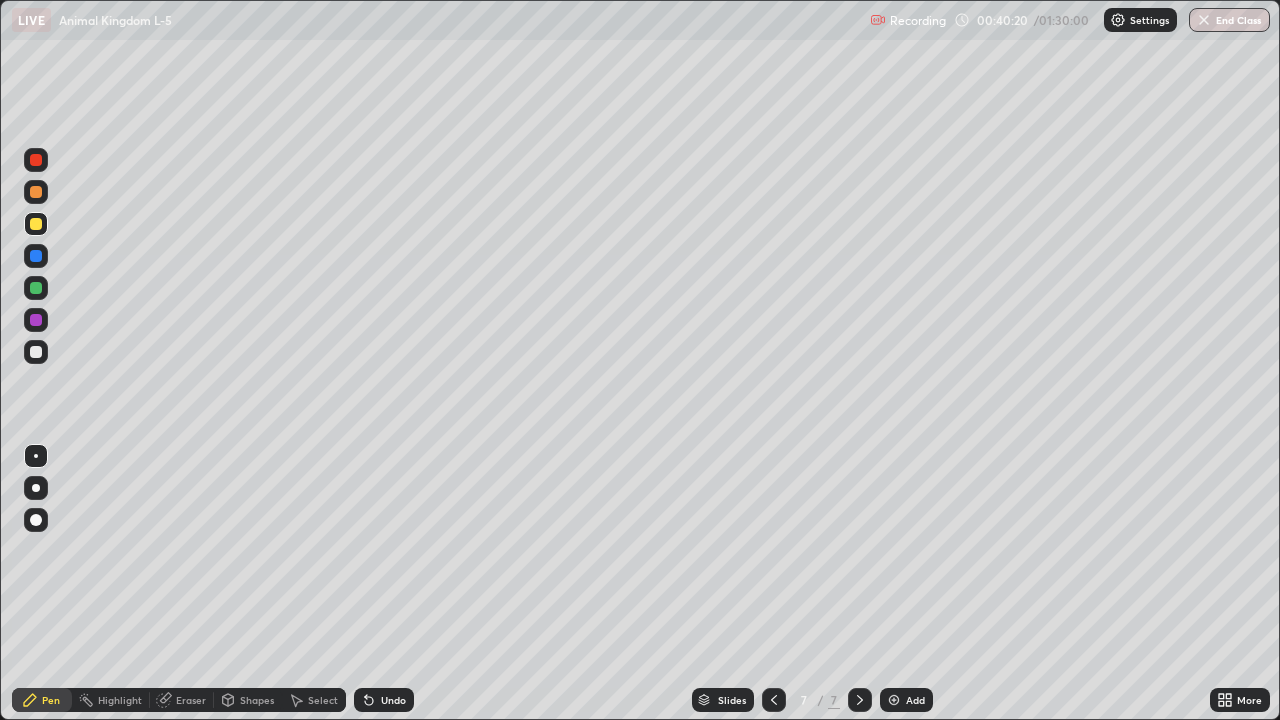 click on "Add" at bounding box center (906, 700) 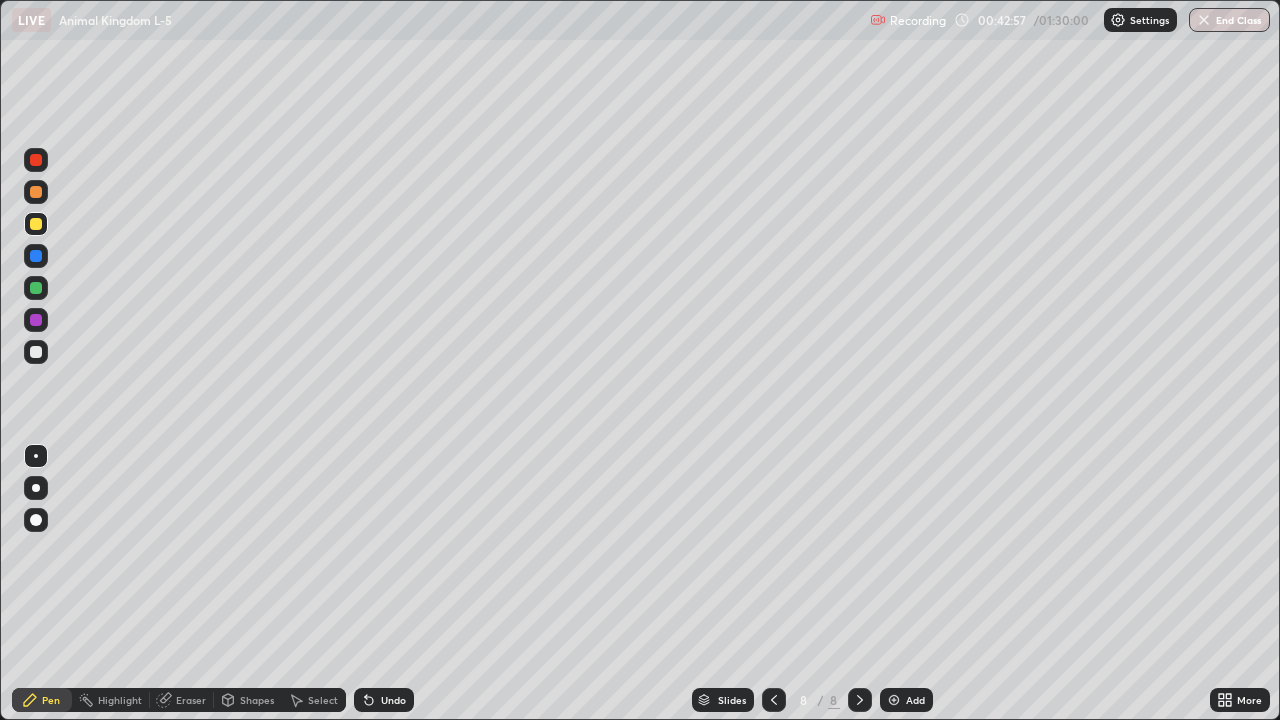click on "Eraser" at bounding box center [191, 700] 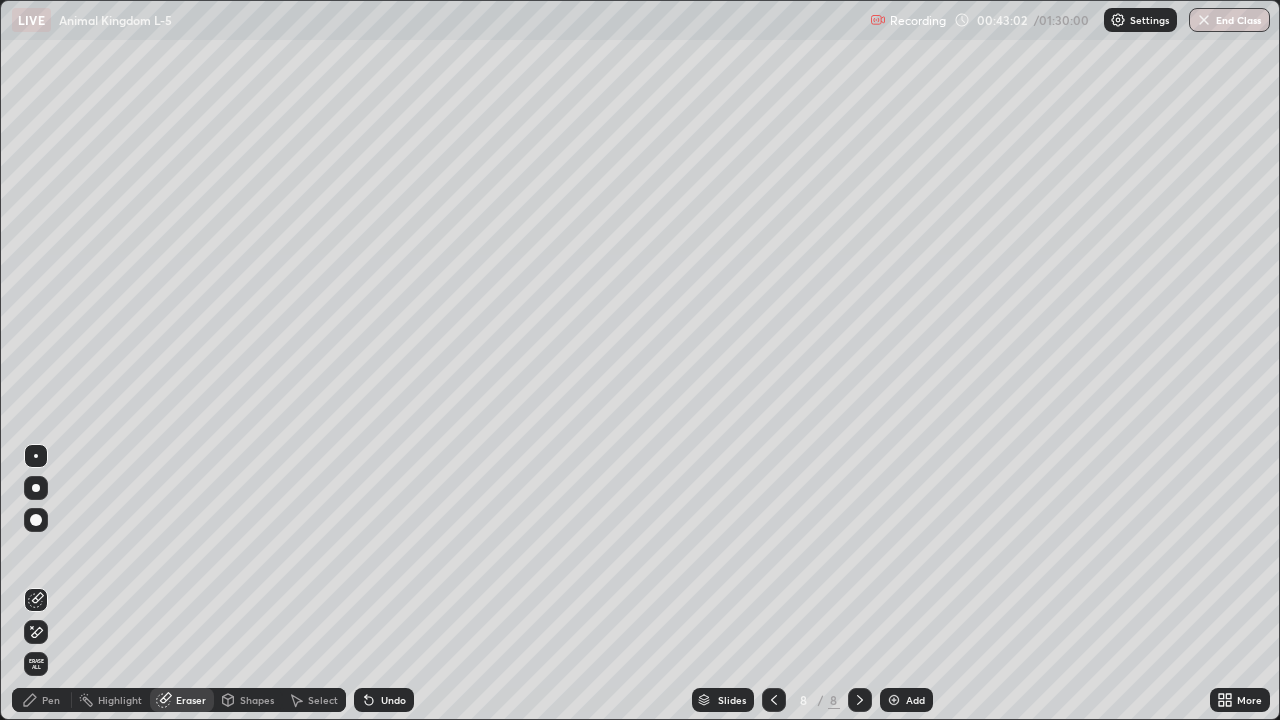 click on "Pen" at bounding box center (51, 700) 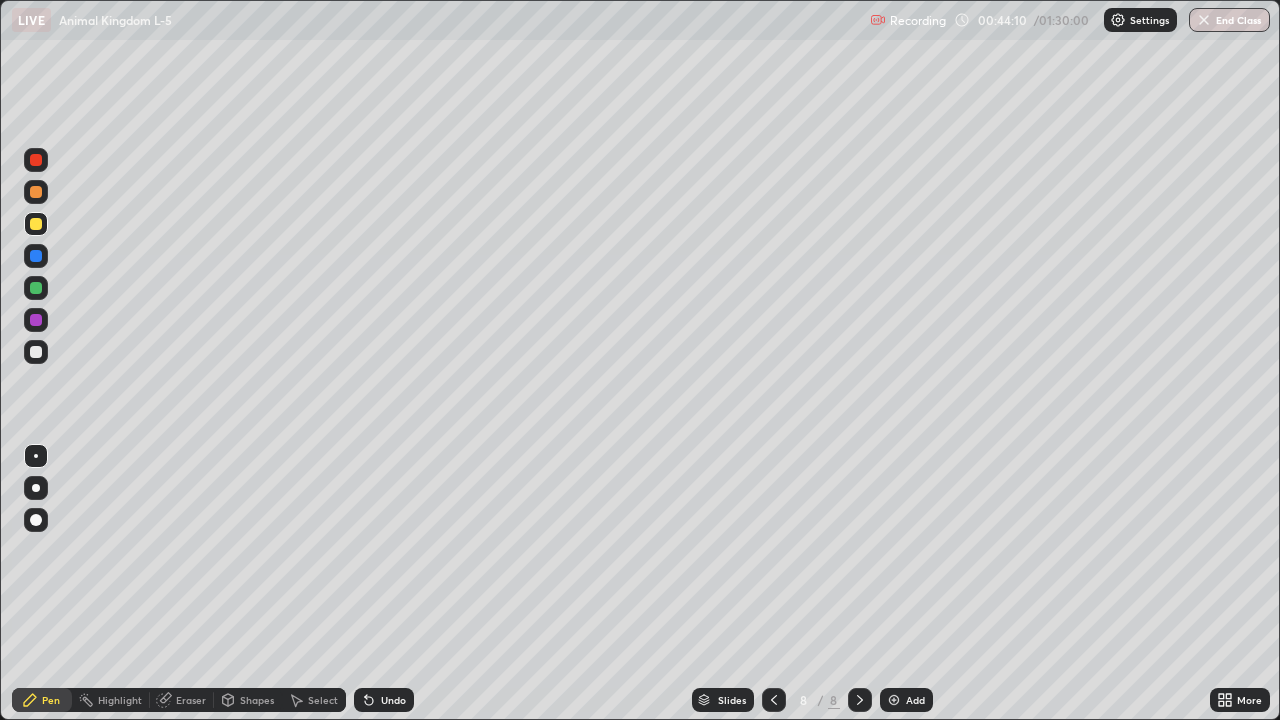 click at bounding box center [36, 352] 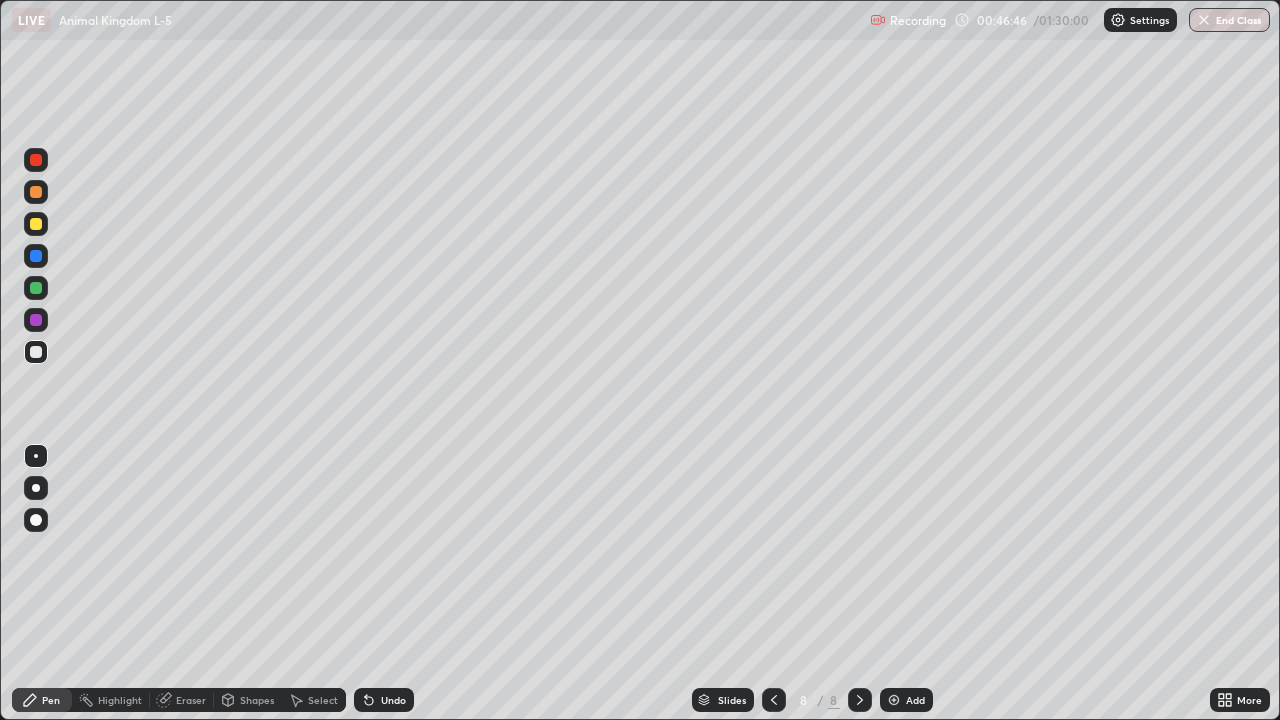 click at bounding box center (894, 700) 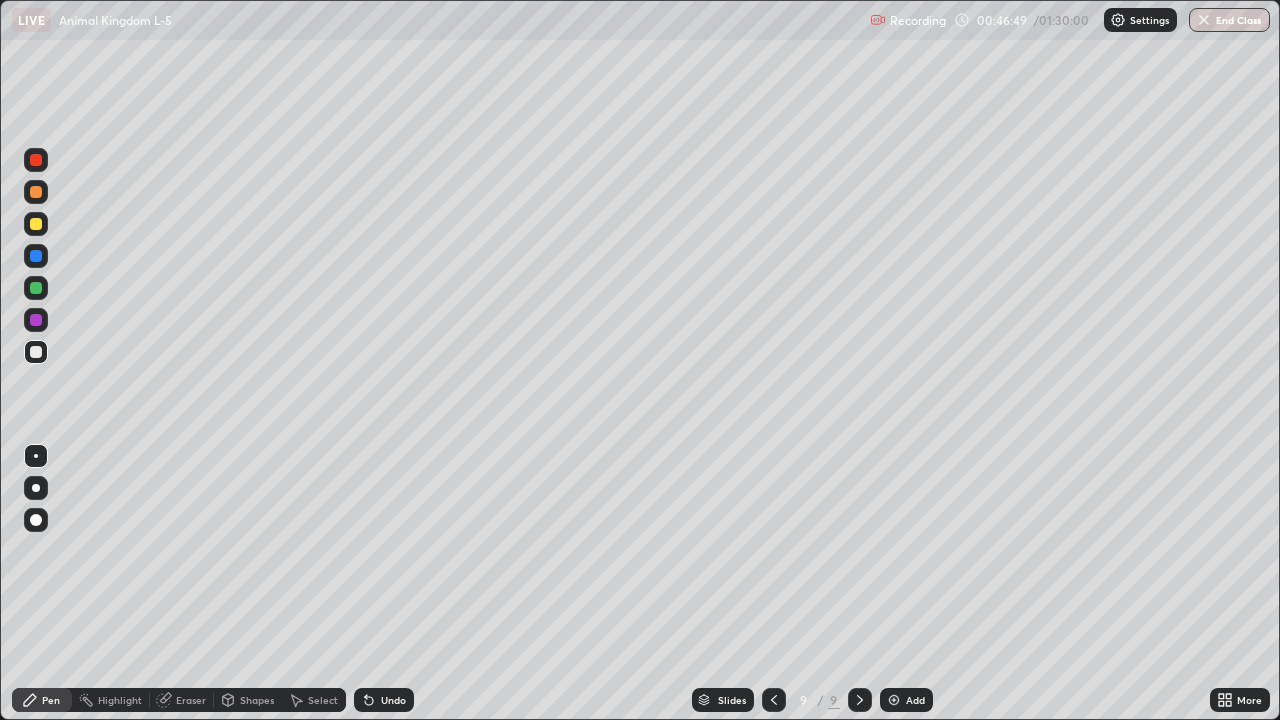 click at bounding box center (36, 224) 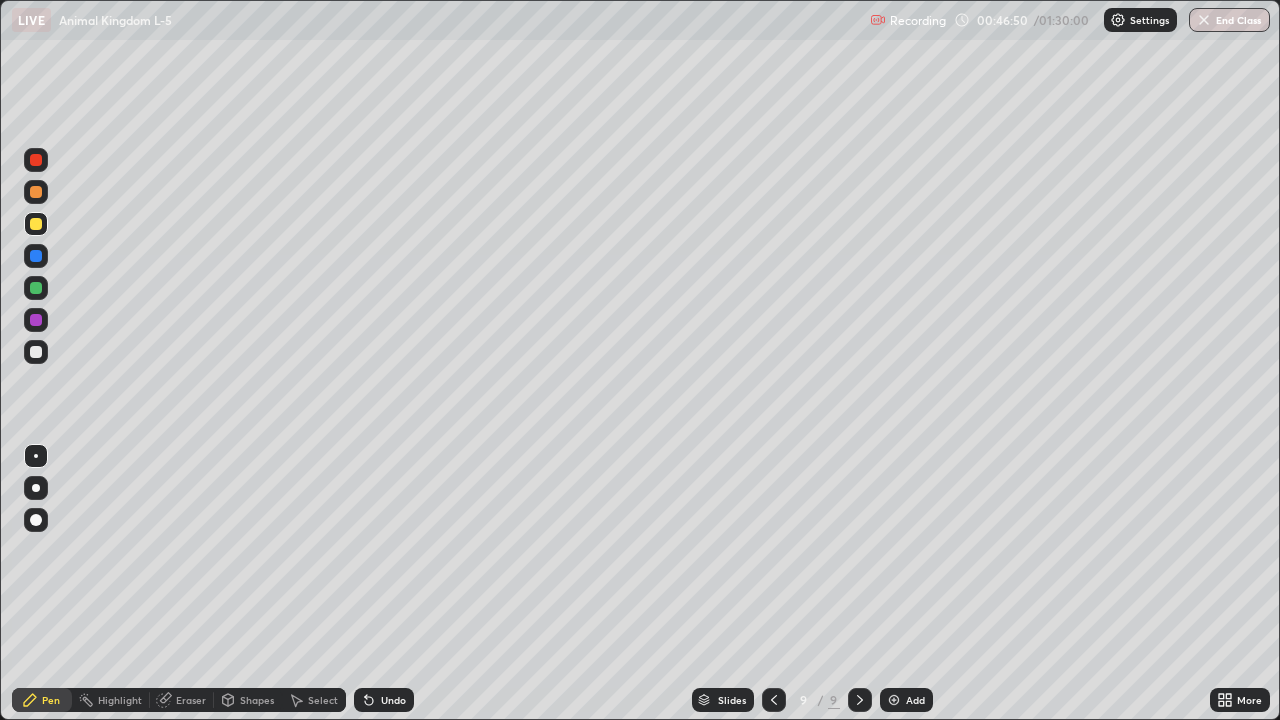 click at bounding box center [774, 700] 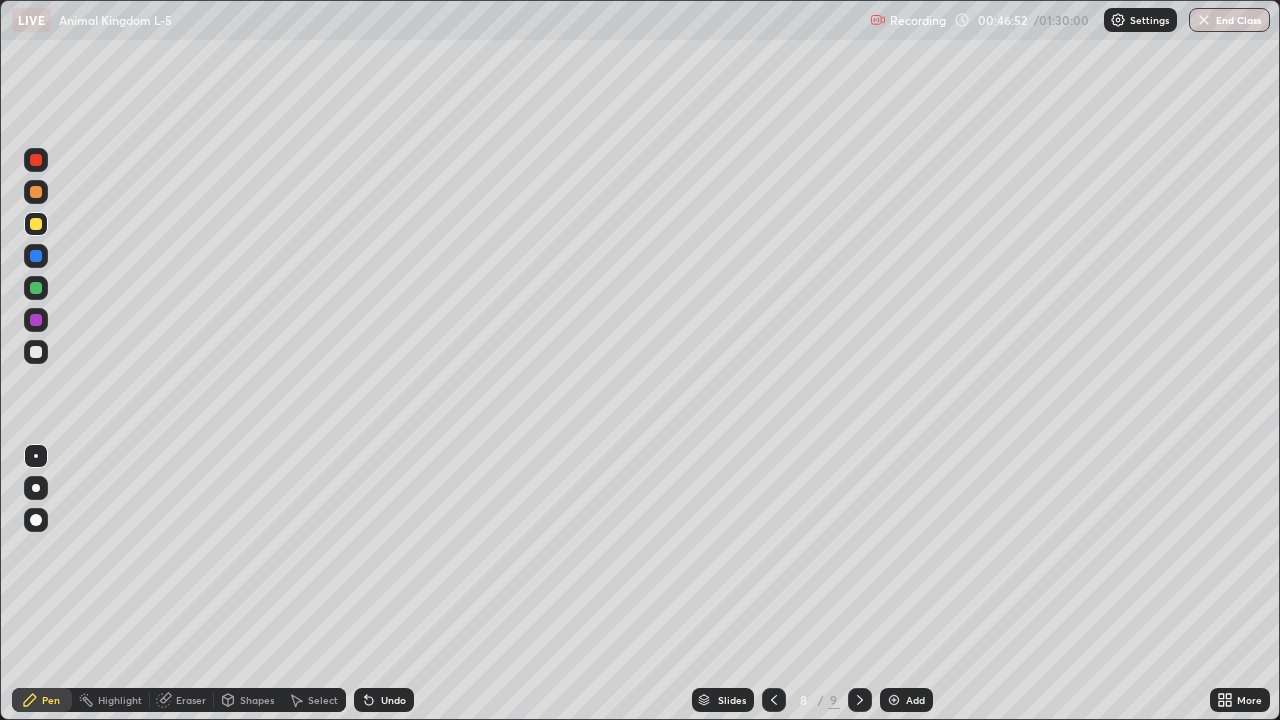 click 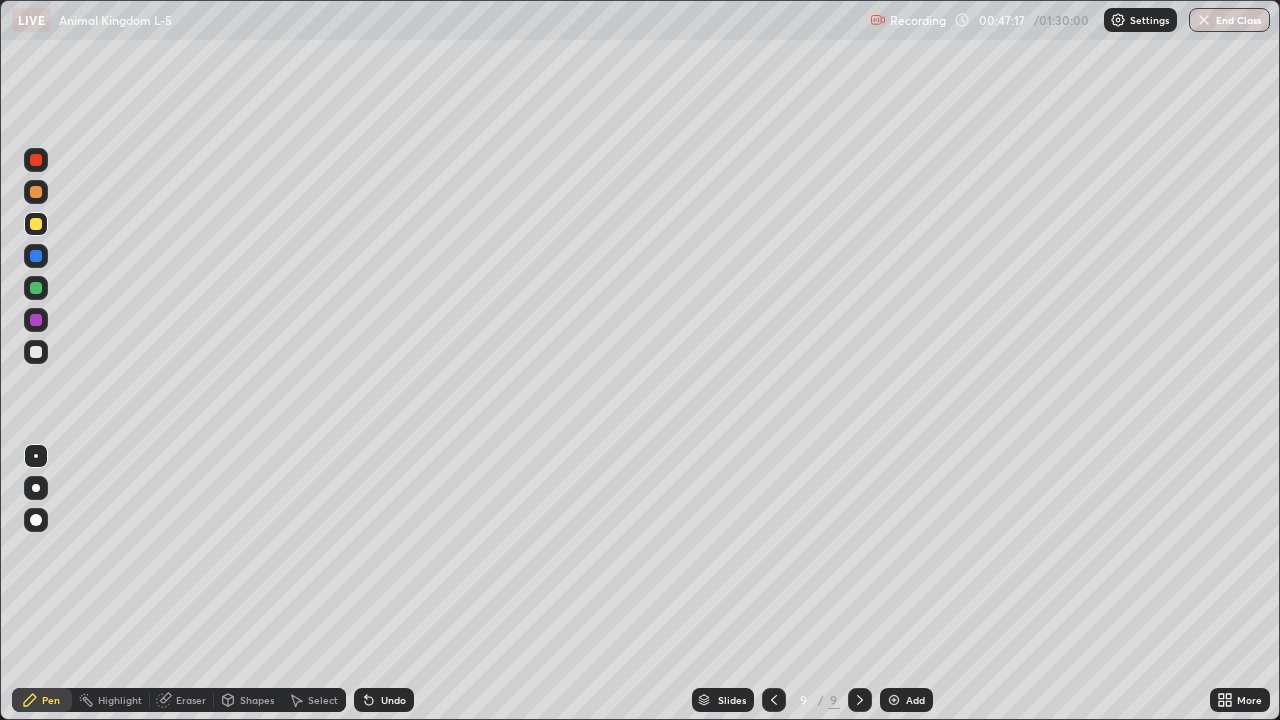 click on "Eraser" at bounding box center [191, 700] 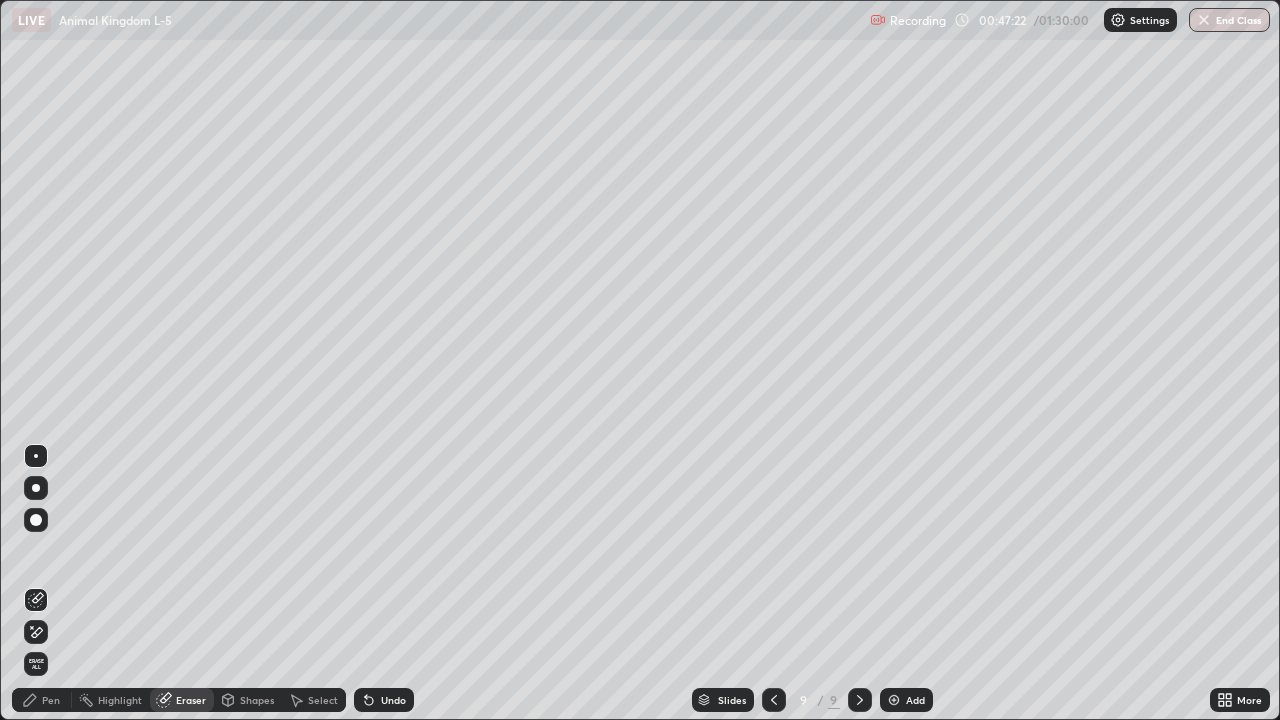 click on "Pen" at bounding box center [51, 700] 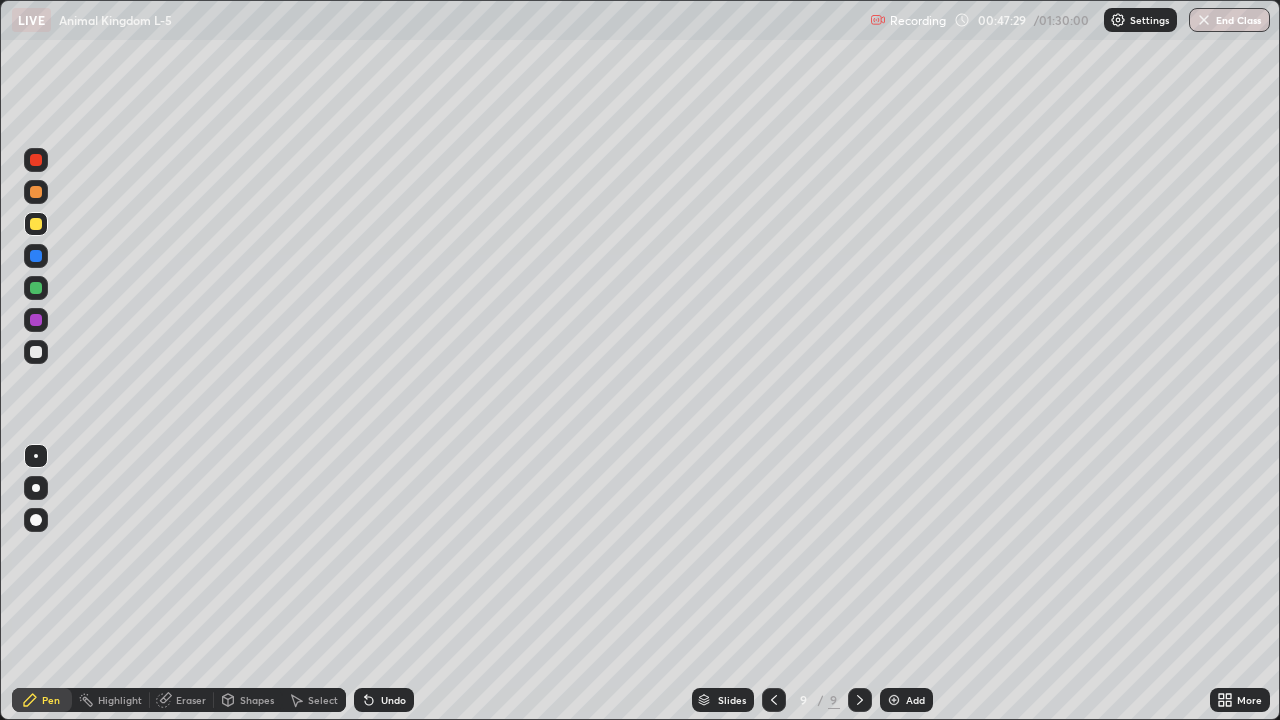 click at bounding box center [36, 224] 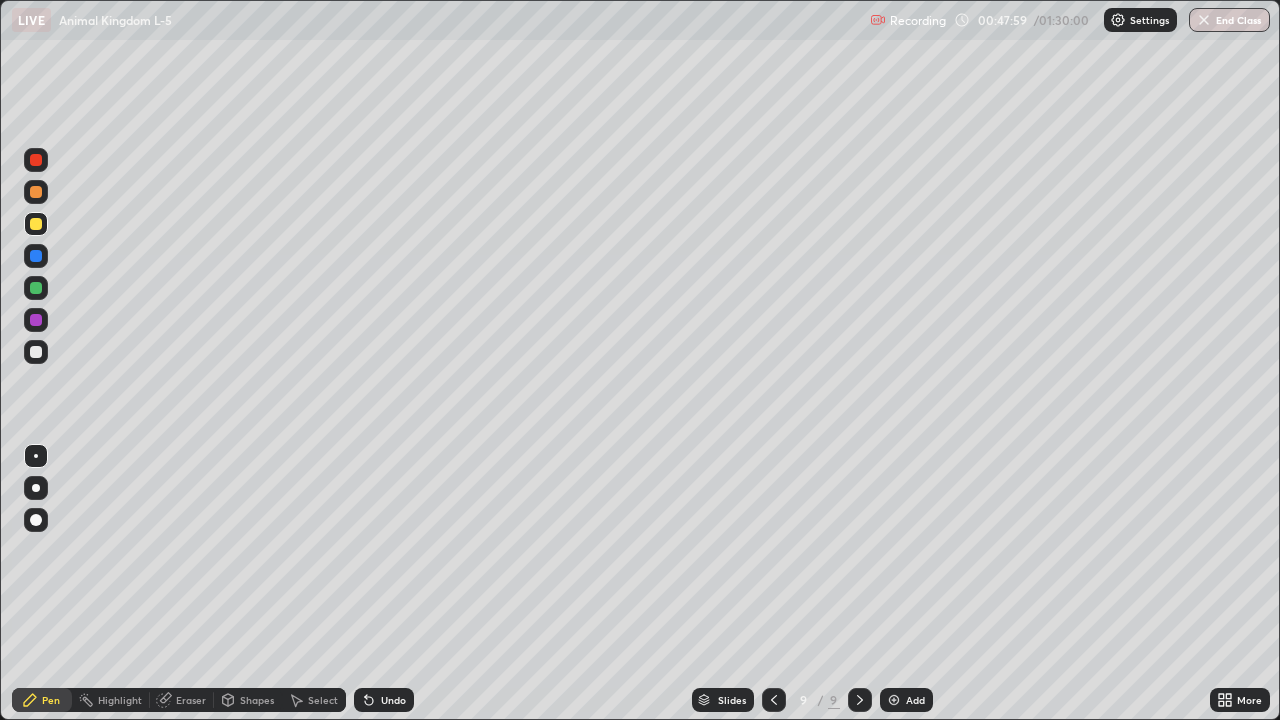 click at bounding box center (36, 352) 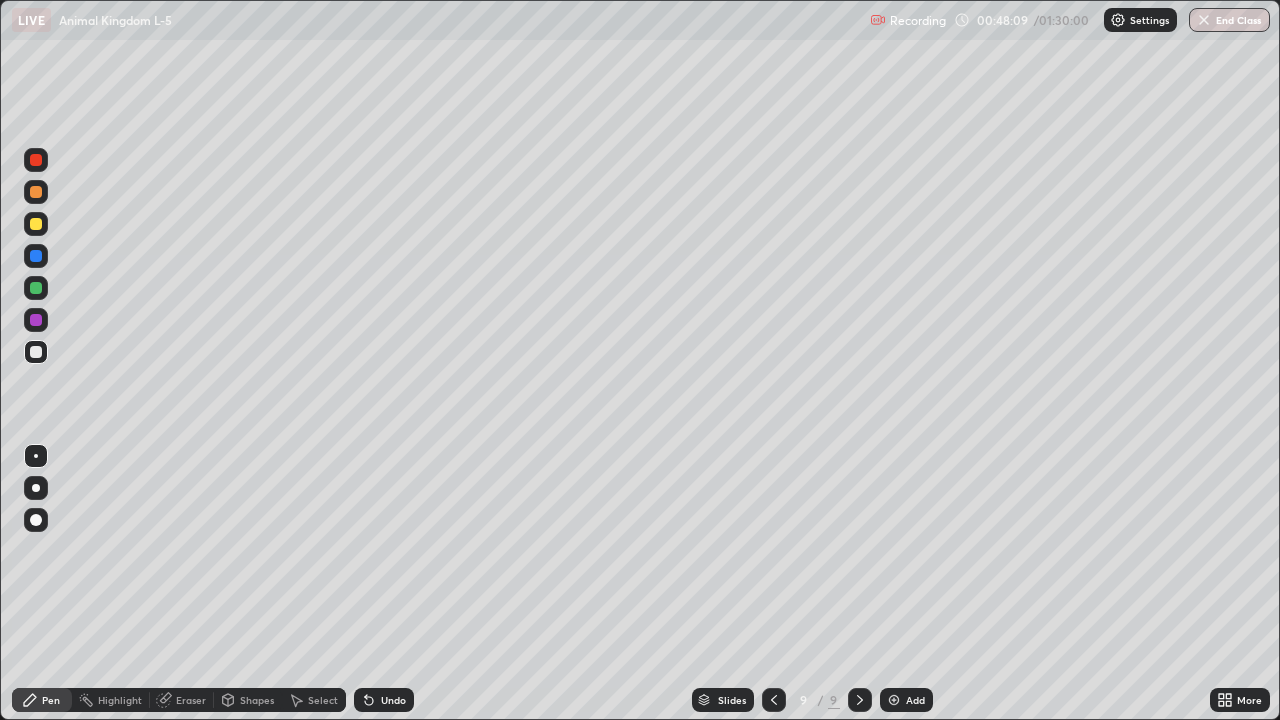 click at bounding box center (36, 520) 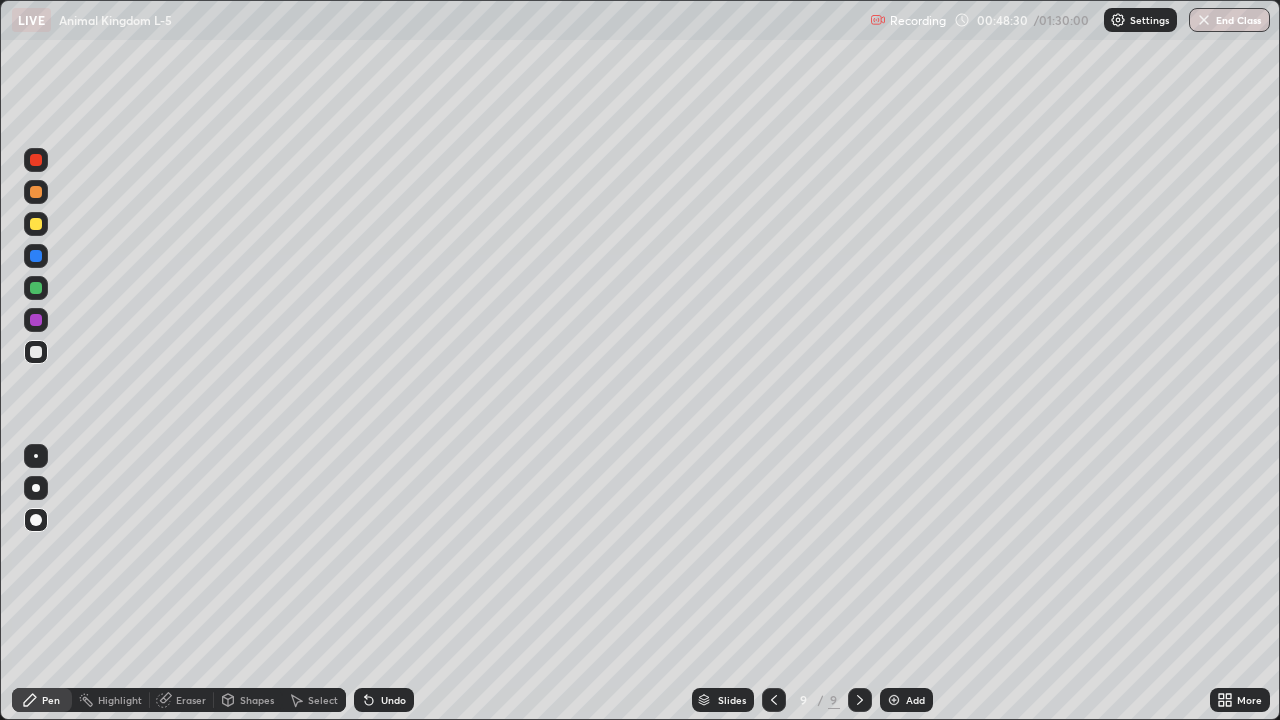 click at bounding box center (36, 288) 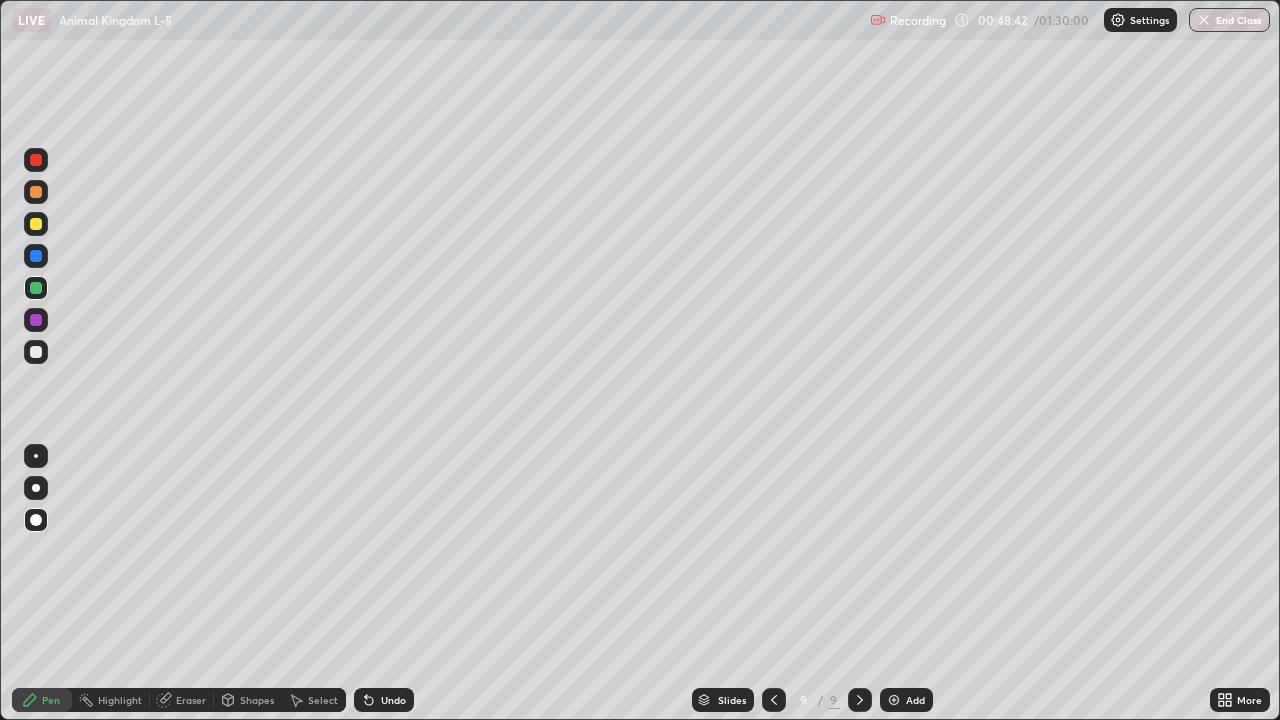 click on "Eraser" at bounding box center [182, 700] 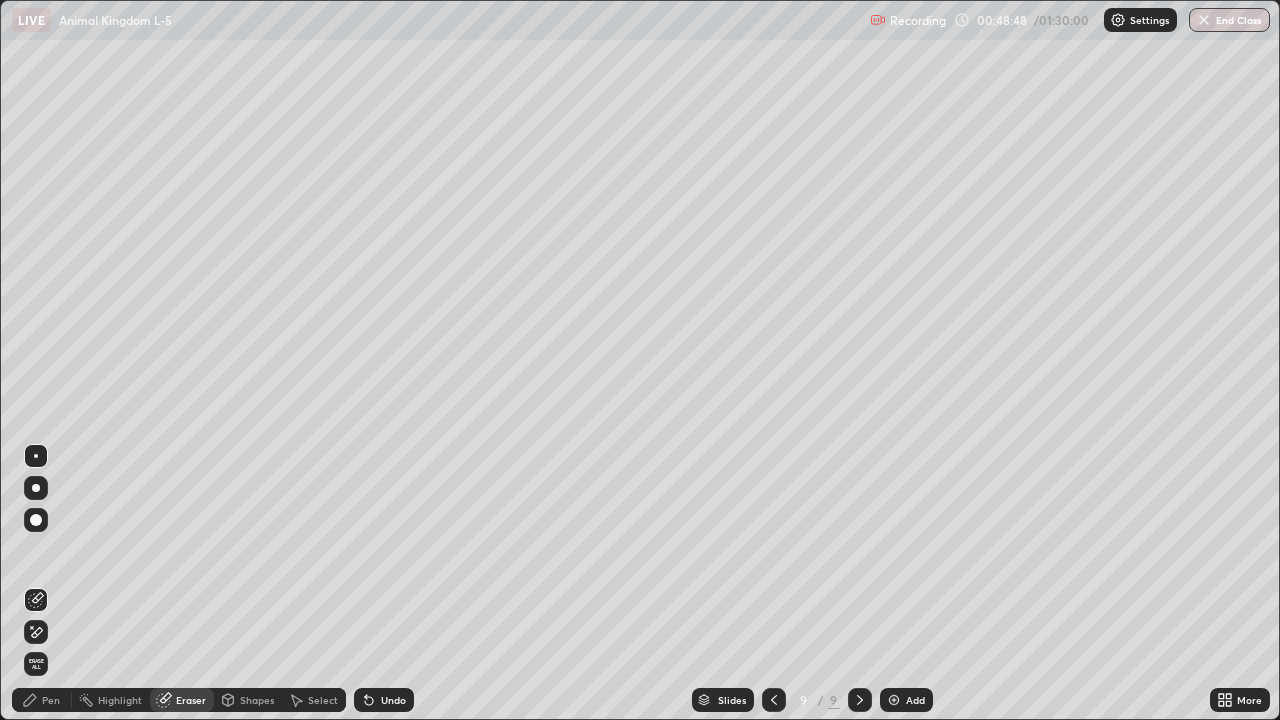 click on "Pen" at bounding box center (51, 700) 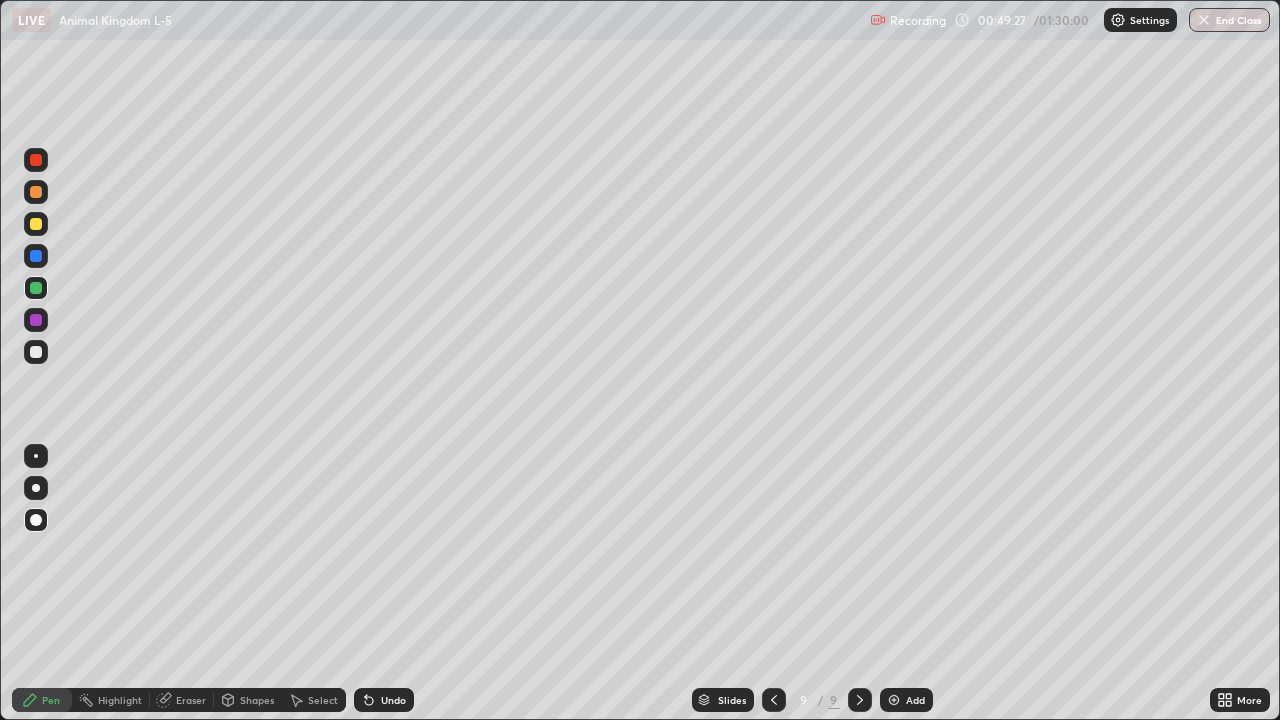 click at bounding box center [36, 352] 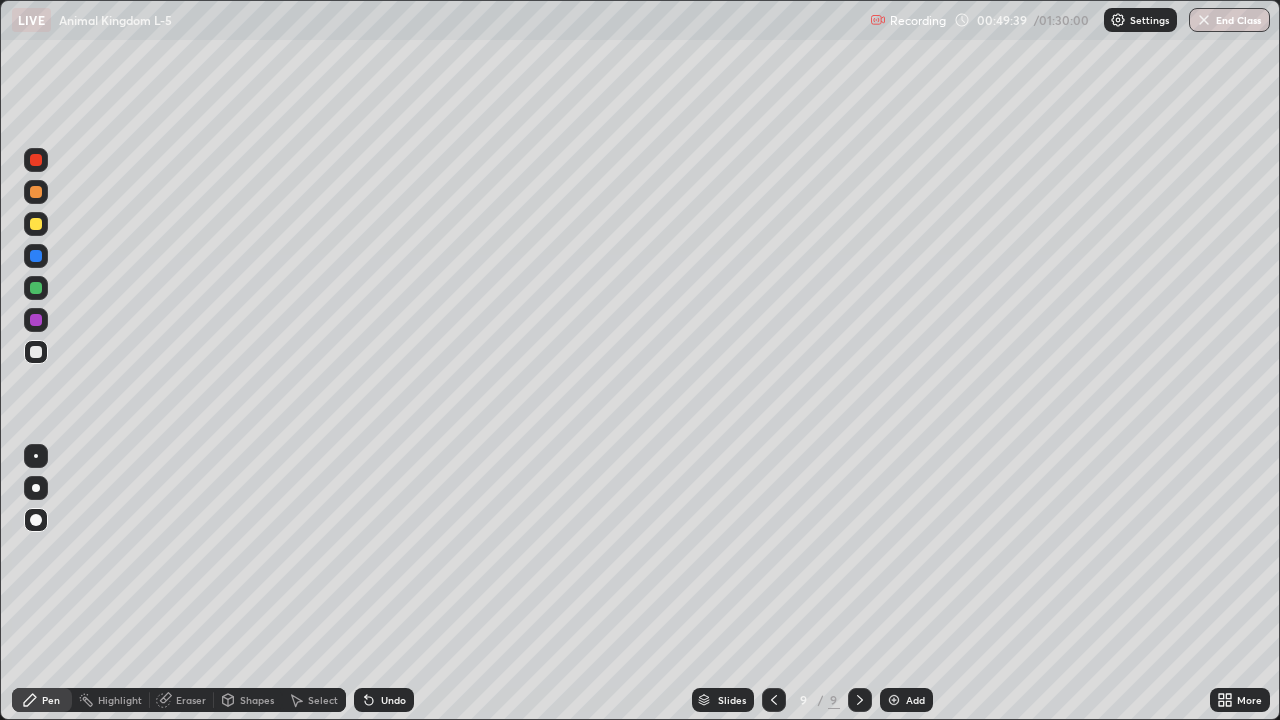 click at bounding box center [36, 520] 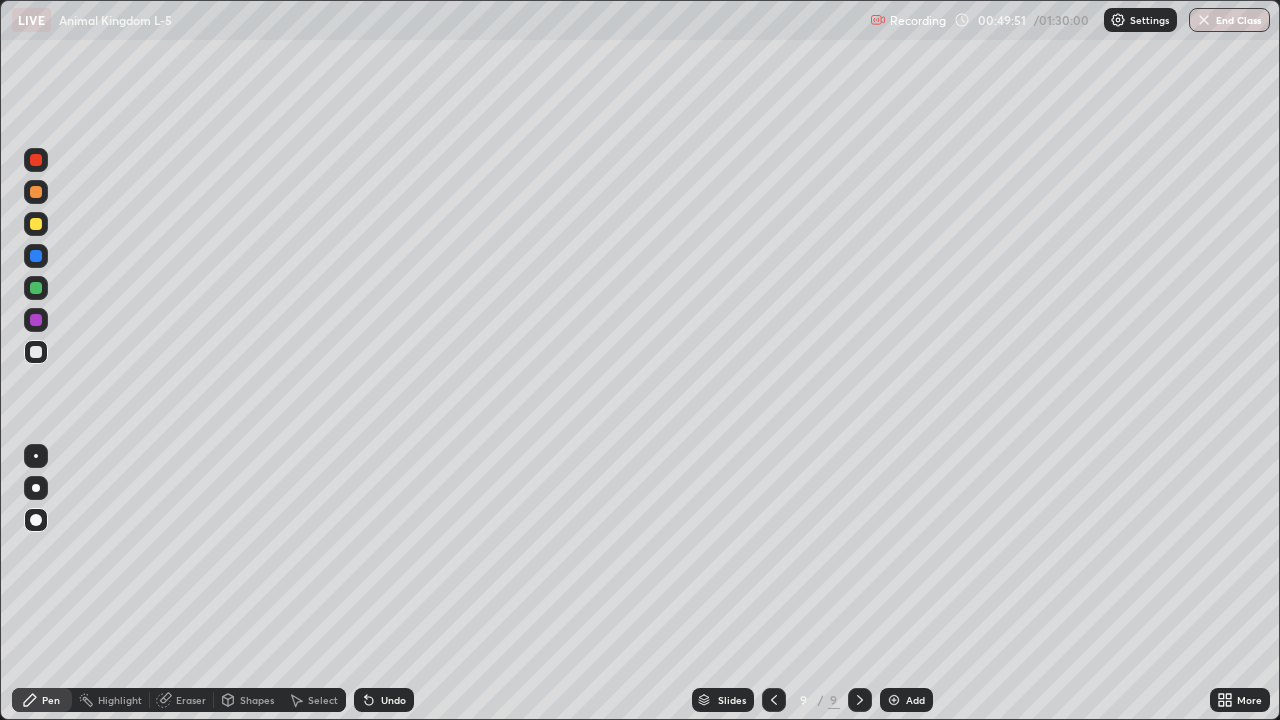 click at bounding box center (36, 288) 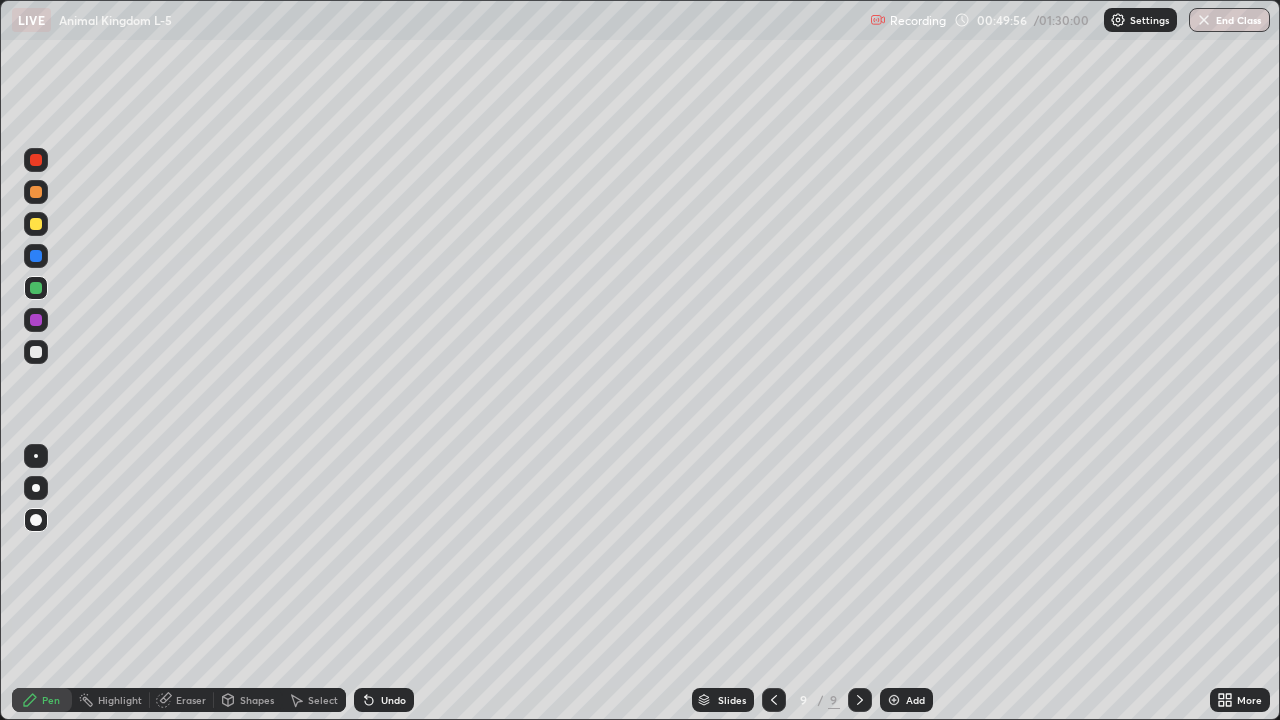 click at bounding box center [36, 488] 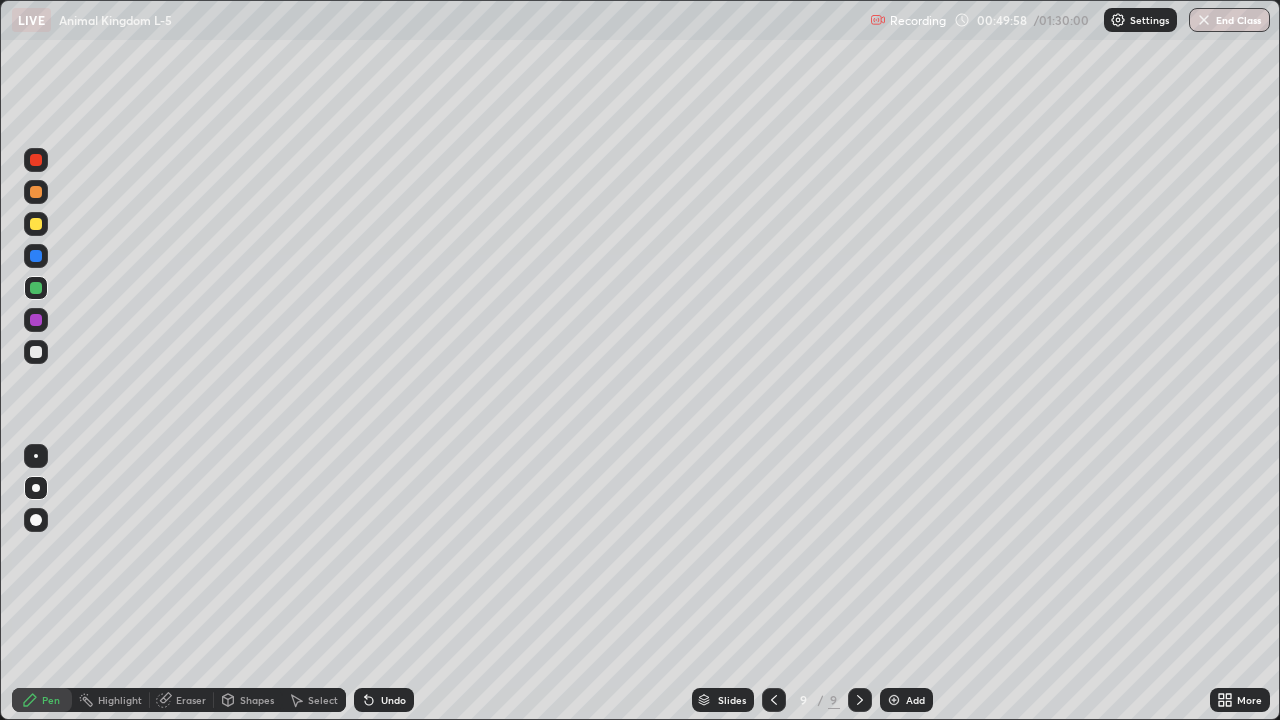 click at bounding box center [36, 352] 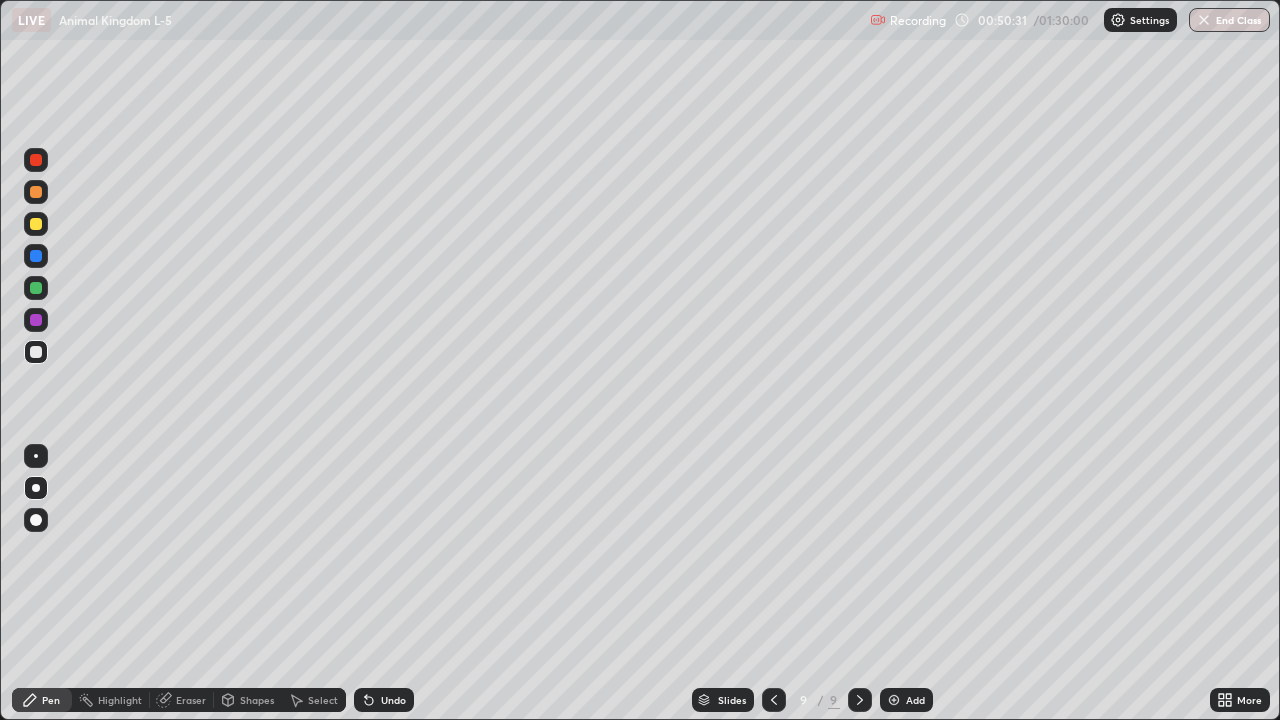 click at bounding box center [36, 320] 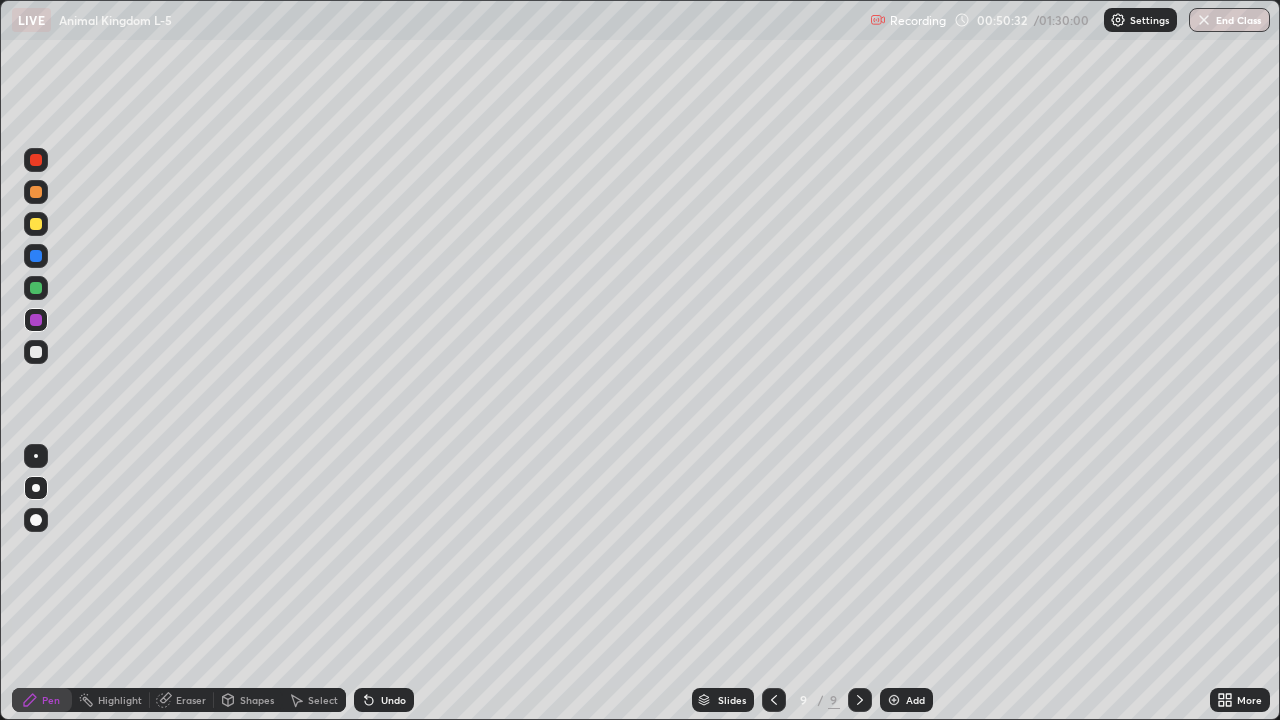 click at bounding box center [36, 288] 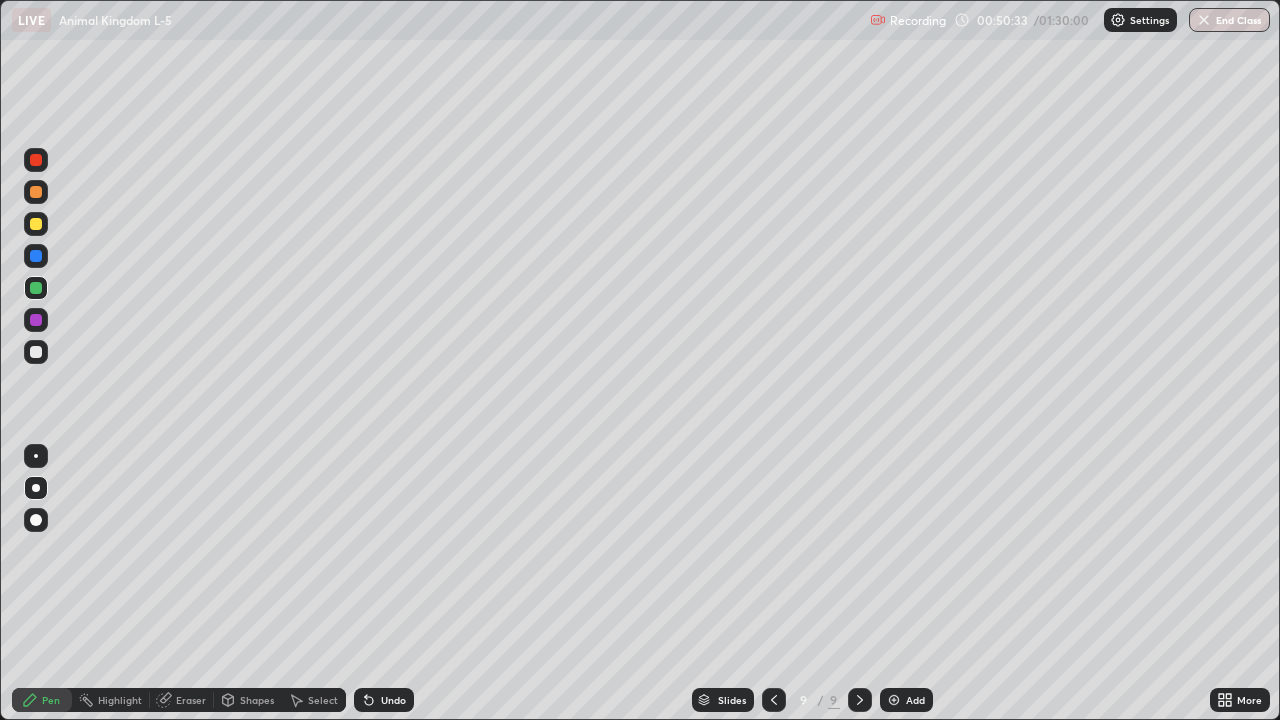 click at bounding box center [36, 224] 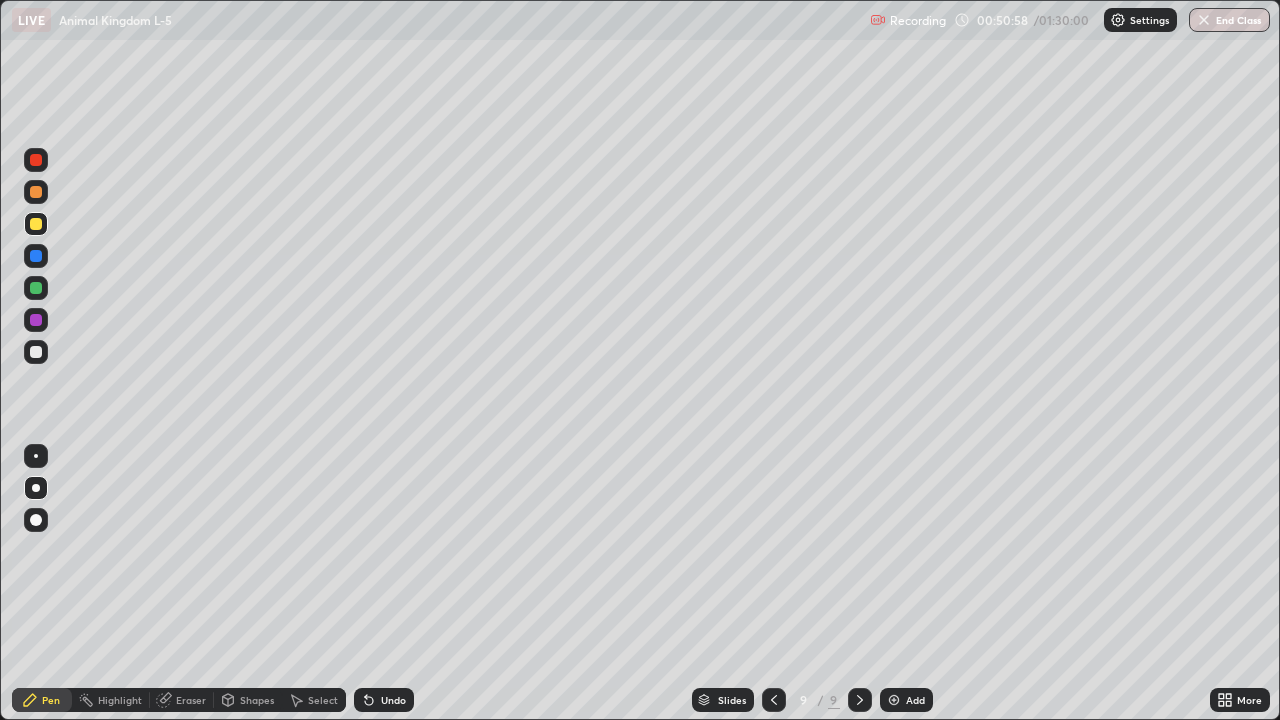 click at bounding box center [36, 288] 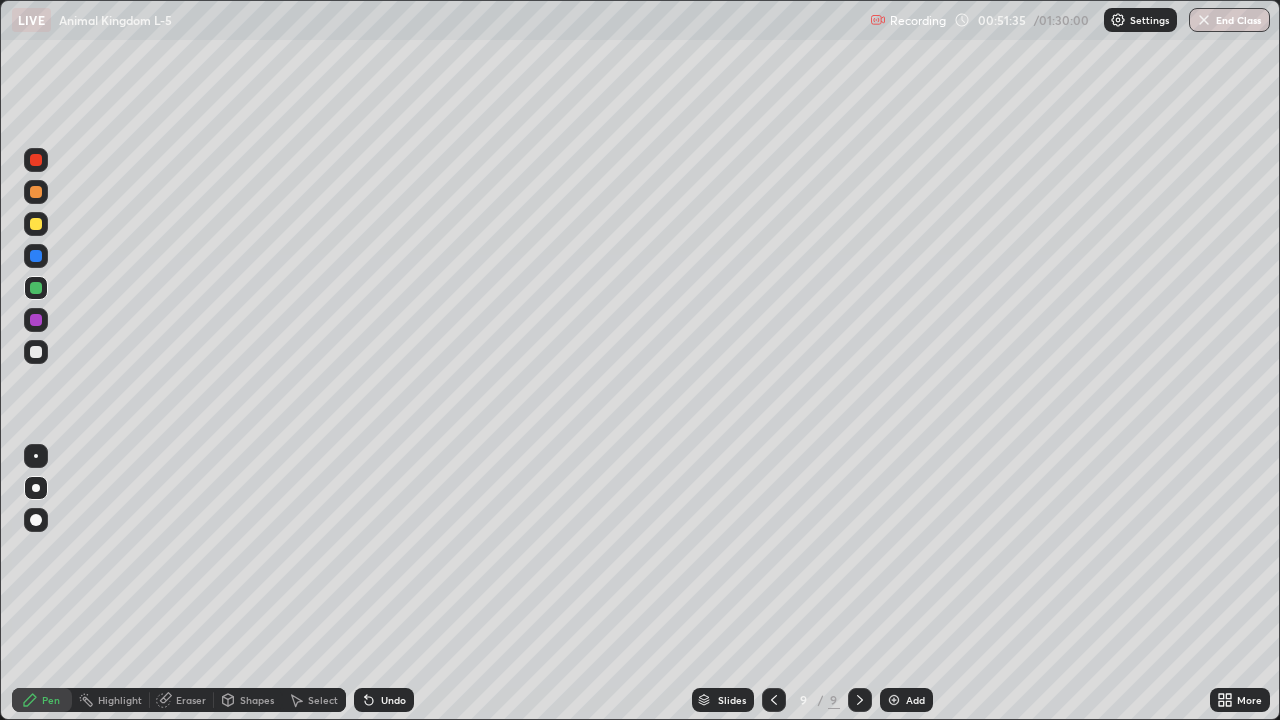 click at bounding box center [36, 352] 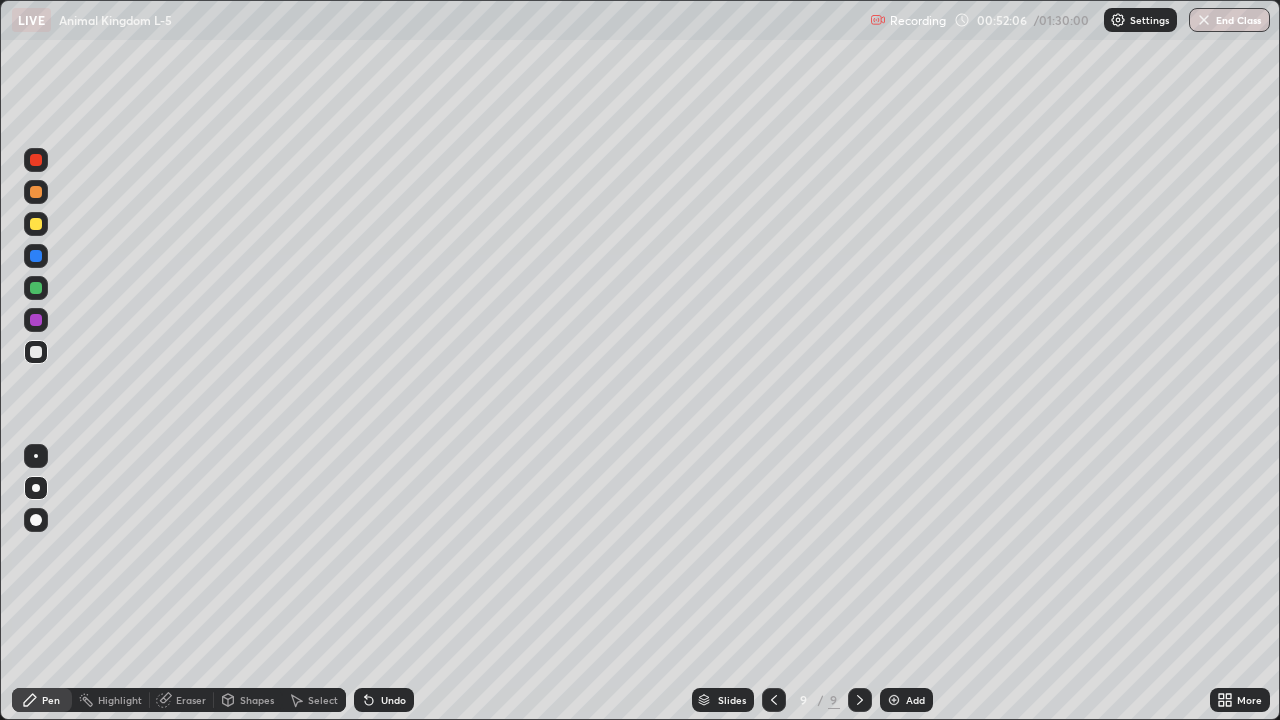 click at bounding box center (36, 224) 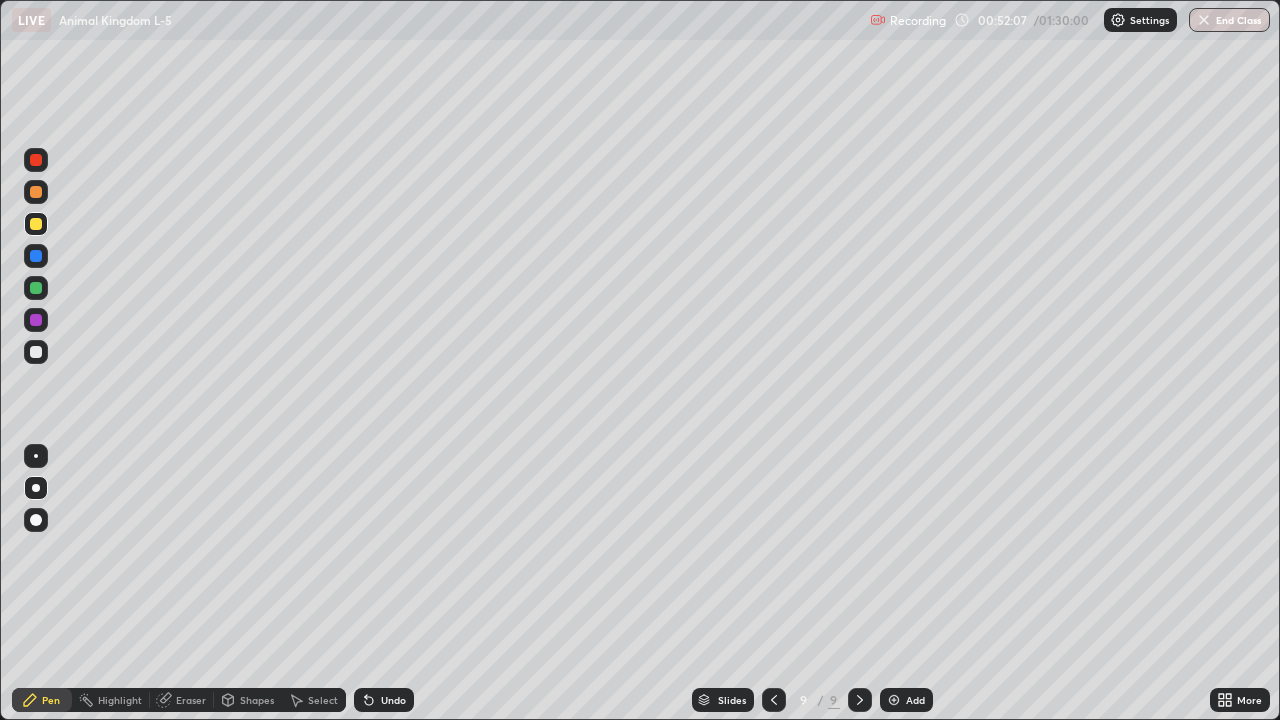 click at bounding box center [36, 488] 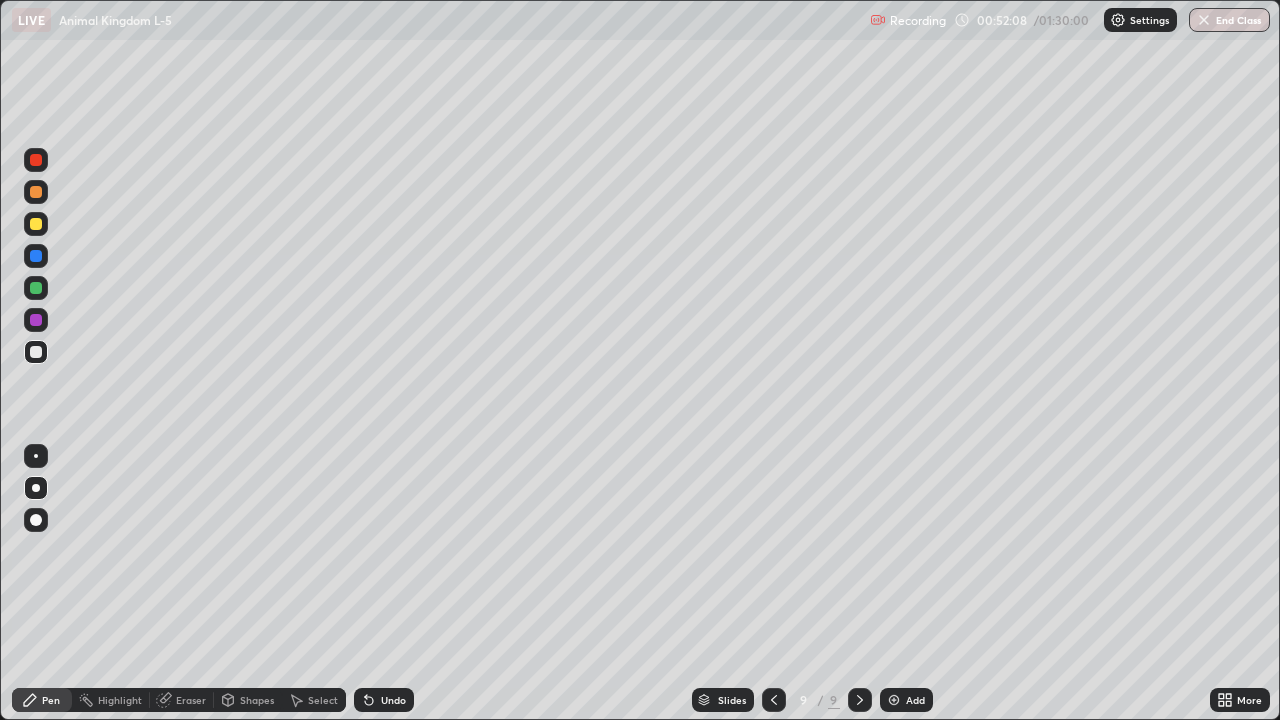 click at bounding box center [36, 520] 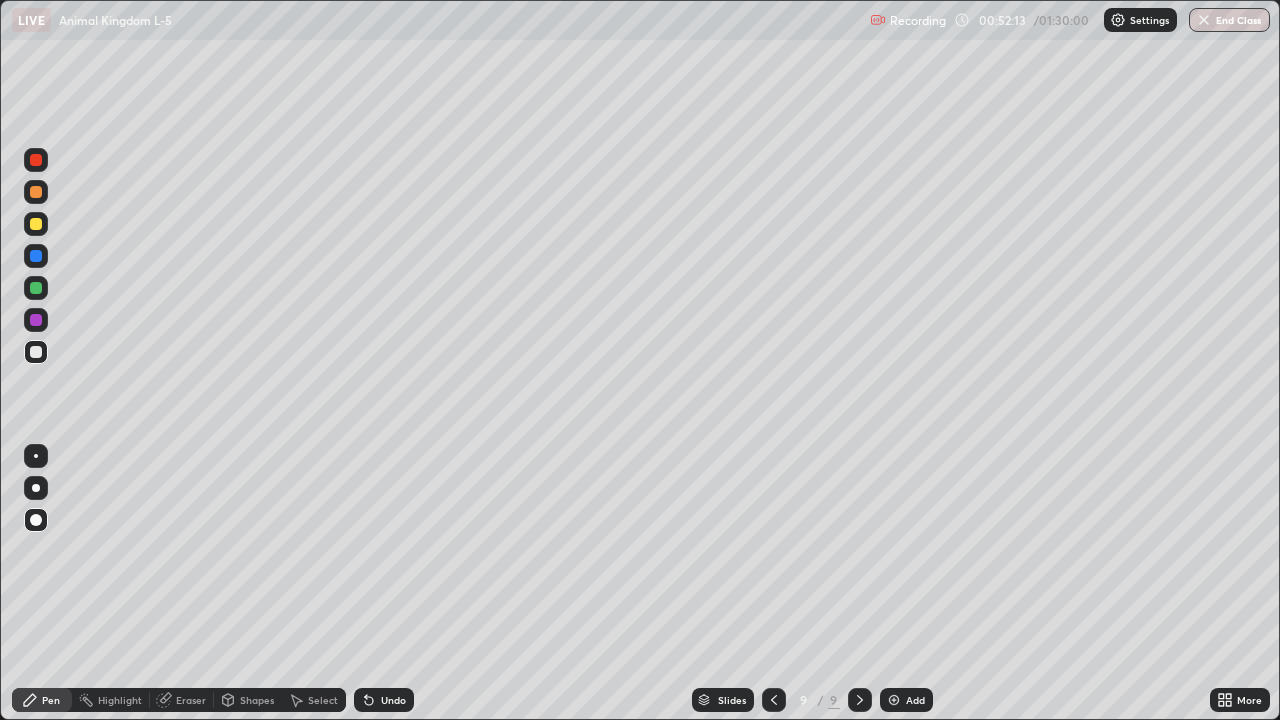click at bounding box center [36, 192] 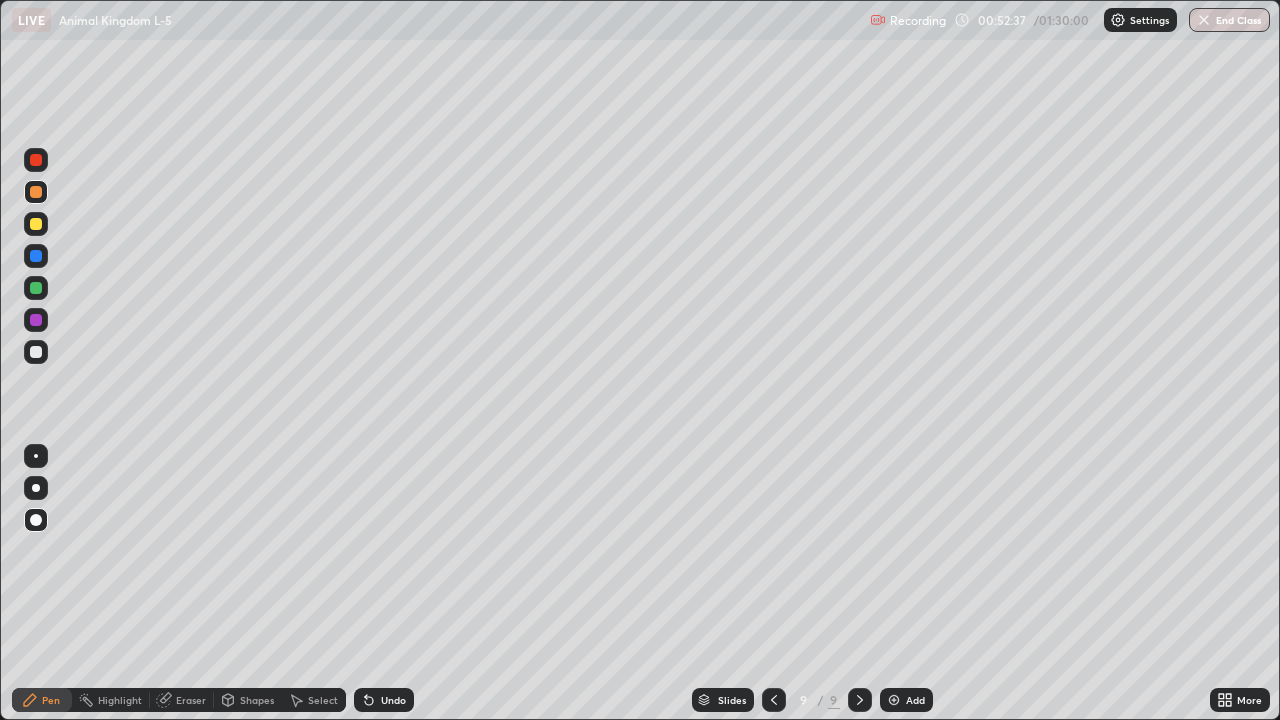 click at bounding box center [36, 352] 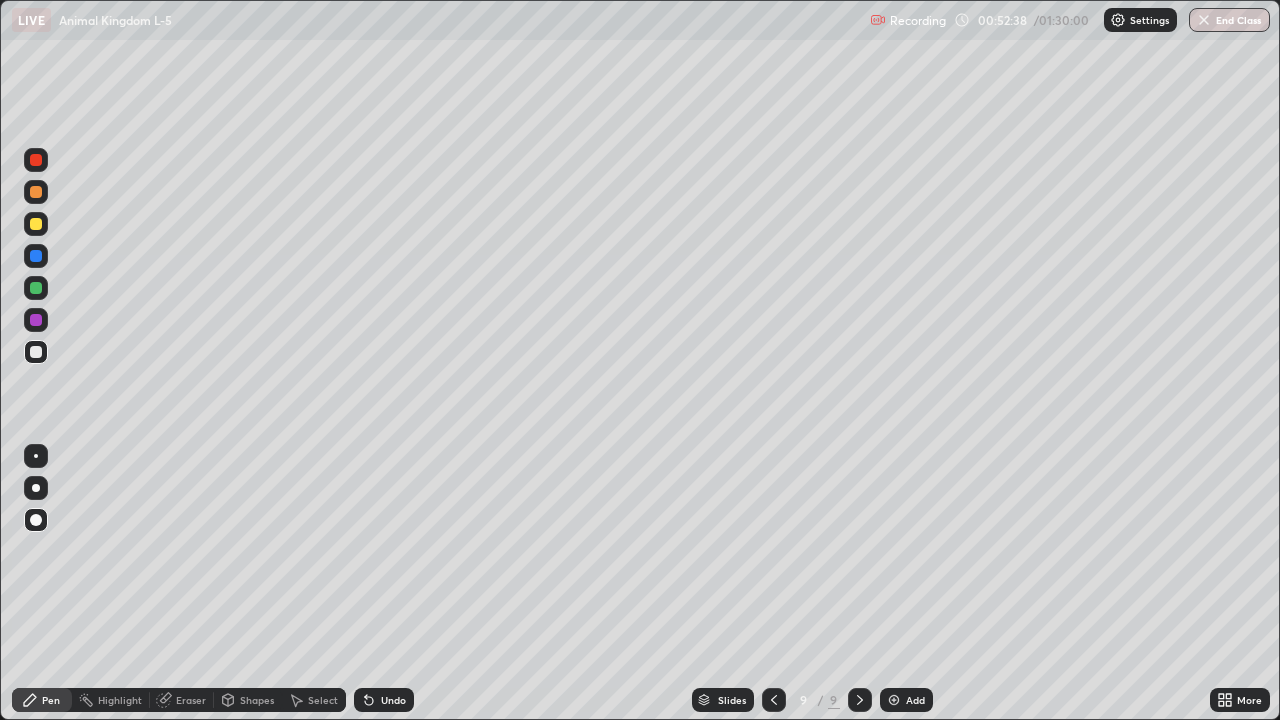 click at bounding box center (36, 488) 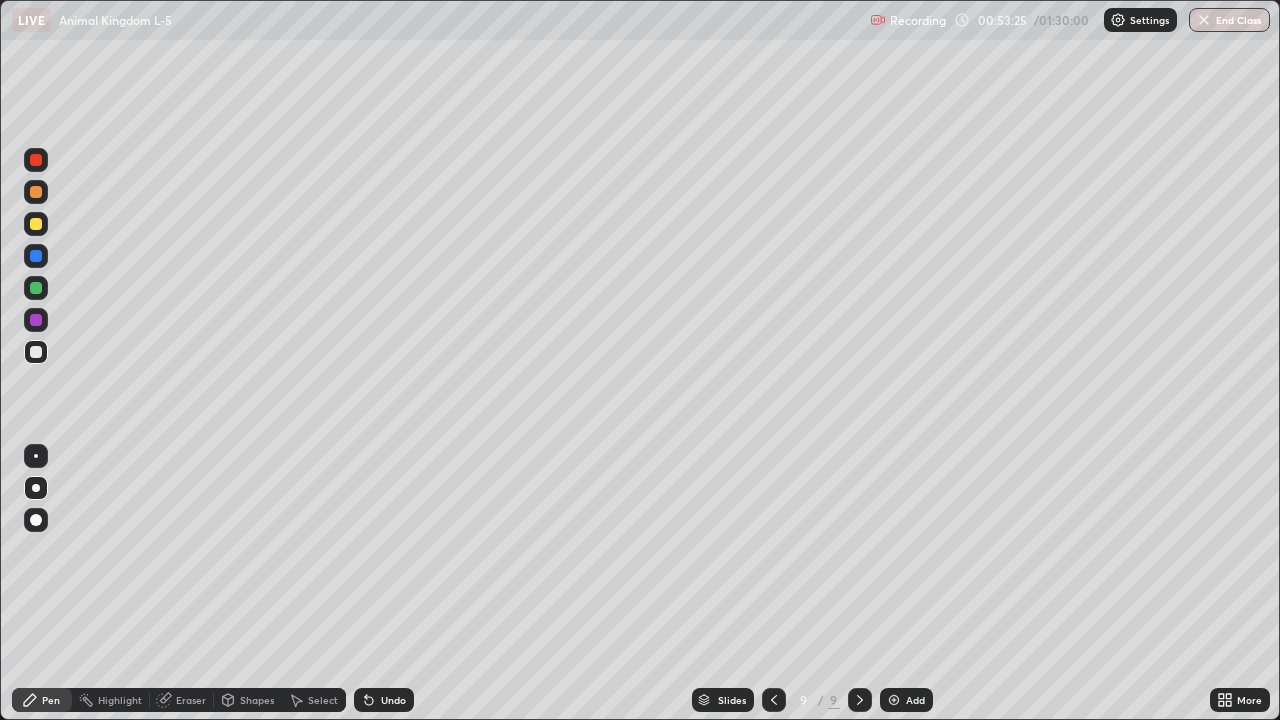 click on "More" at bounding box center (1249, 700) 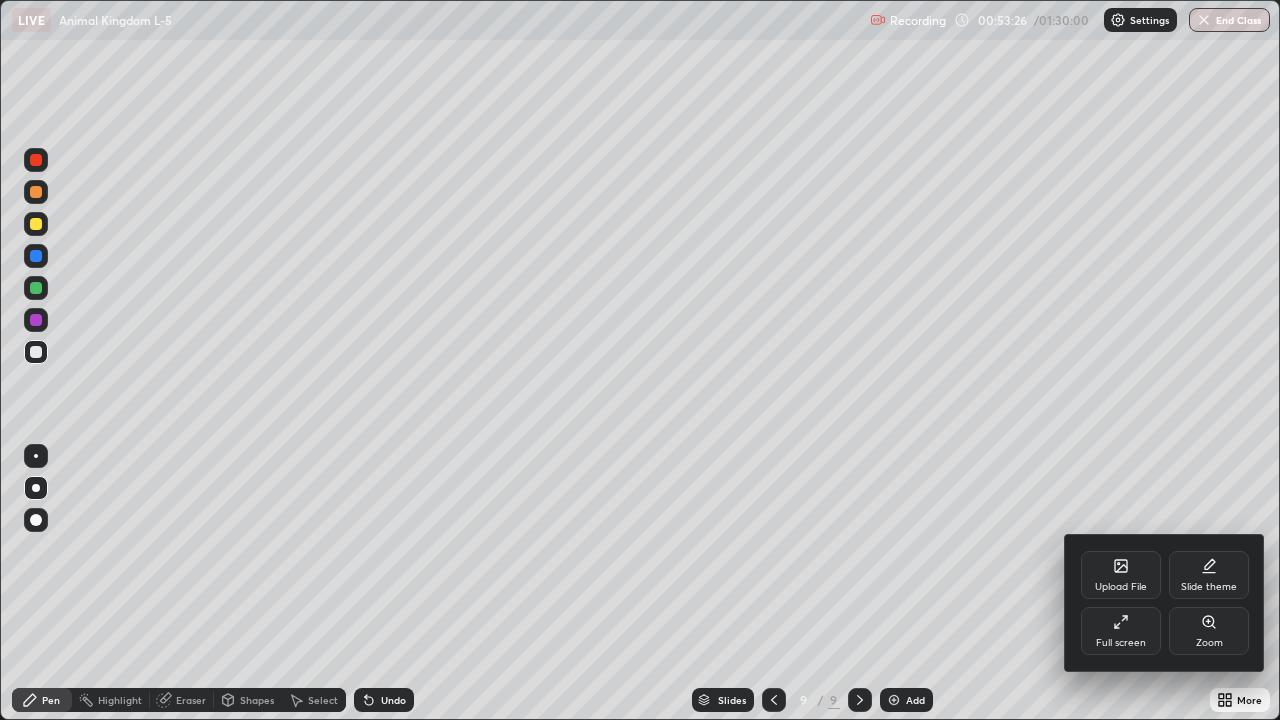 click on "Full screen" at bounding box center [1121, 631] 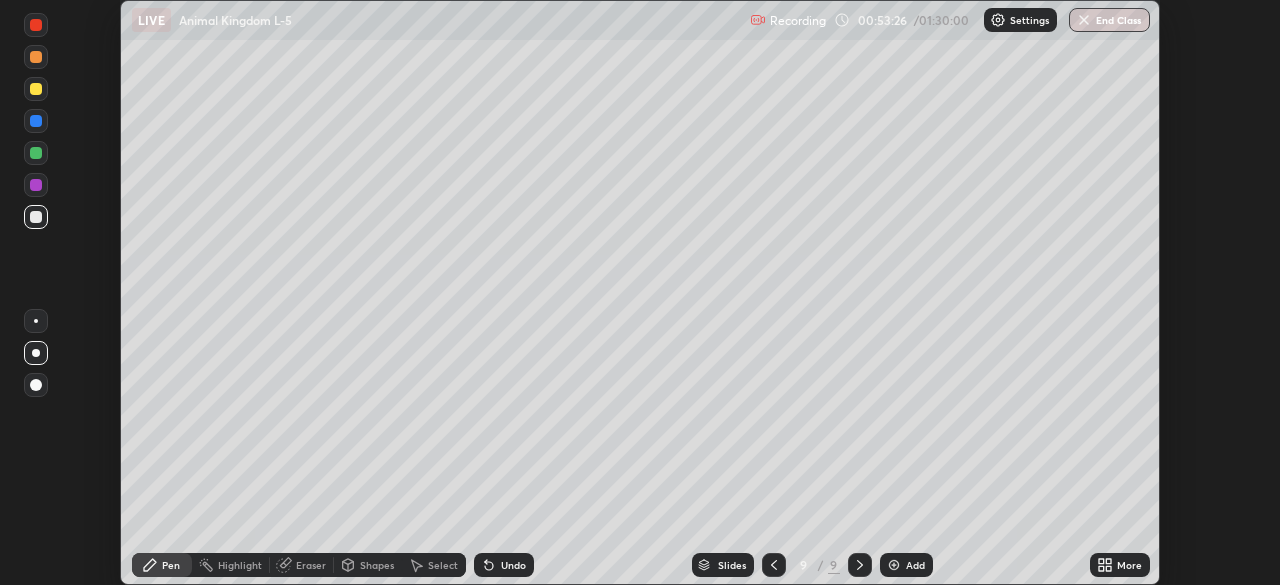 scroll, scrollTop: 585, scrollLeft: 1280, axis: both 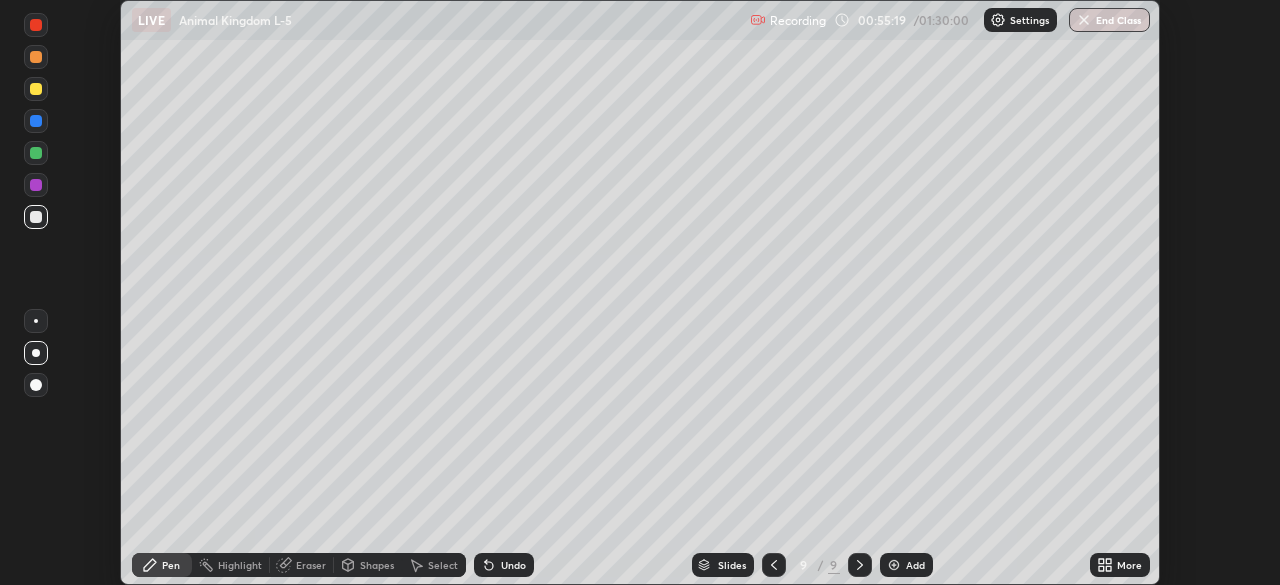 click 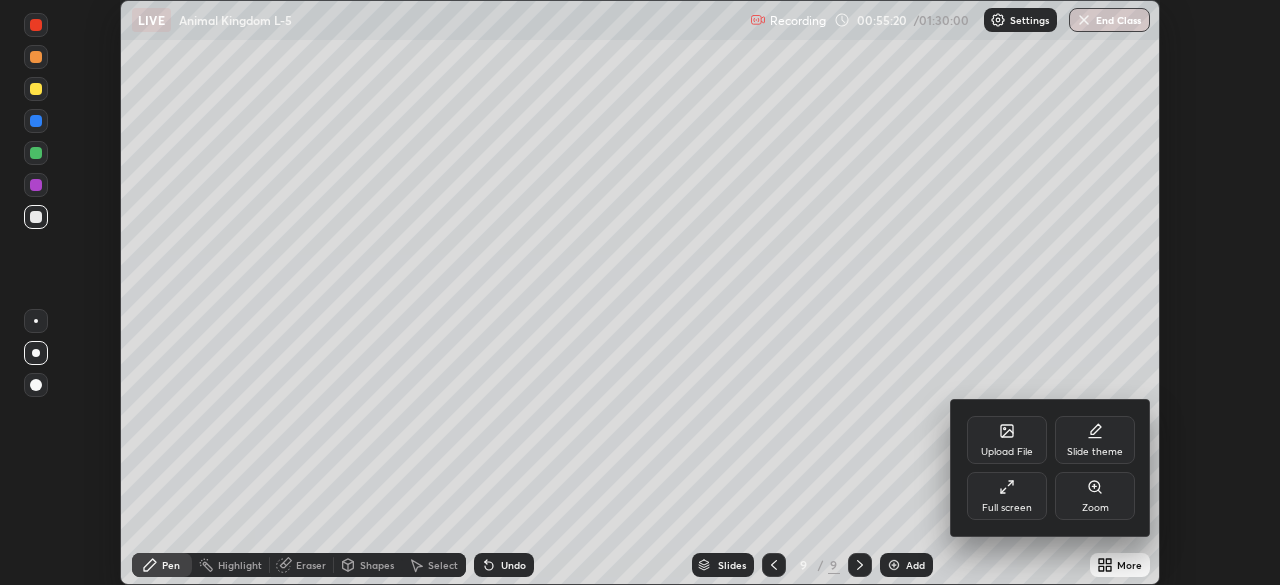 click 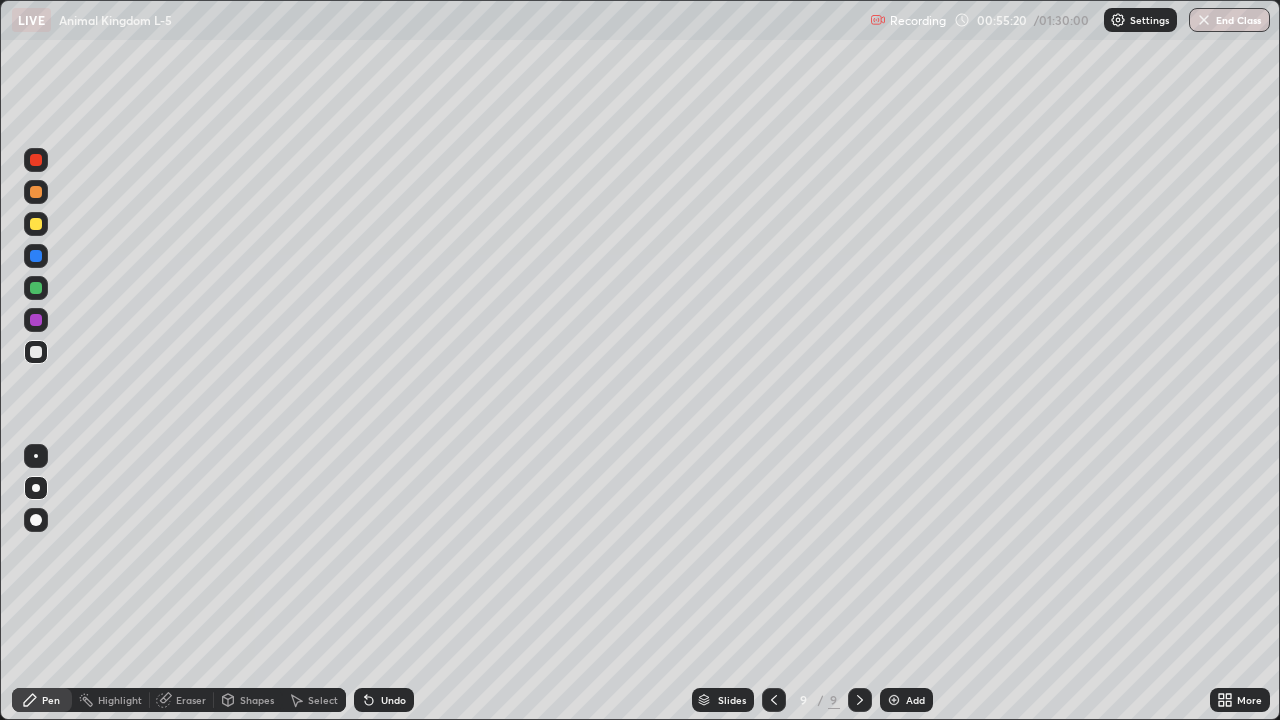 scroll, scrollTop: 99280, scrollLeft: 98720, axis: both 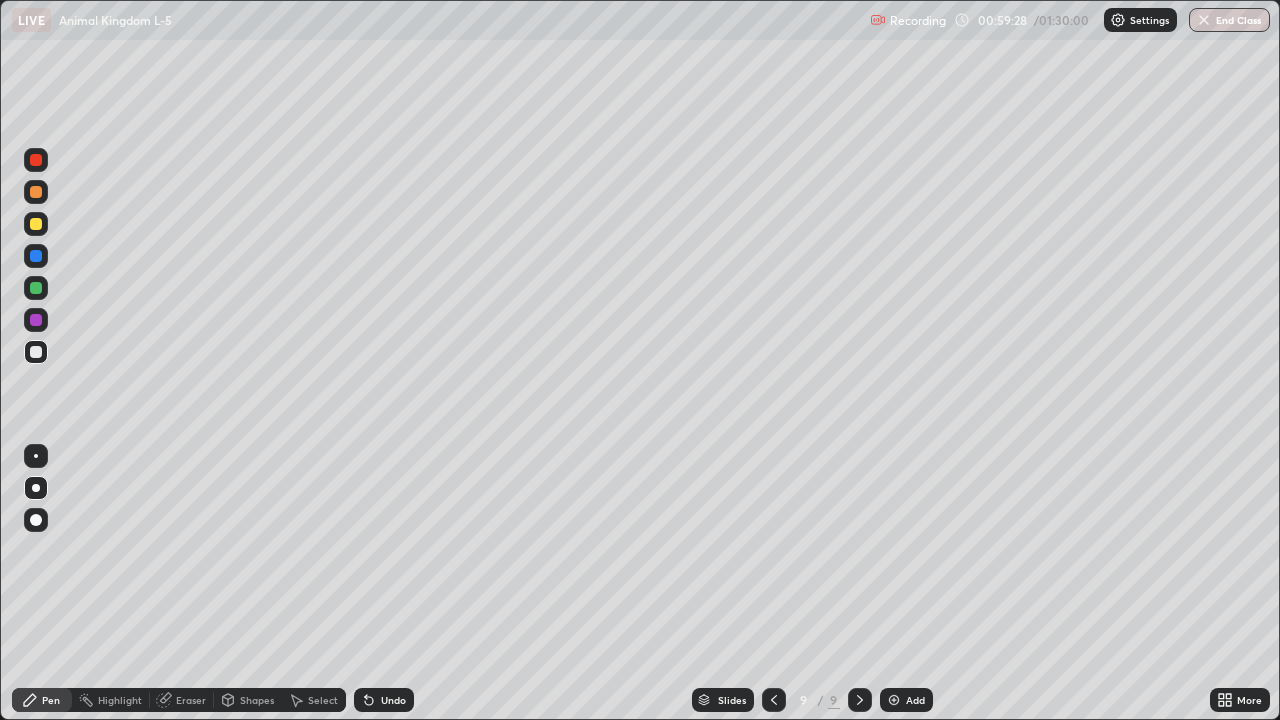 click at bounding box center (894, 700) 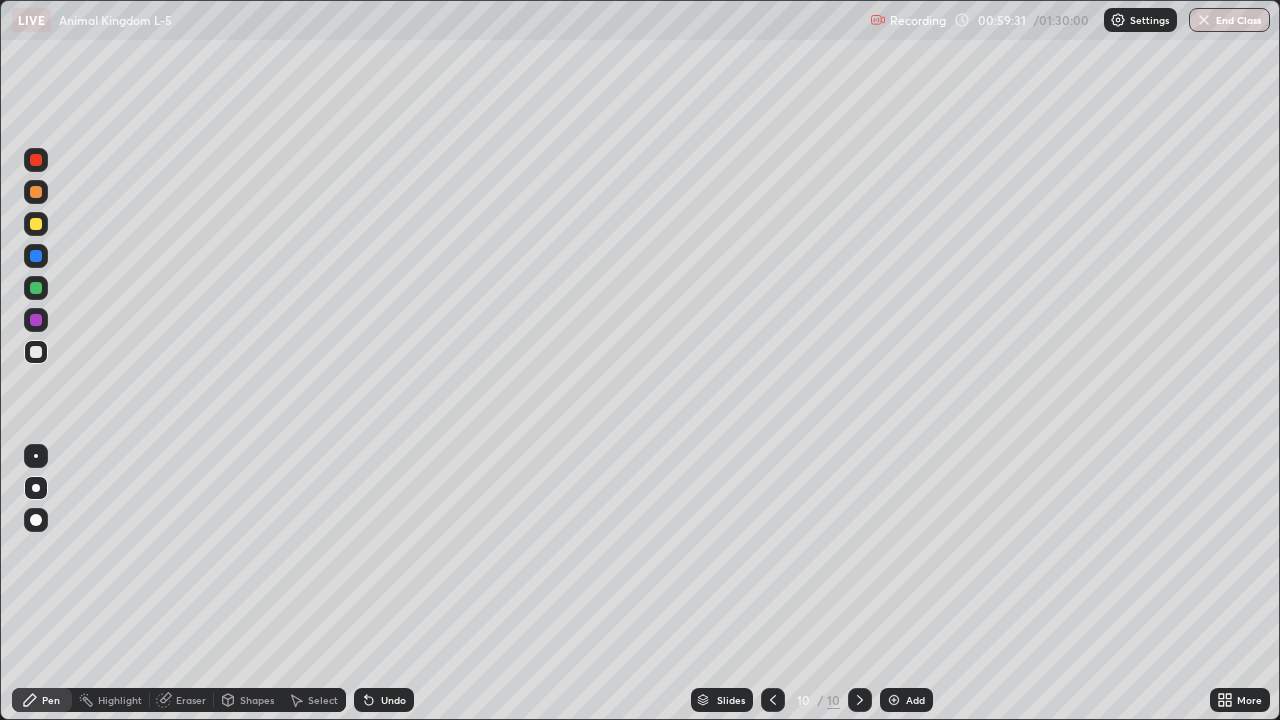 click 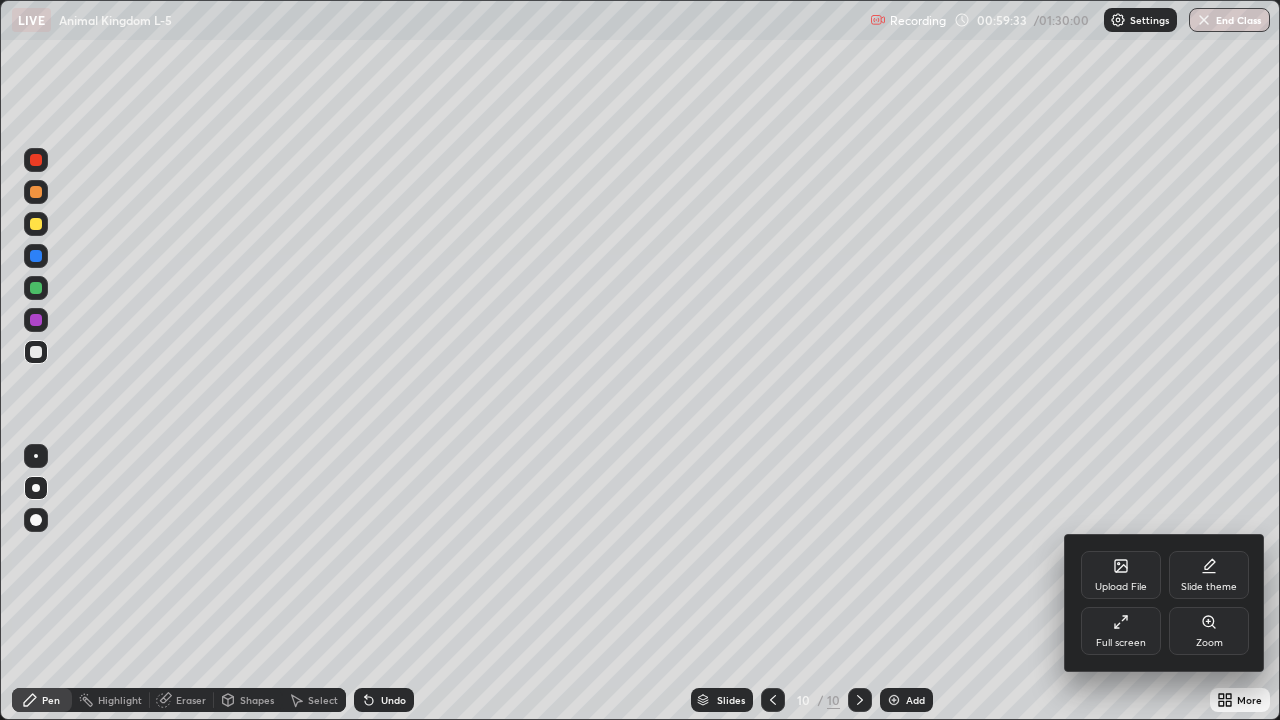 click at bounding box center [640, 360] 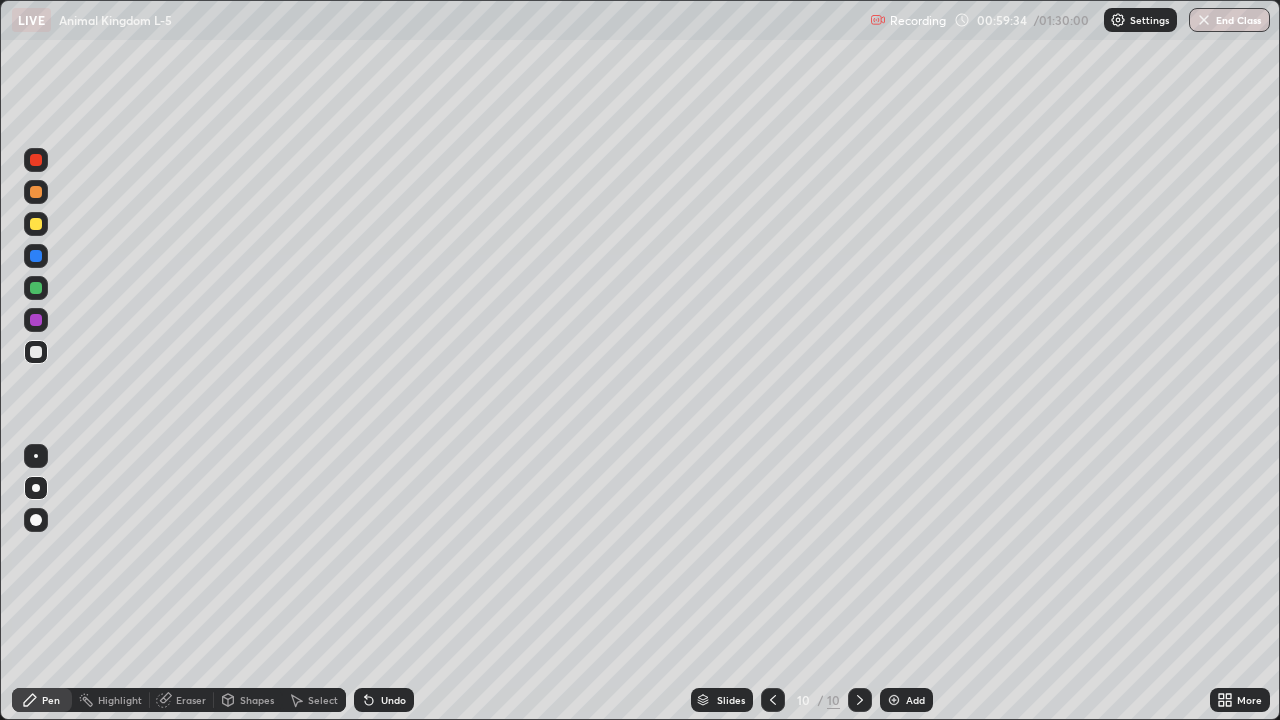 click 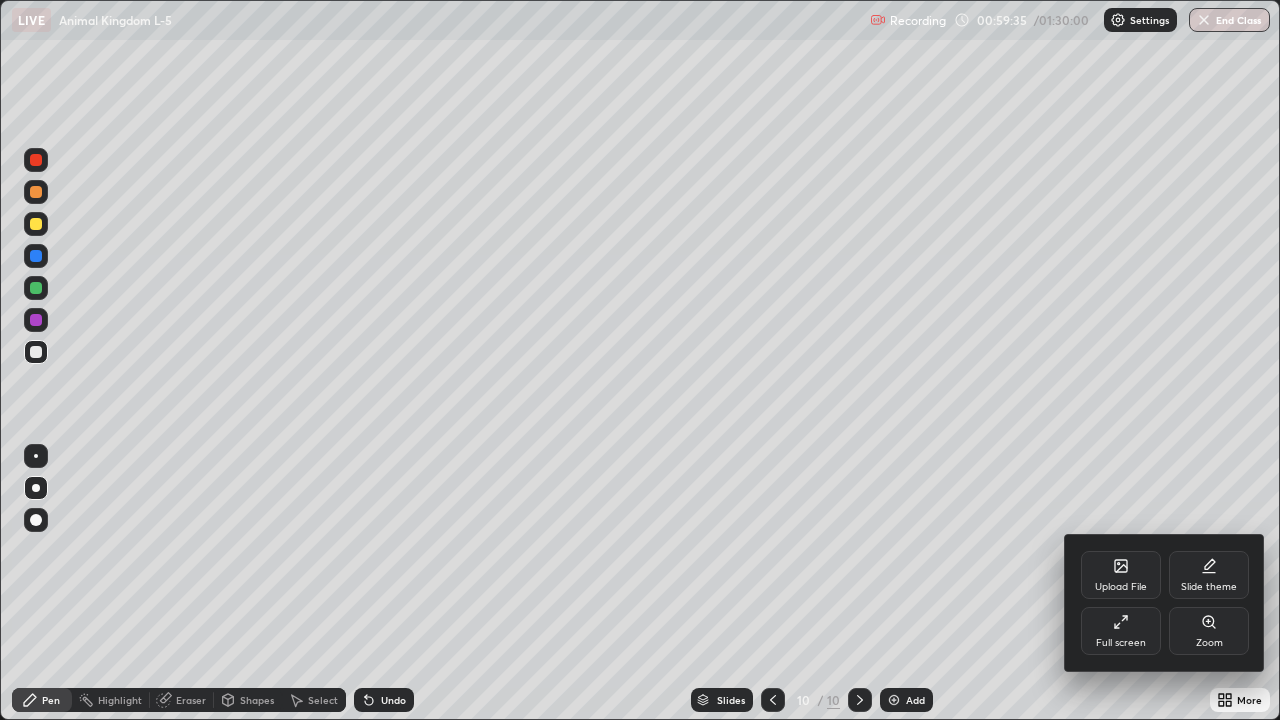 click on "Full screen" at bounding box center (1121, 643) 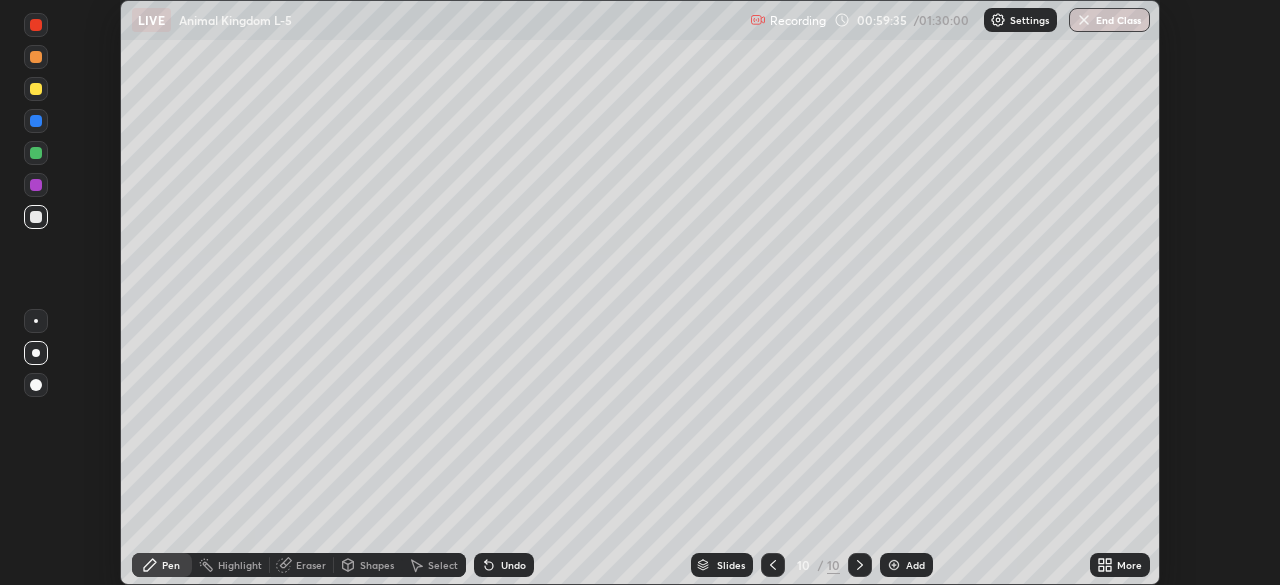 scroll, scrollTop: 585, scrollLeft: 1280, axis: both 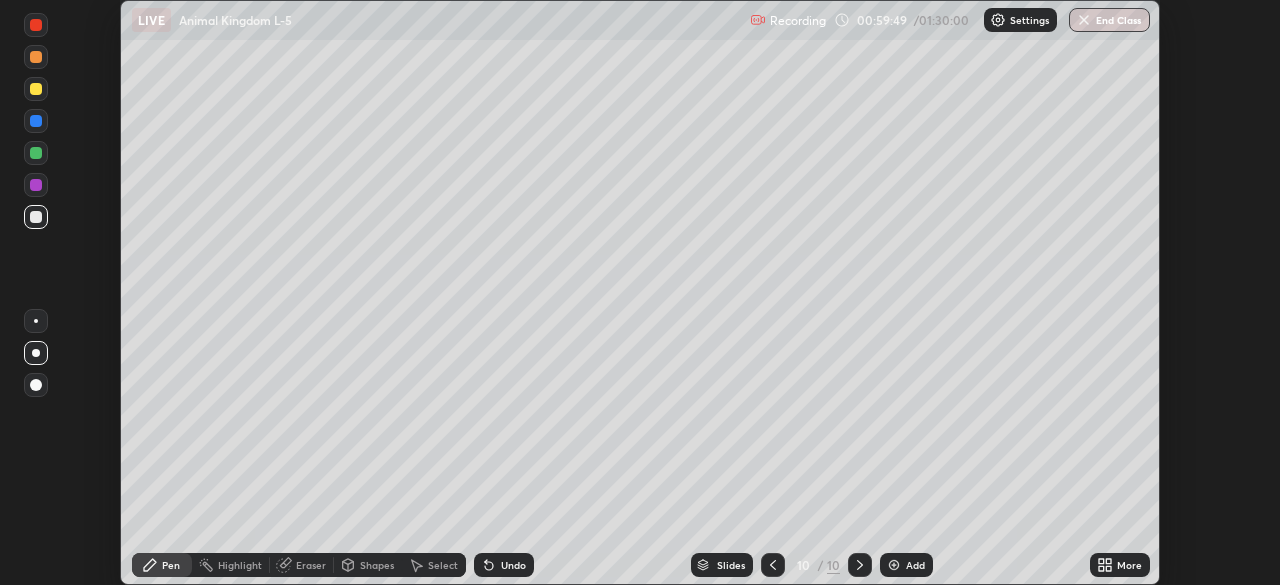 click 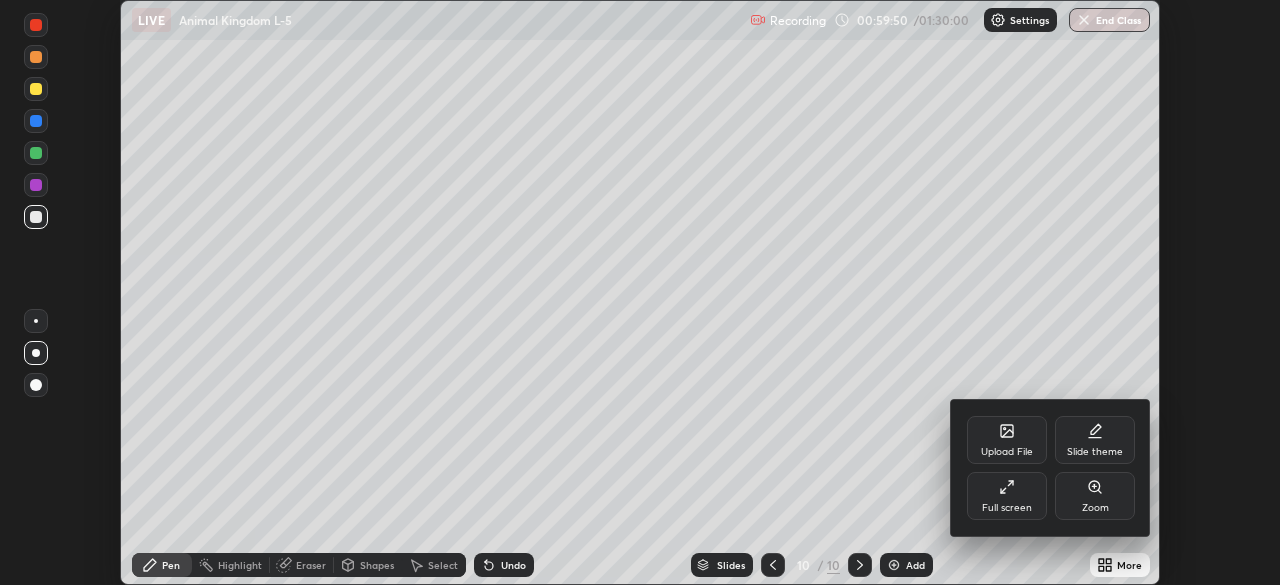 click on "Full screen" at bounding box center (1007, 496) 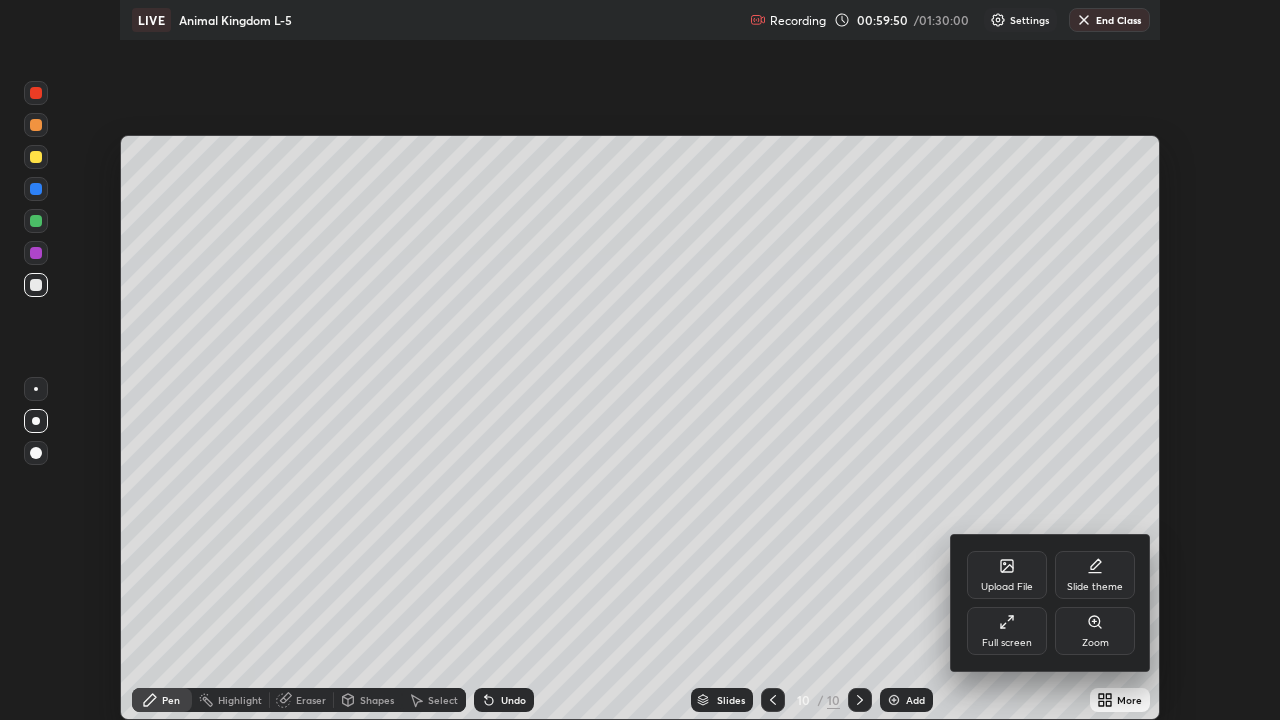 scroll, scrollTop: 99280, scrollLeft: 98720, axis: both 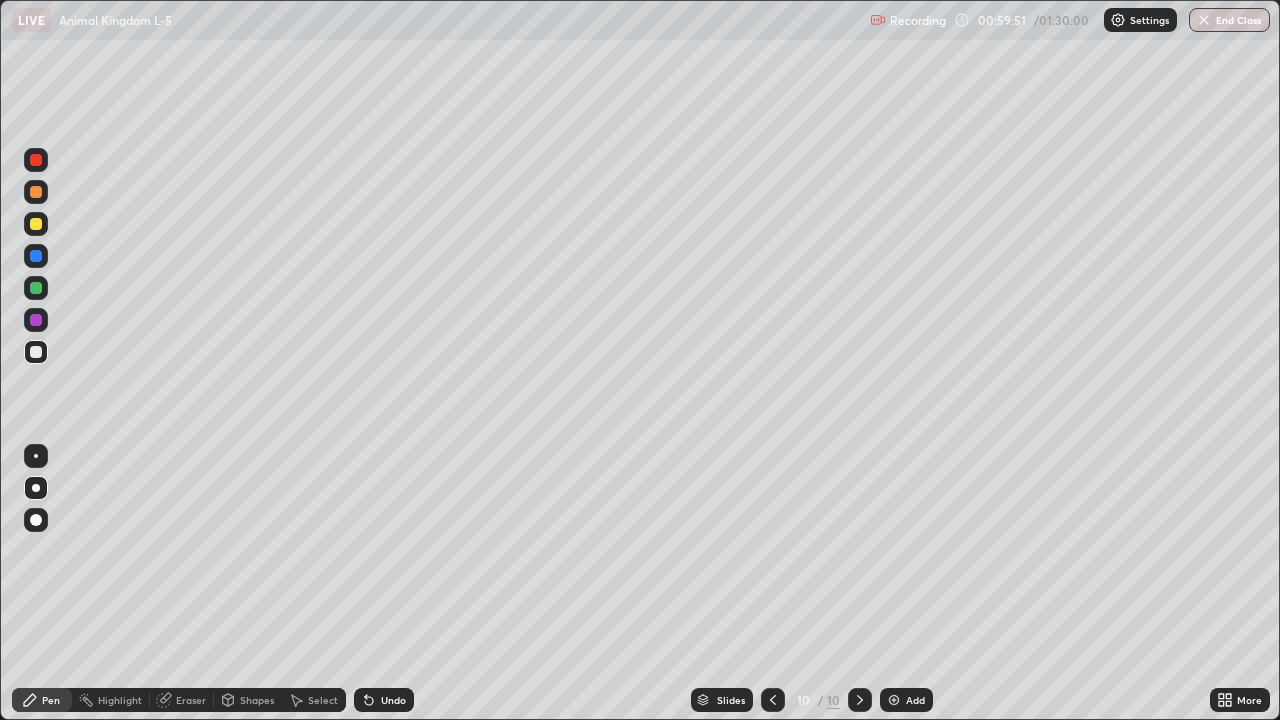 click 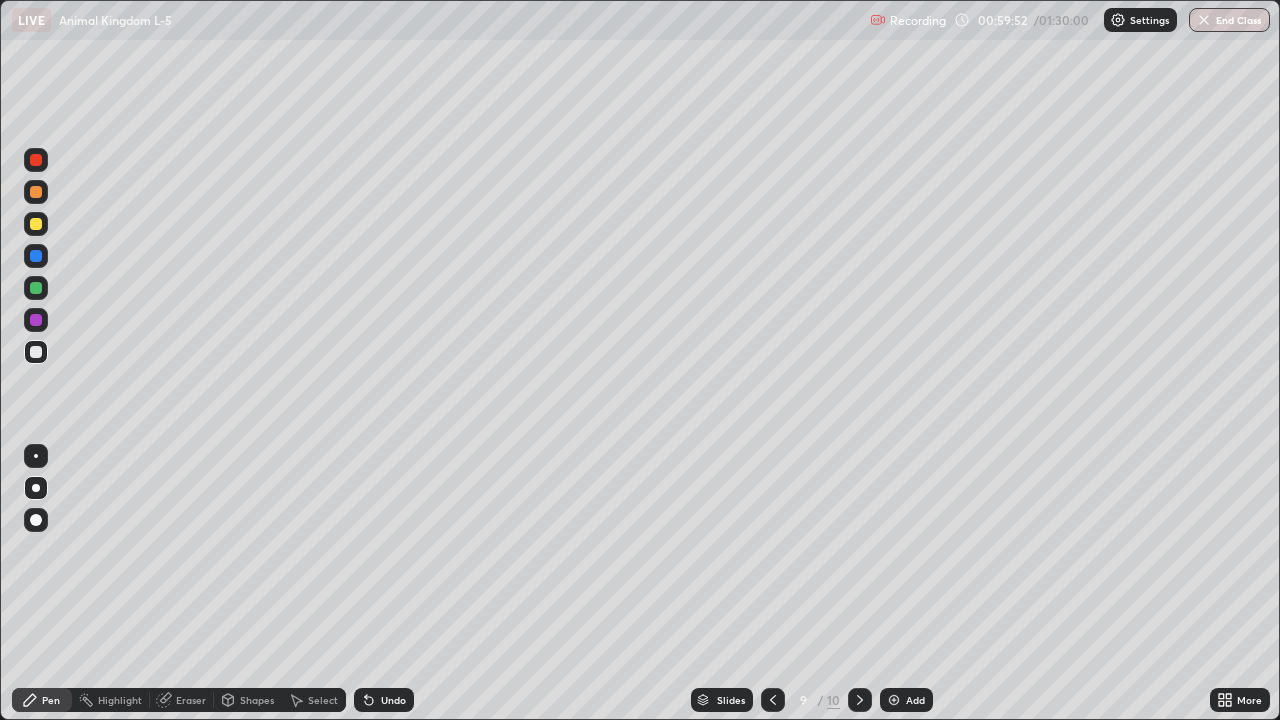 click at bounding box center [860, 700] 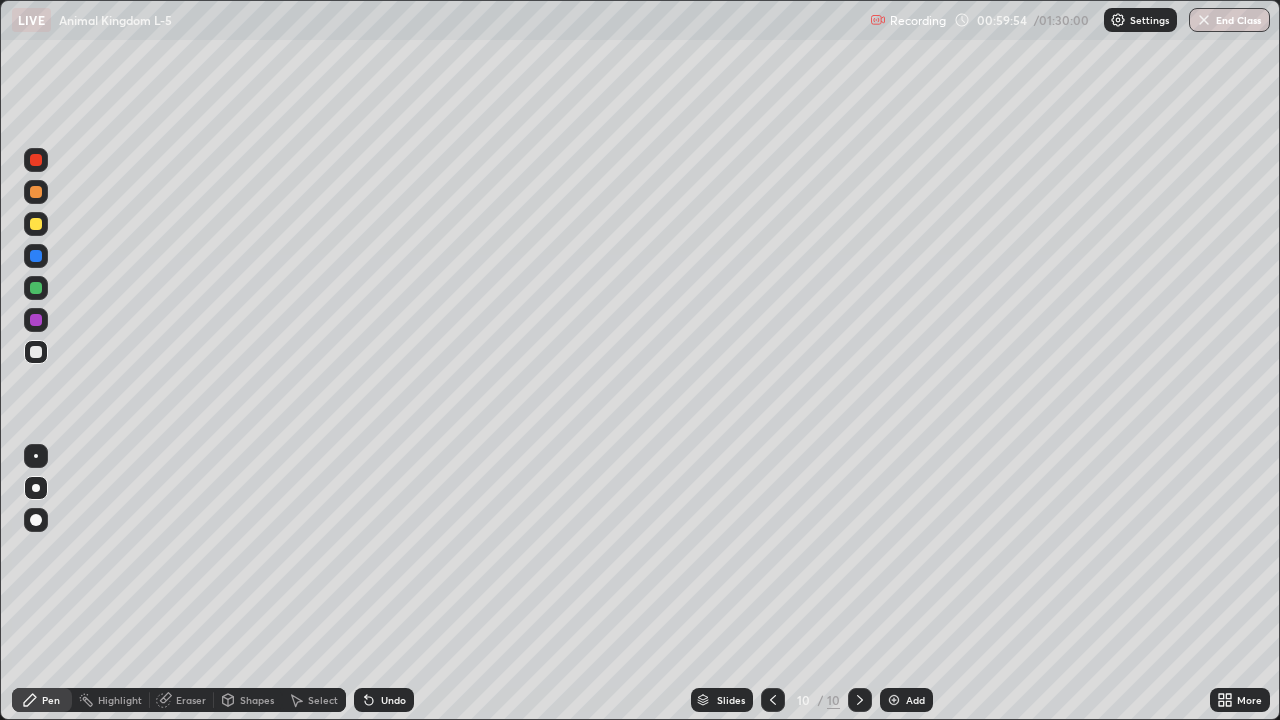 click at bounding box center [36, 224] 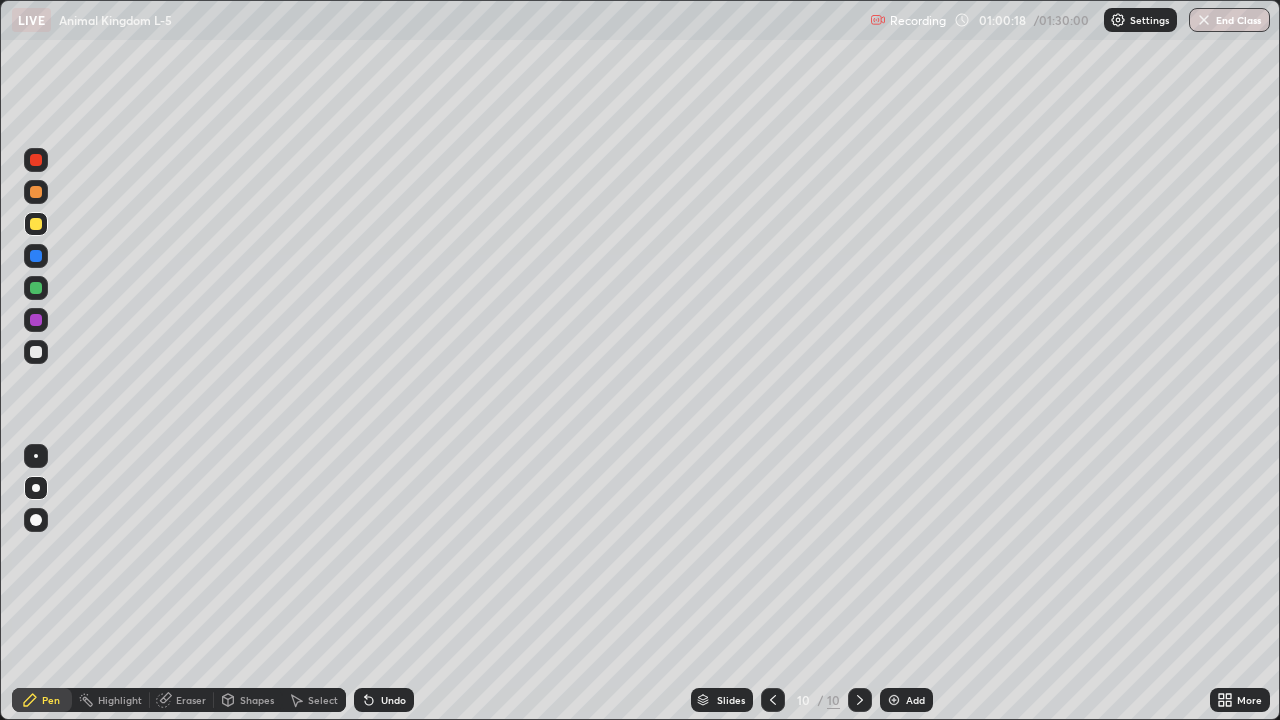 click 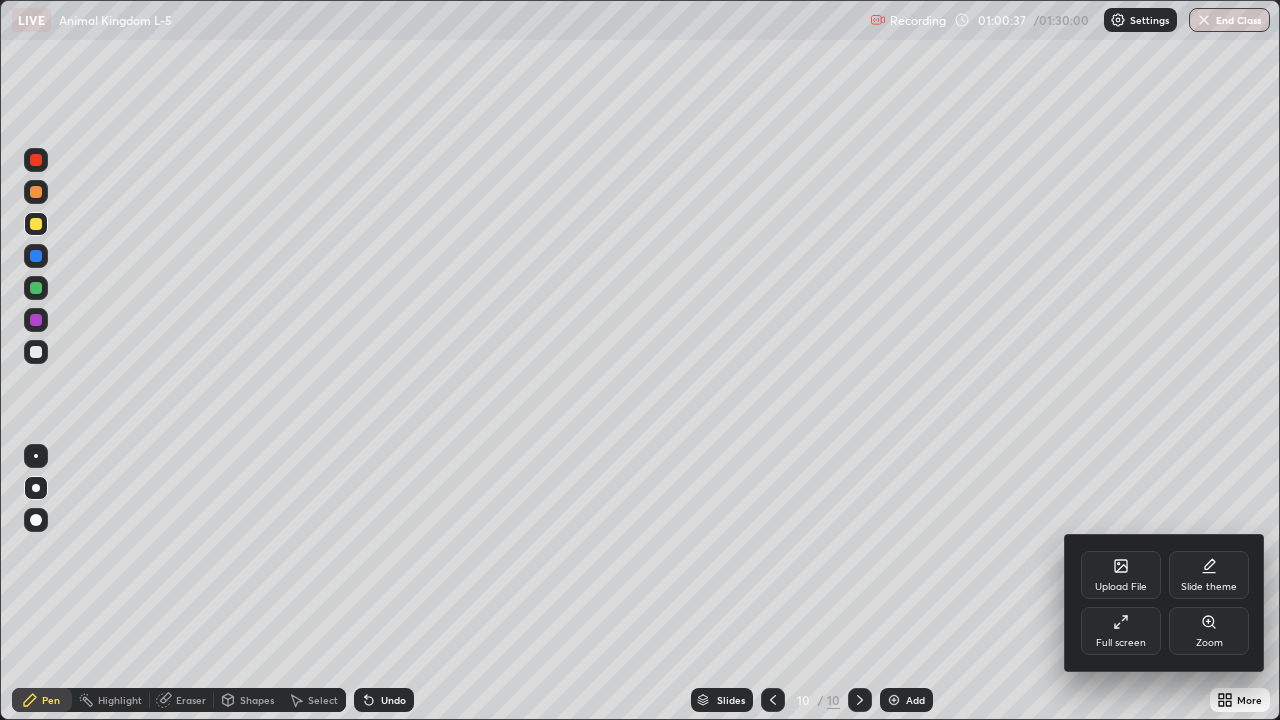 click at bounding box center [640, 360] 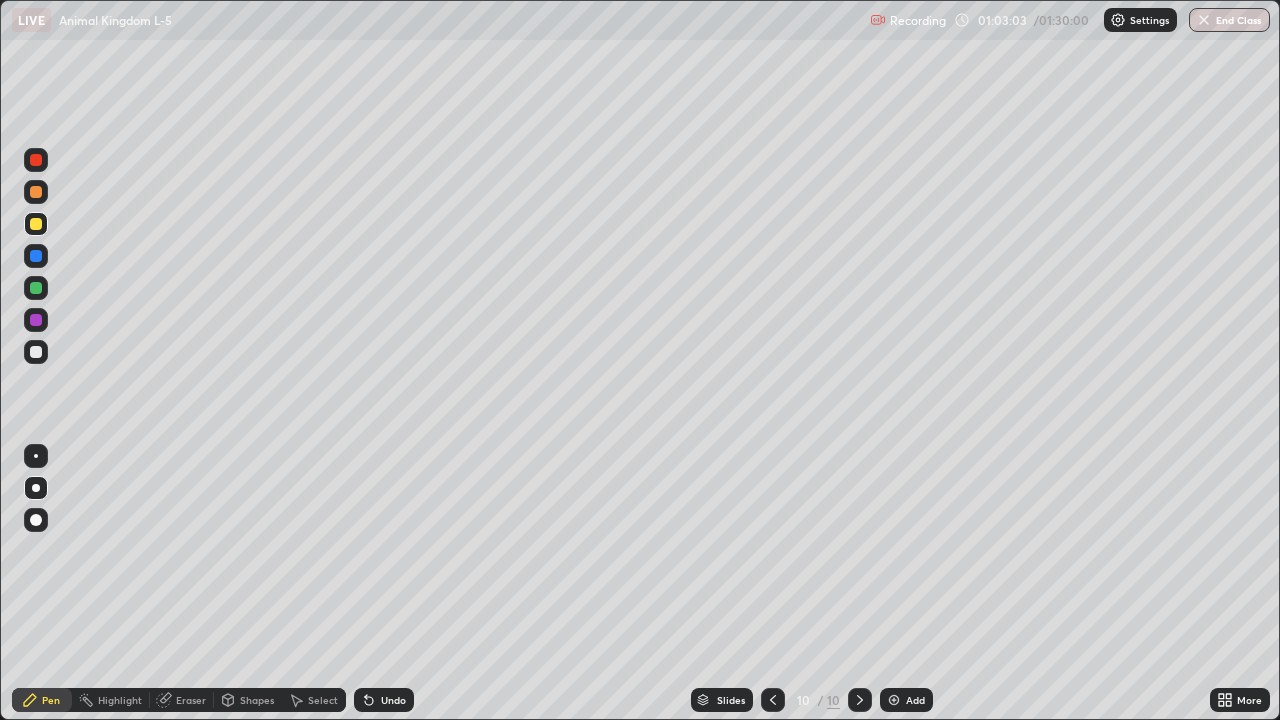 click on "Eraser" at bounding box center (191, 700) 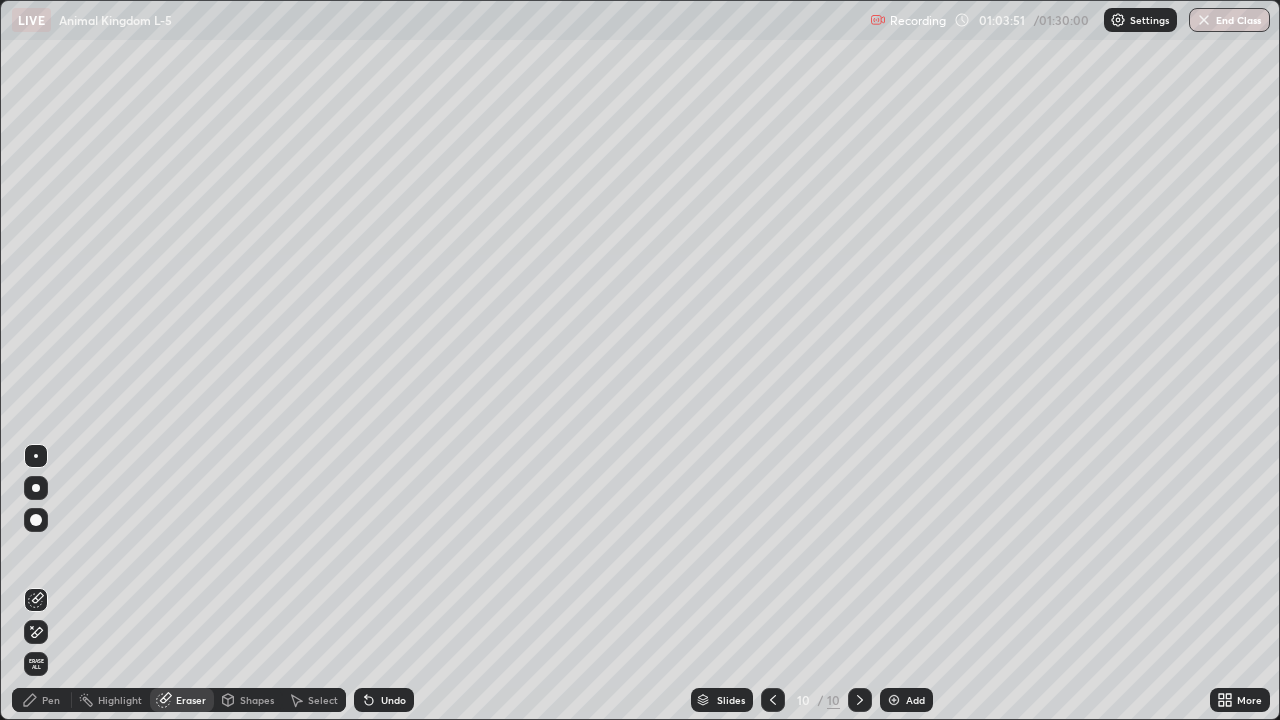 click on "Eraser" at bounding box center (182, 700) 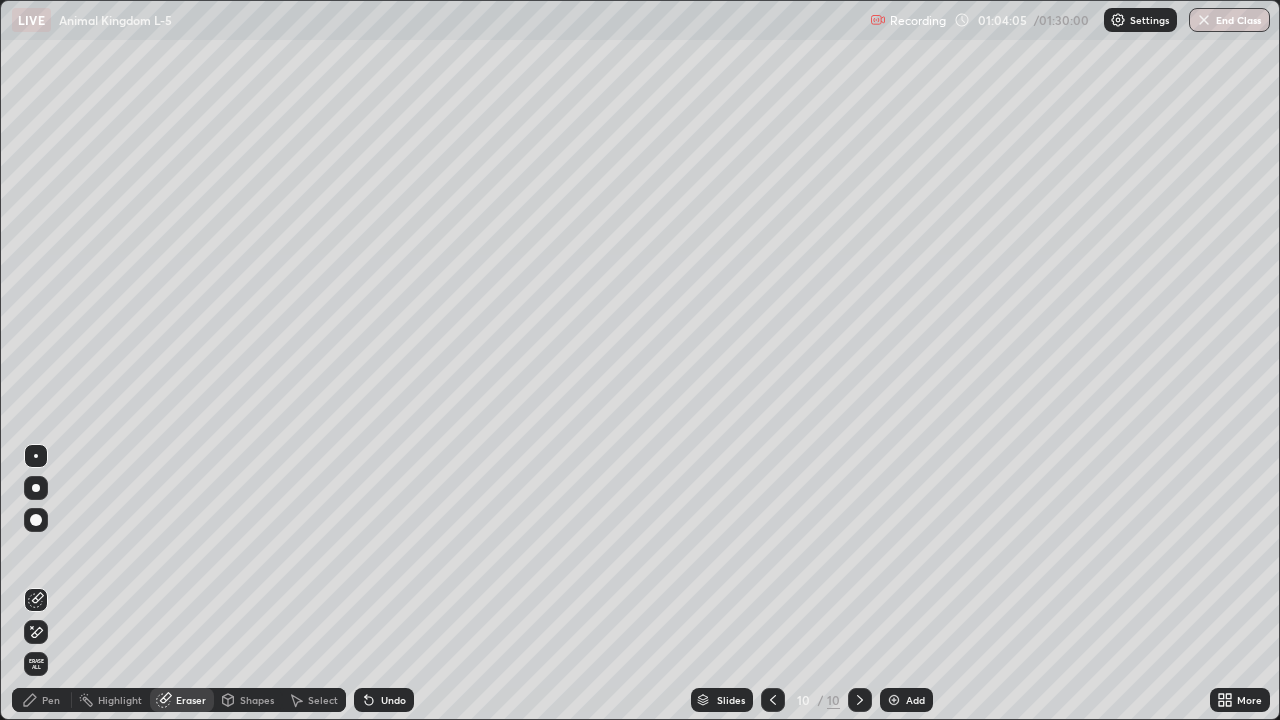 click on "Pen" at bounding box center [51, 700] 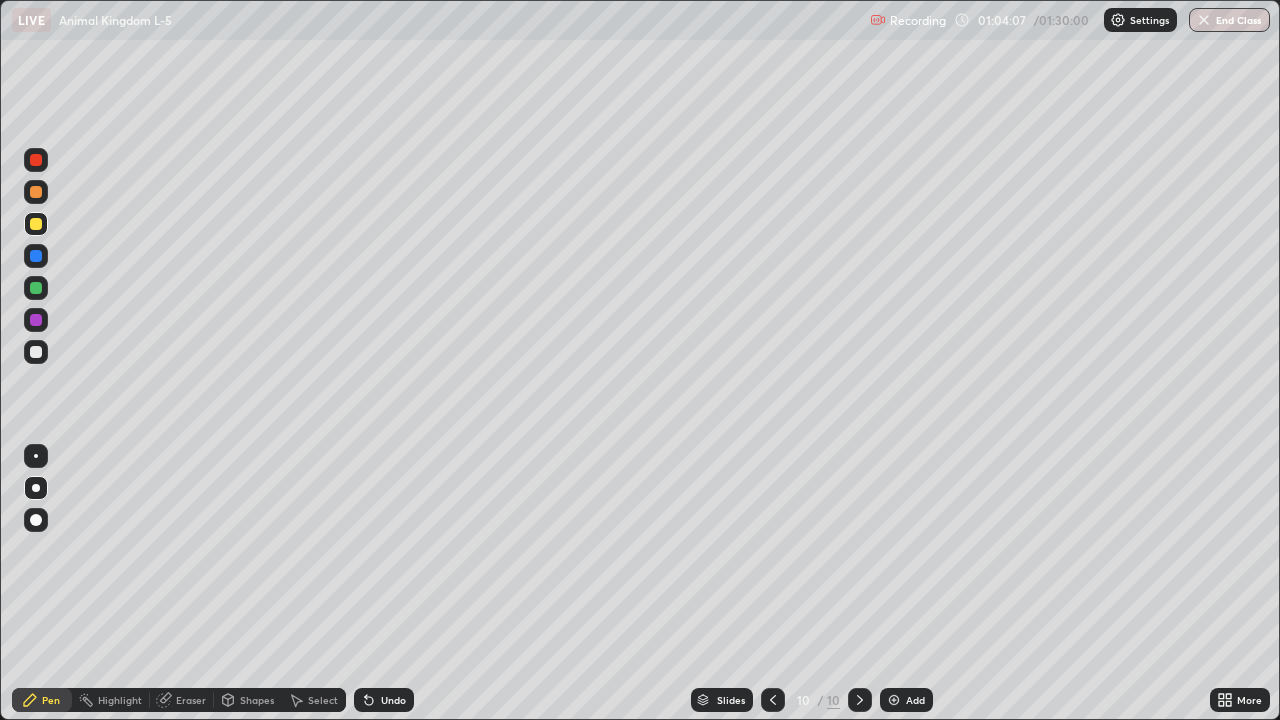 click at bounding box center [36, 224] 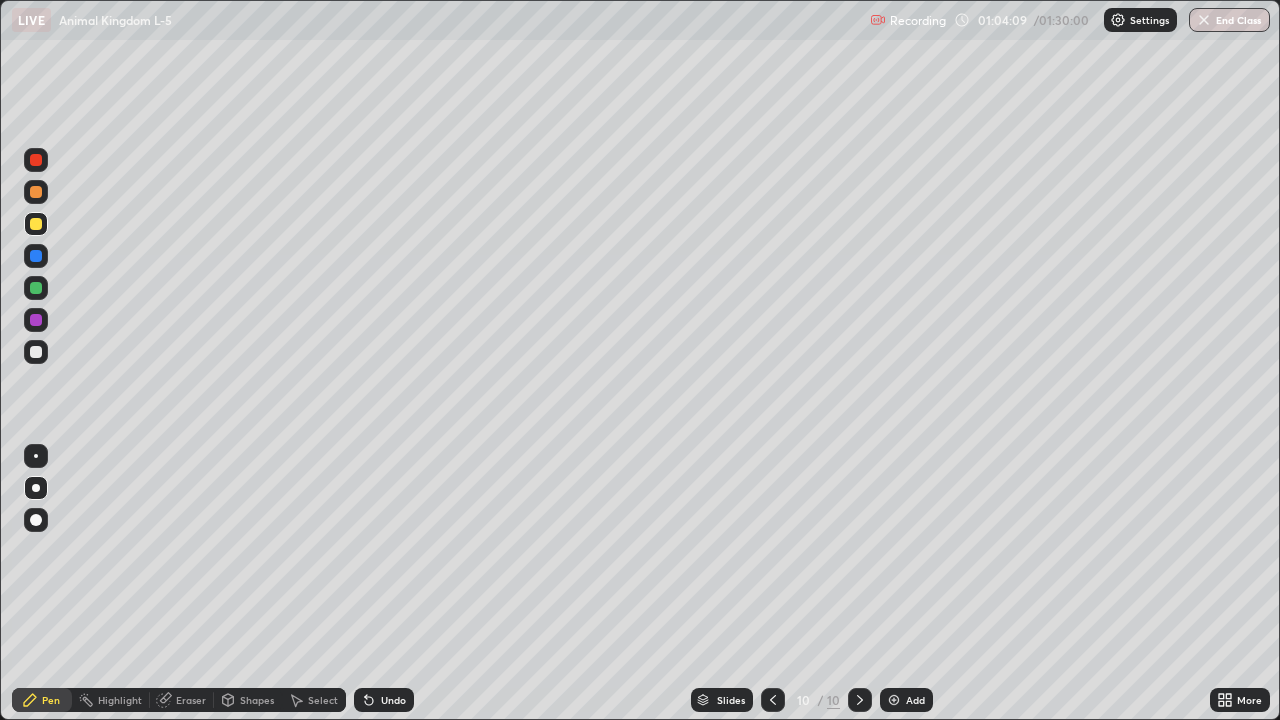click 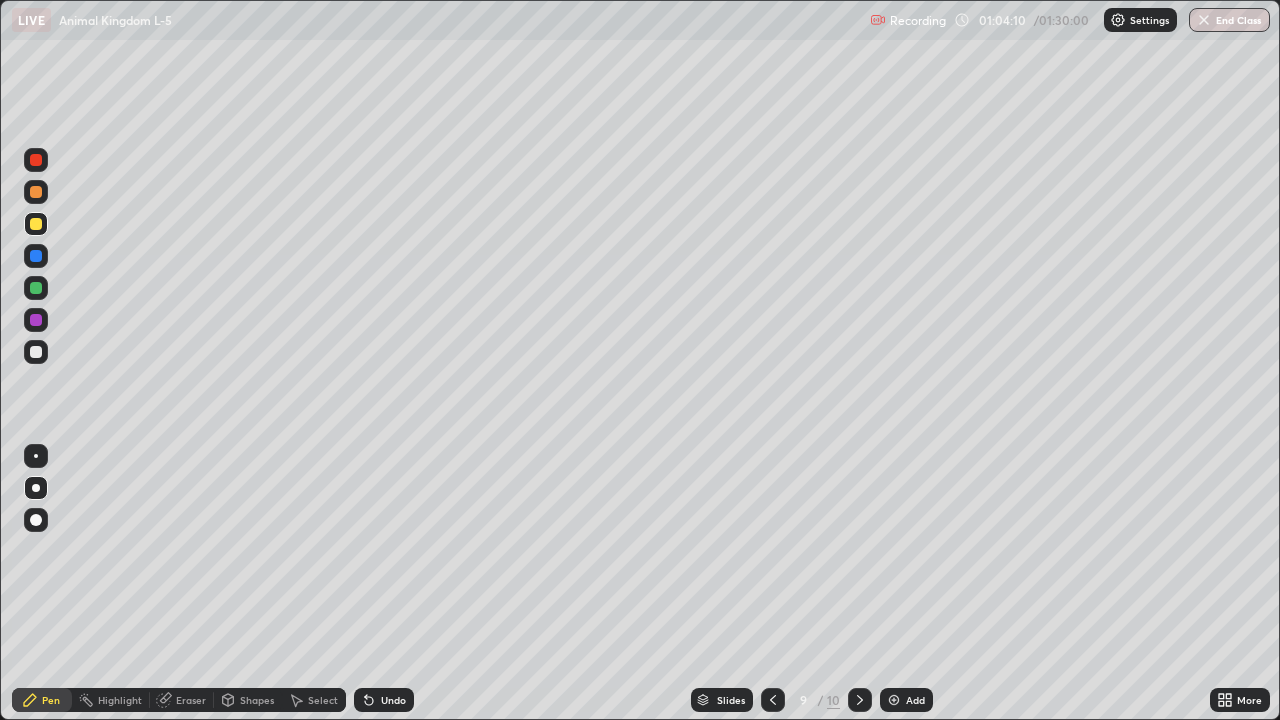 click 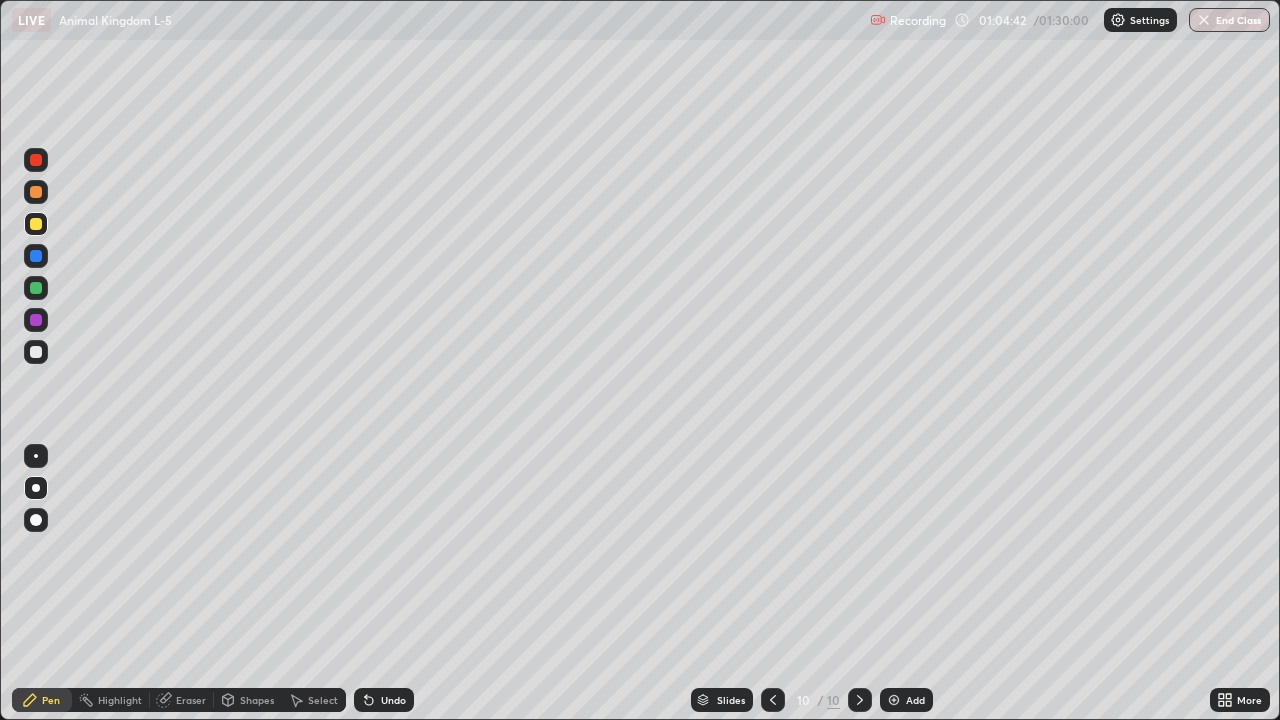 click 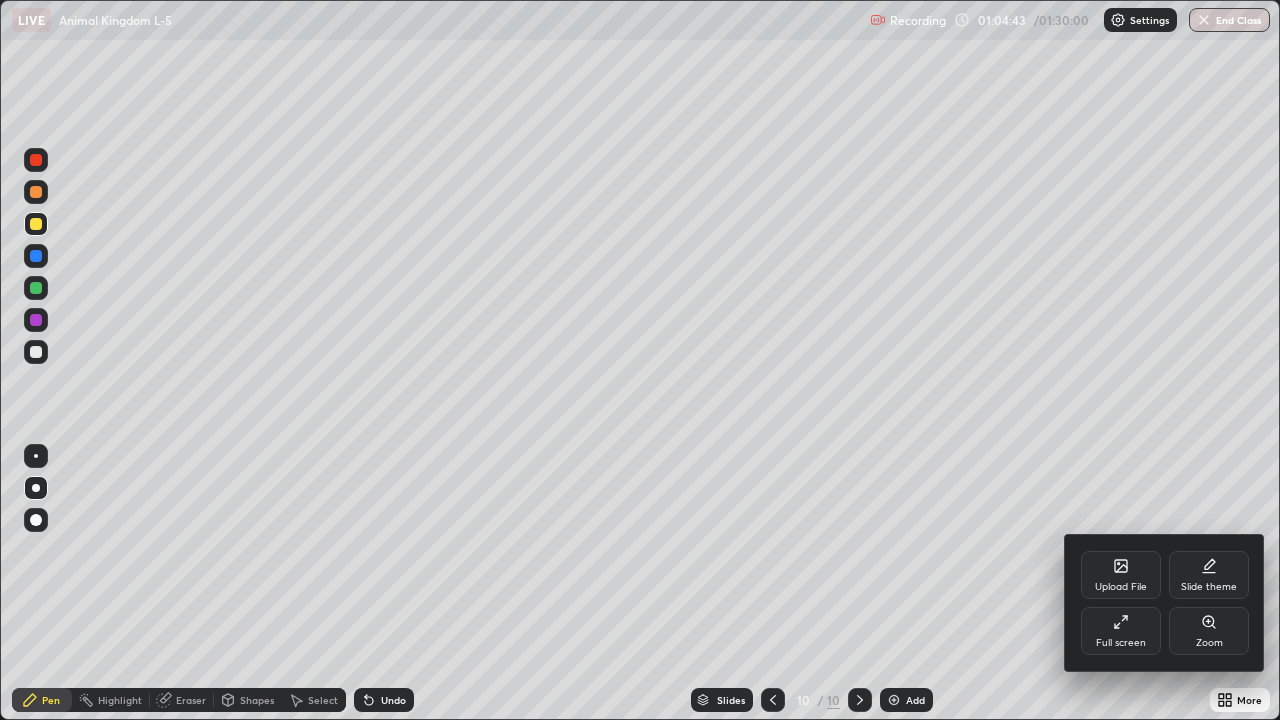 click on "Full screen" at bounding box center (1121, 643) 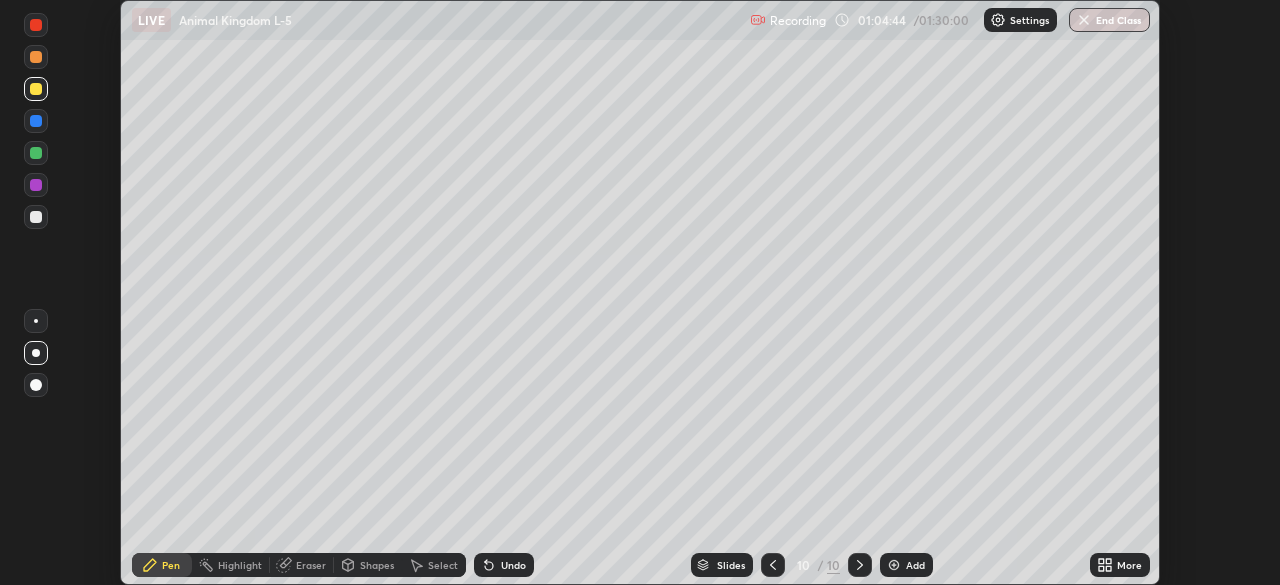 scroll, scrollTop: 585, scrollLeft: 1280, axis: both 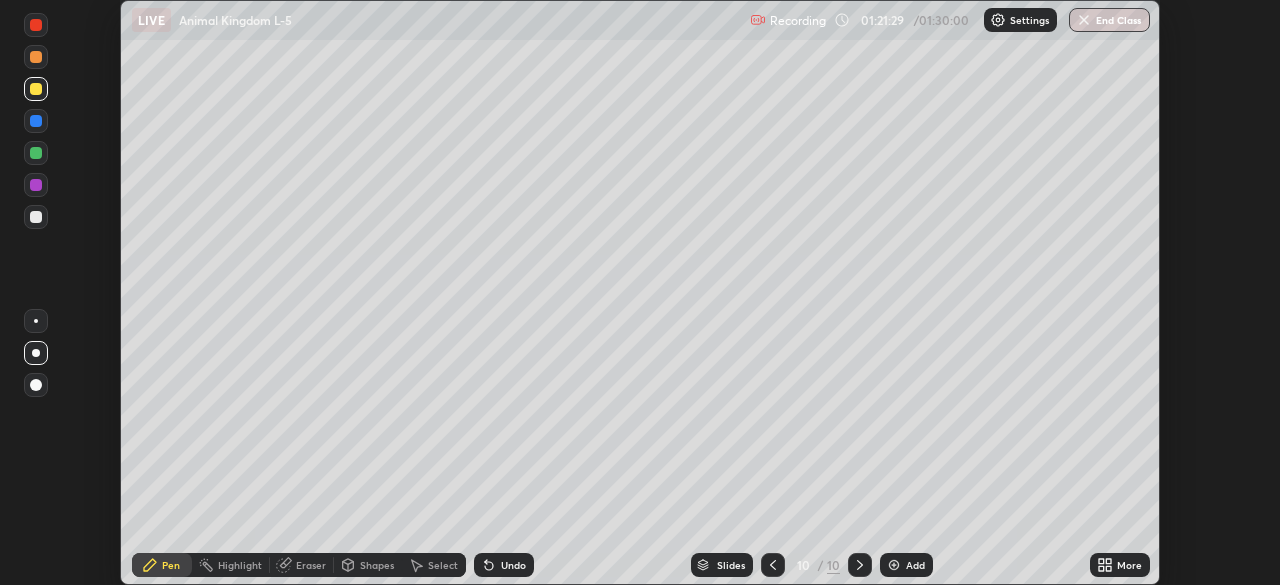 click on "More" at bounding box center [1129, 565] 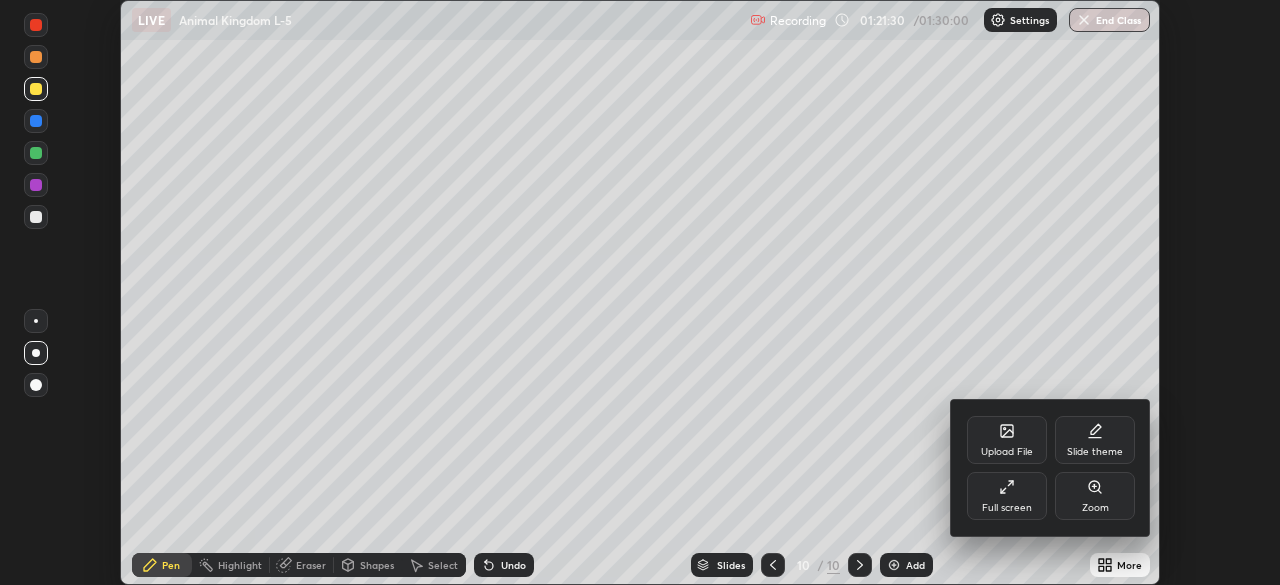 click on "Full screen" at bounding box center [1007, 496] 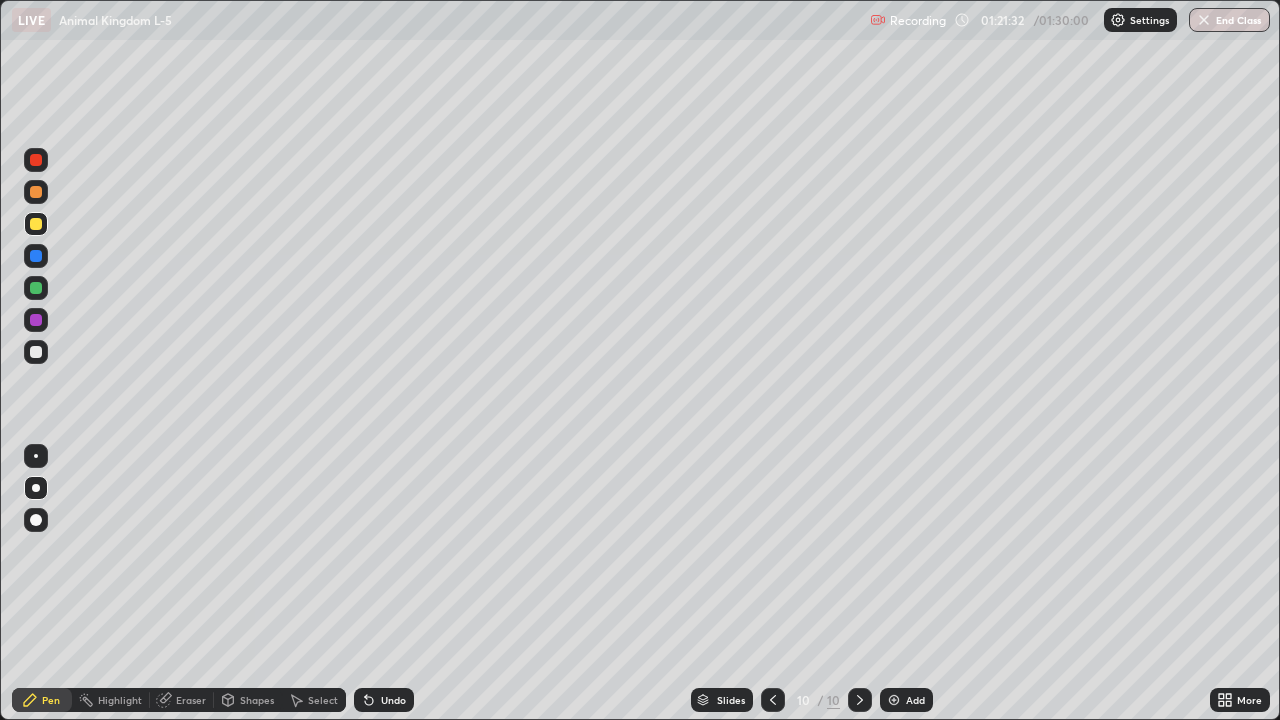 scroll, scrollTop: 99280, scrollLeft: 98720, axis: both 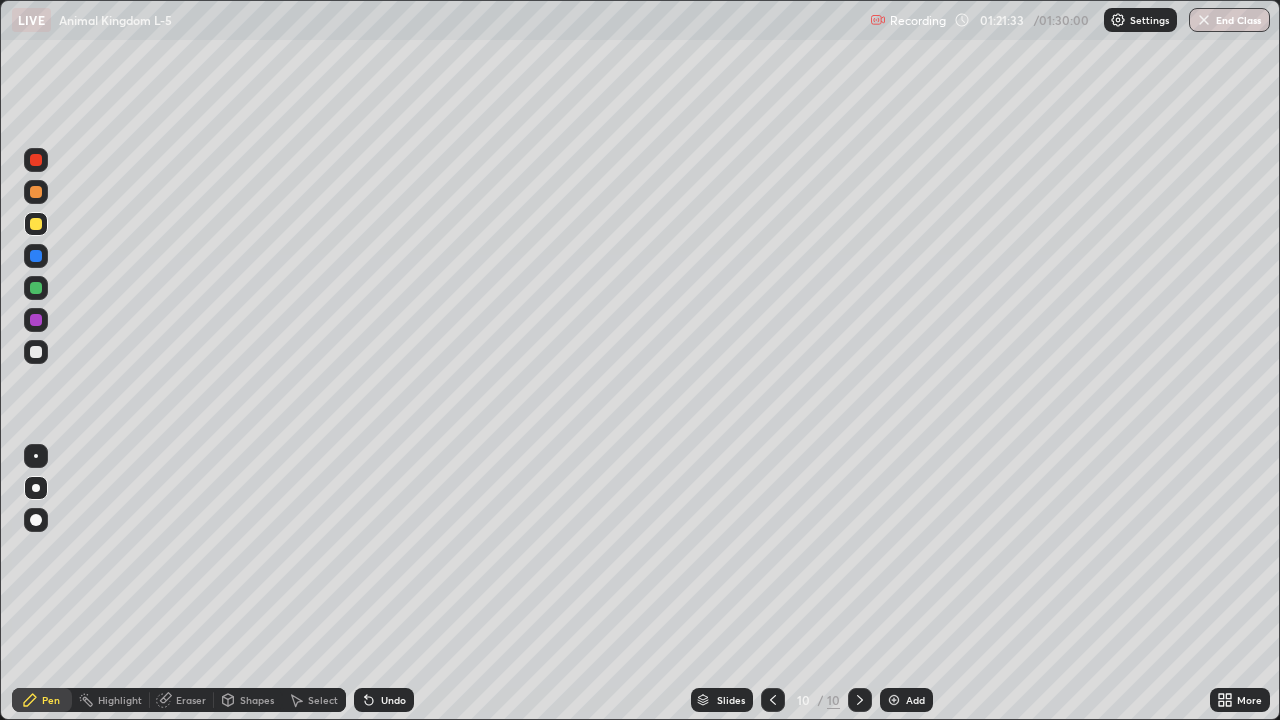 click 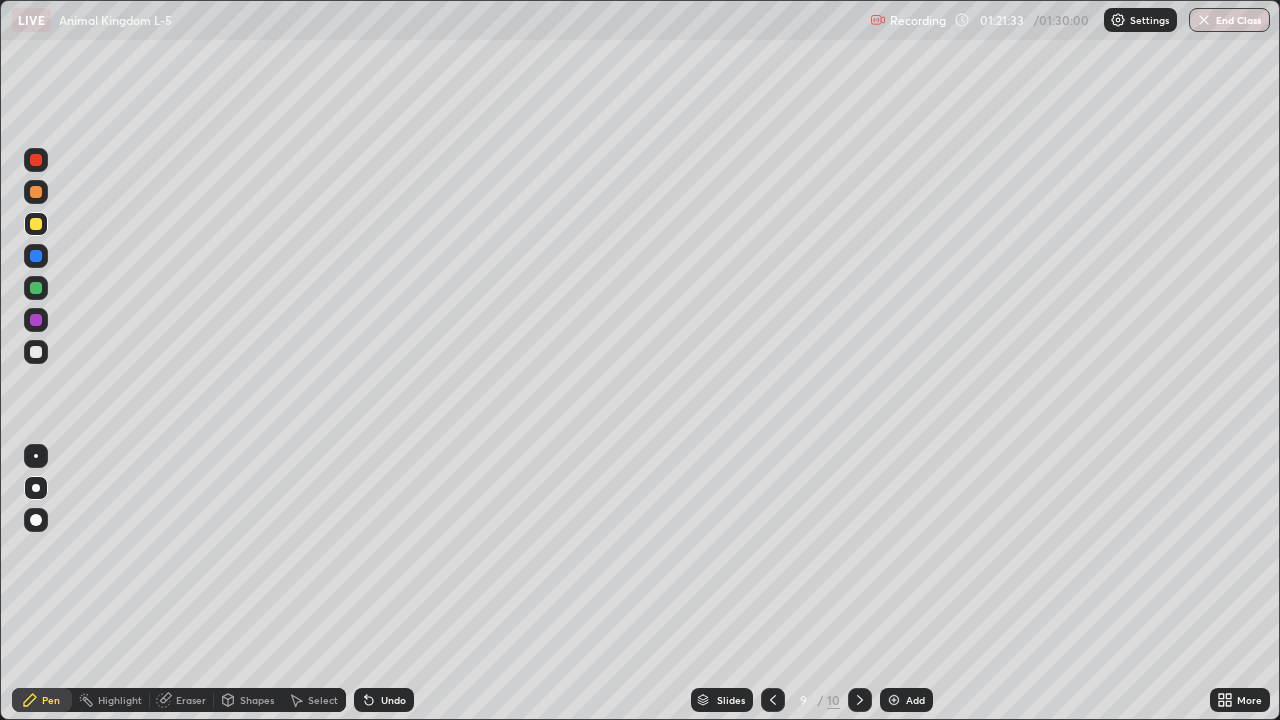 click 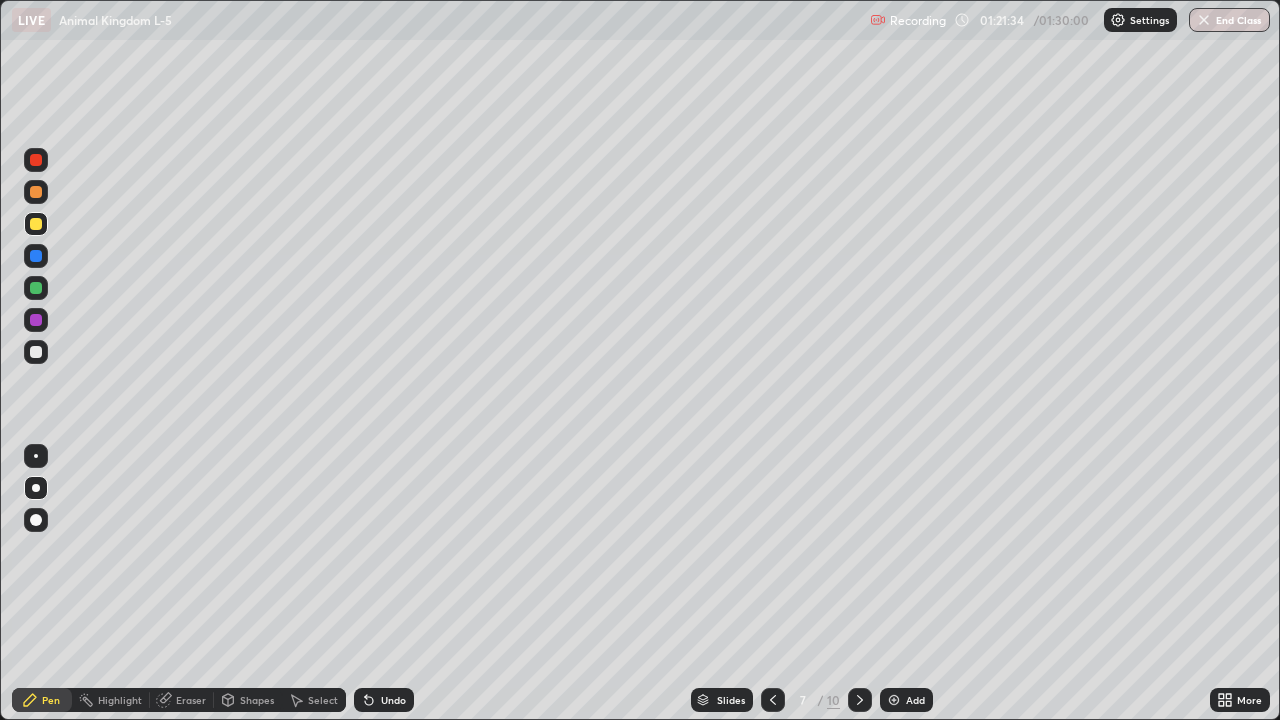 click 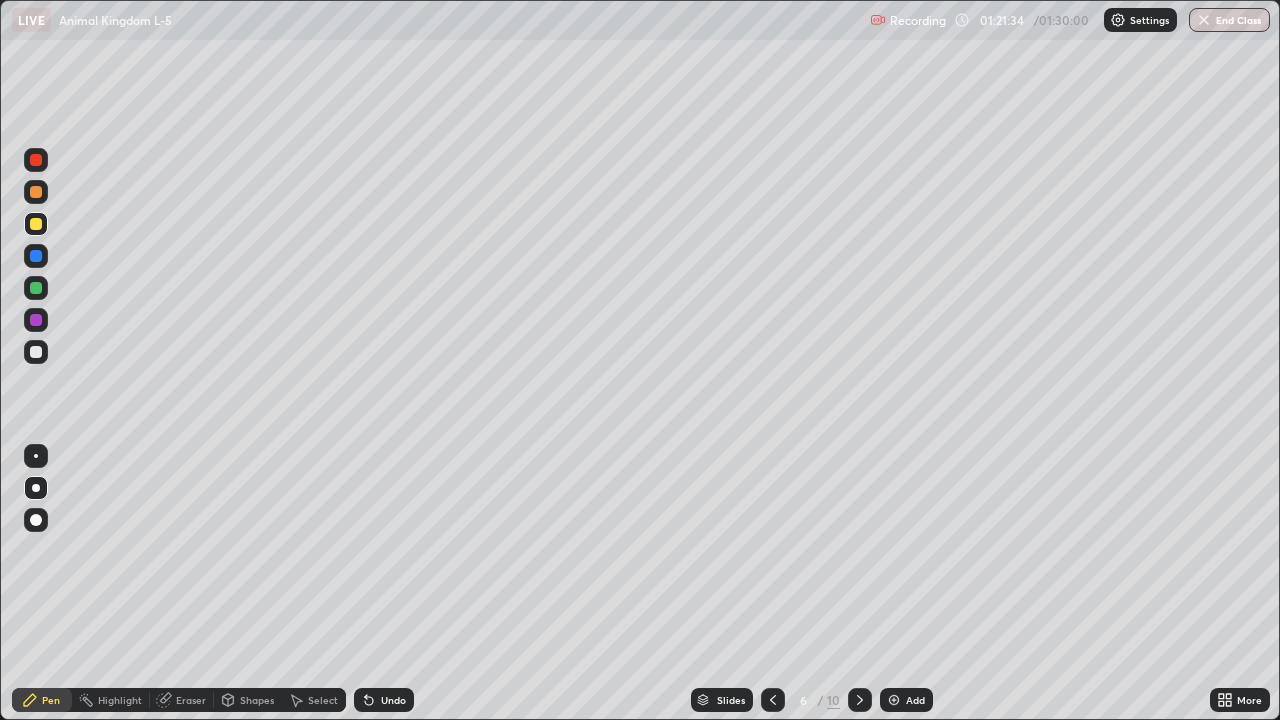 click 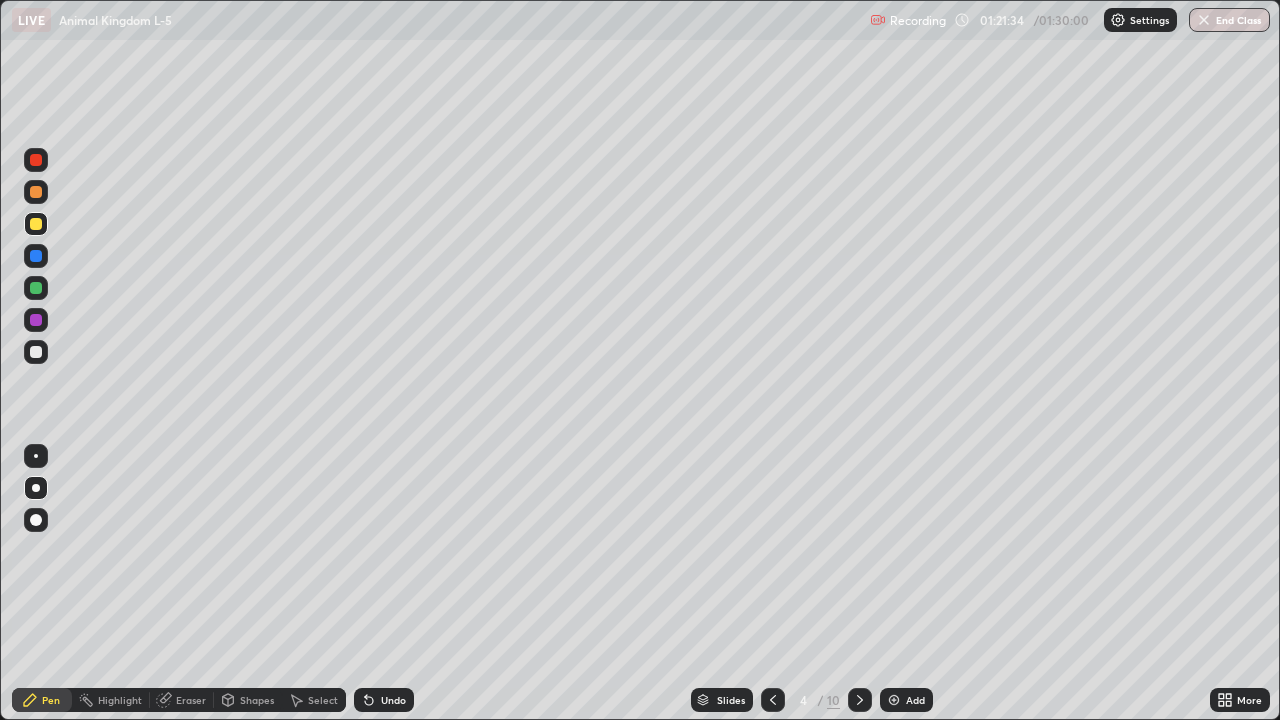 click 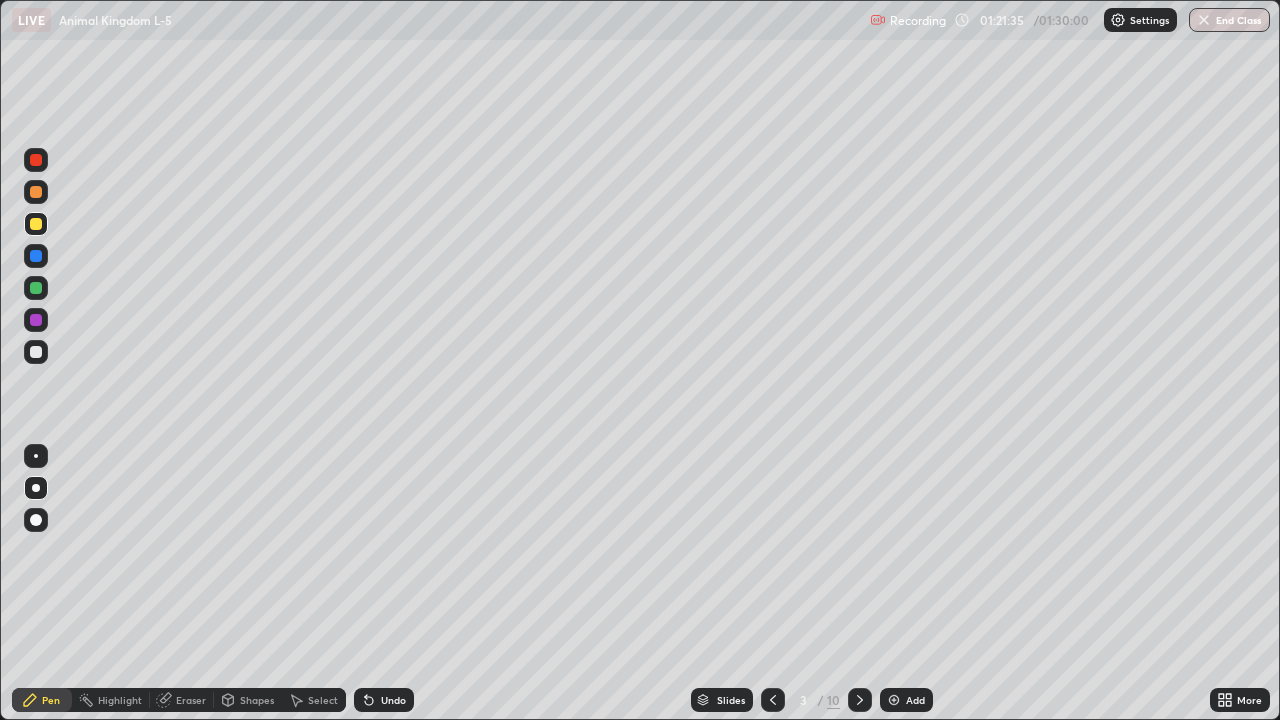 click 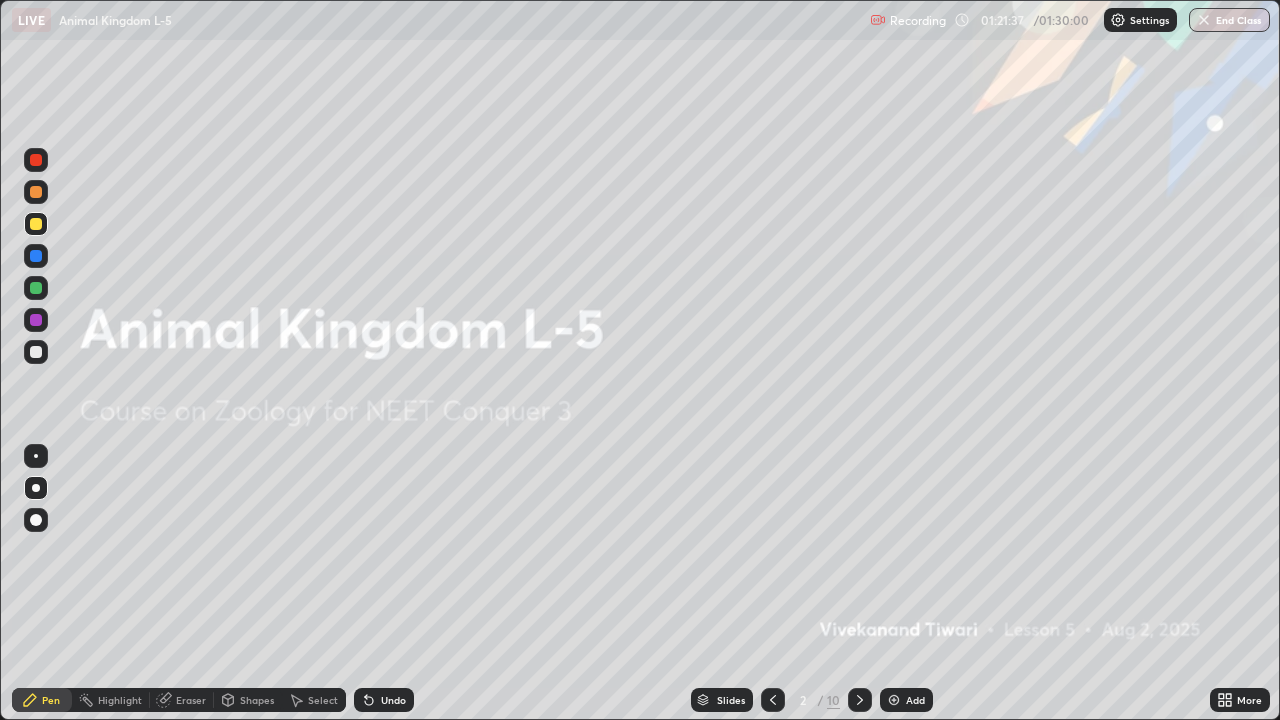 click 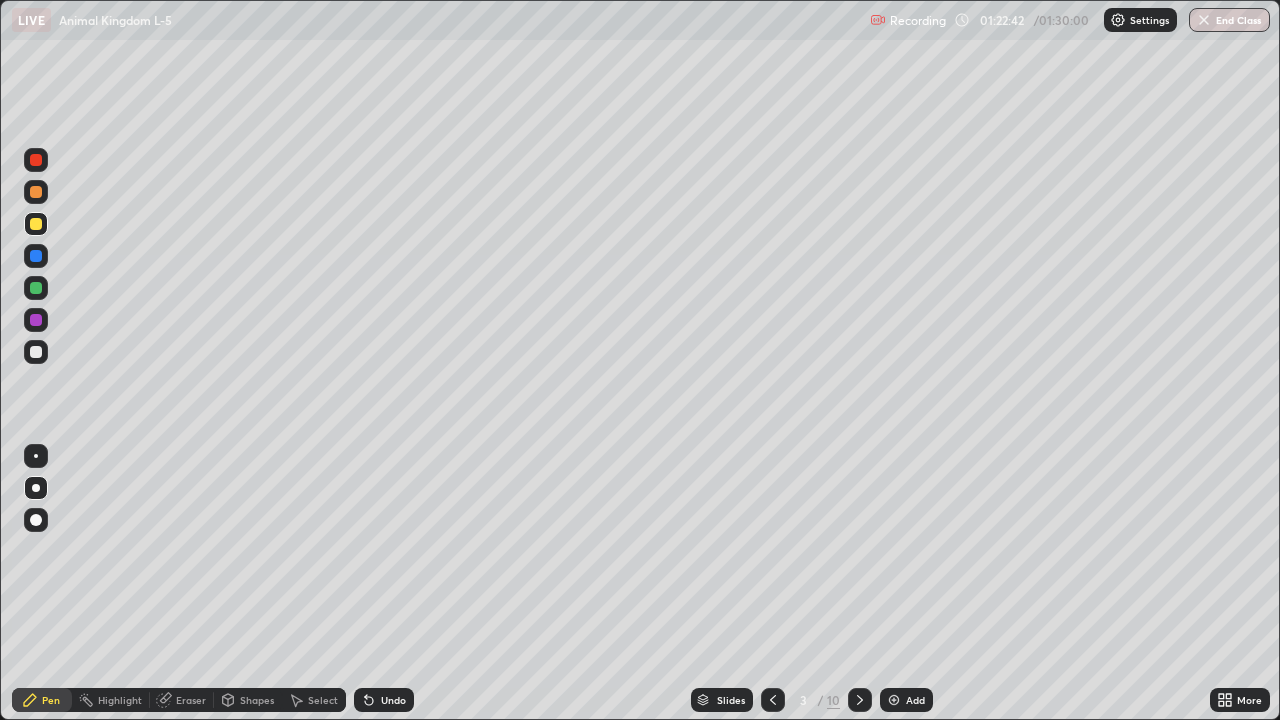 click on "End Class" at bounding box center [1229, 20] 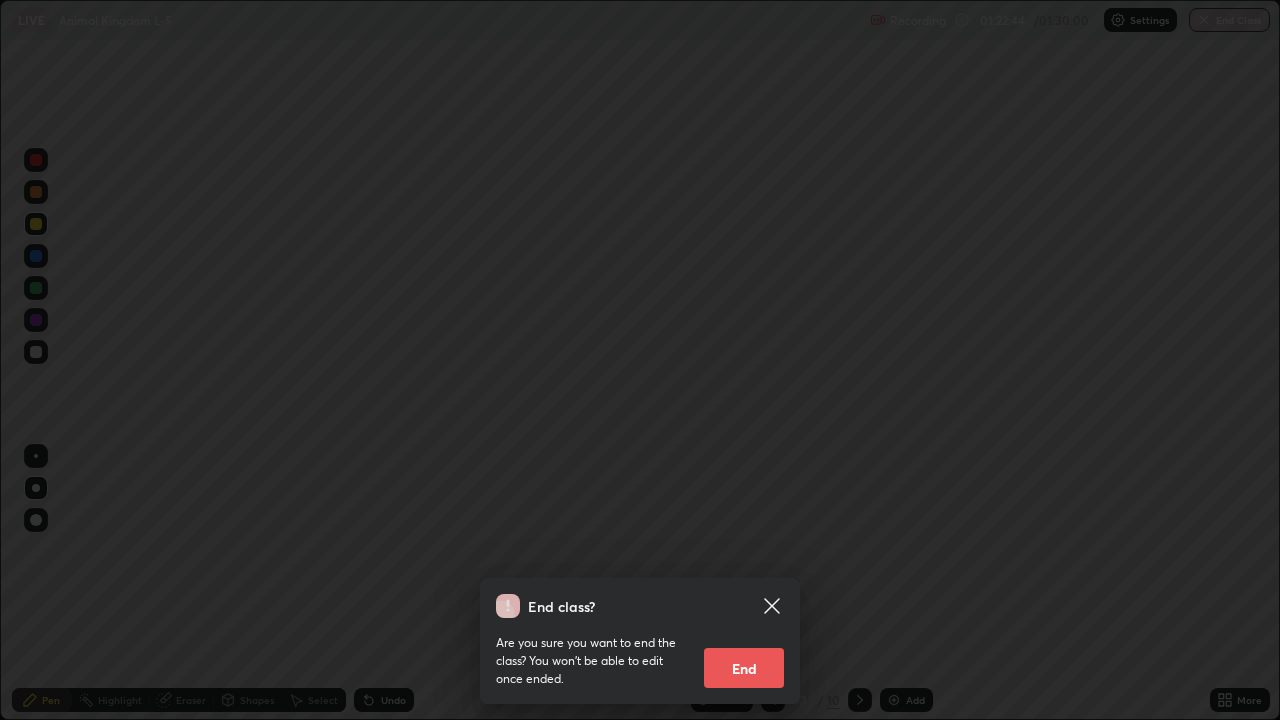 click on "End" at bounding box center [744, 668] 